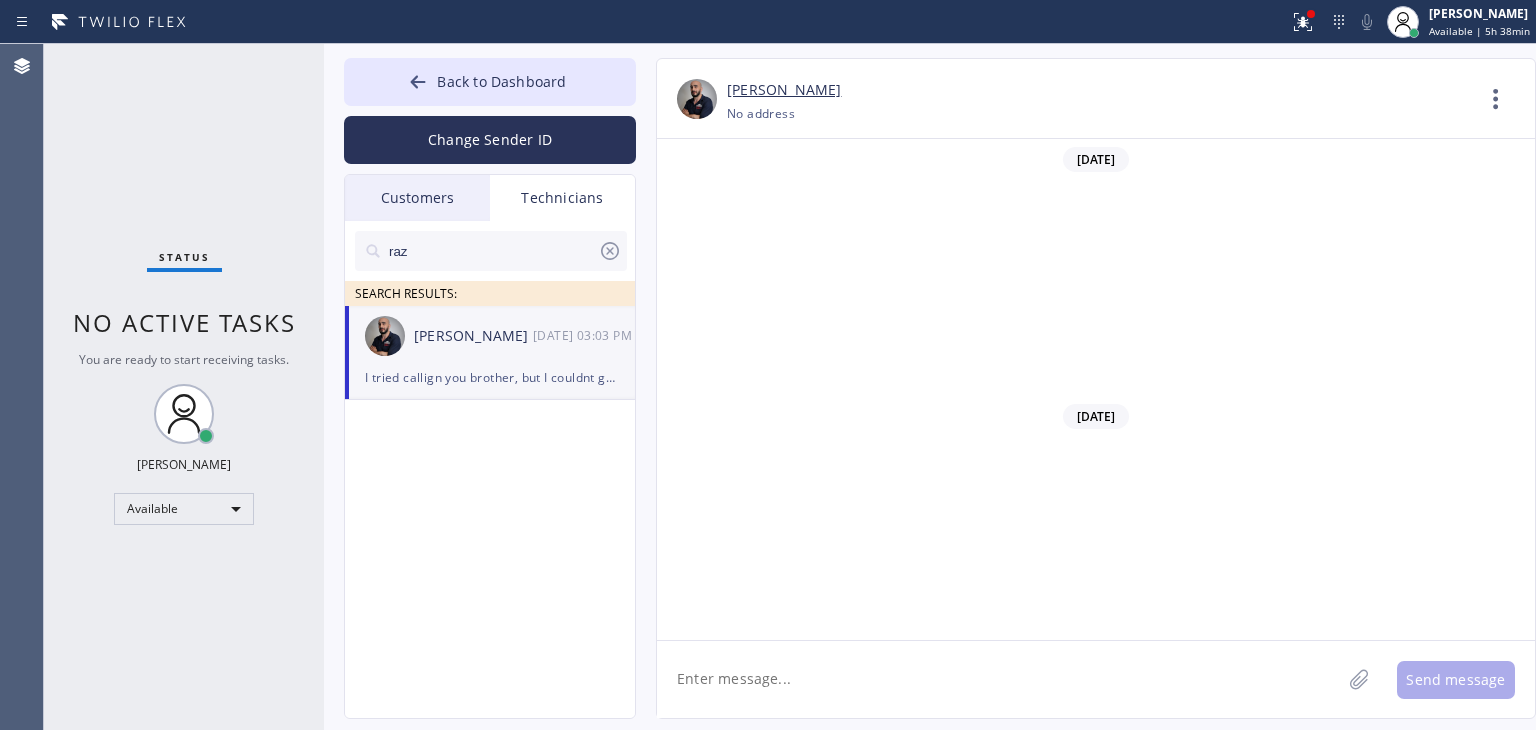 scroll, scrollTop: 0, scrollLeft: 0, axis: both 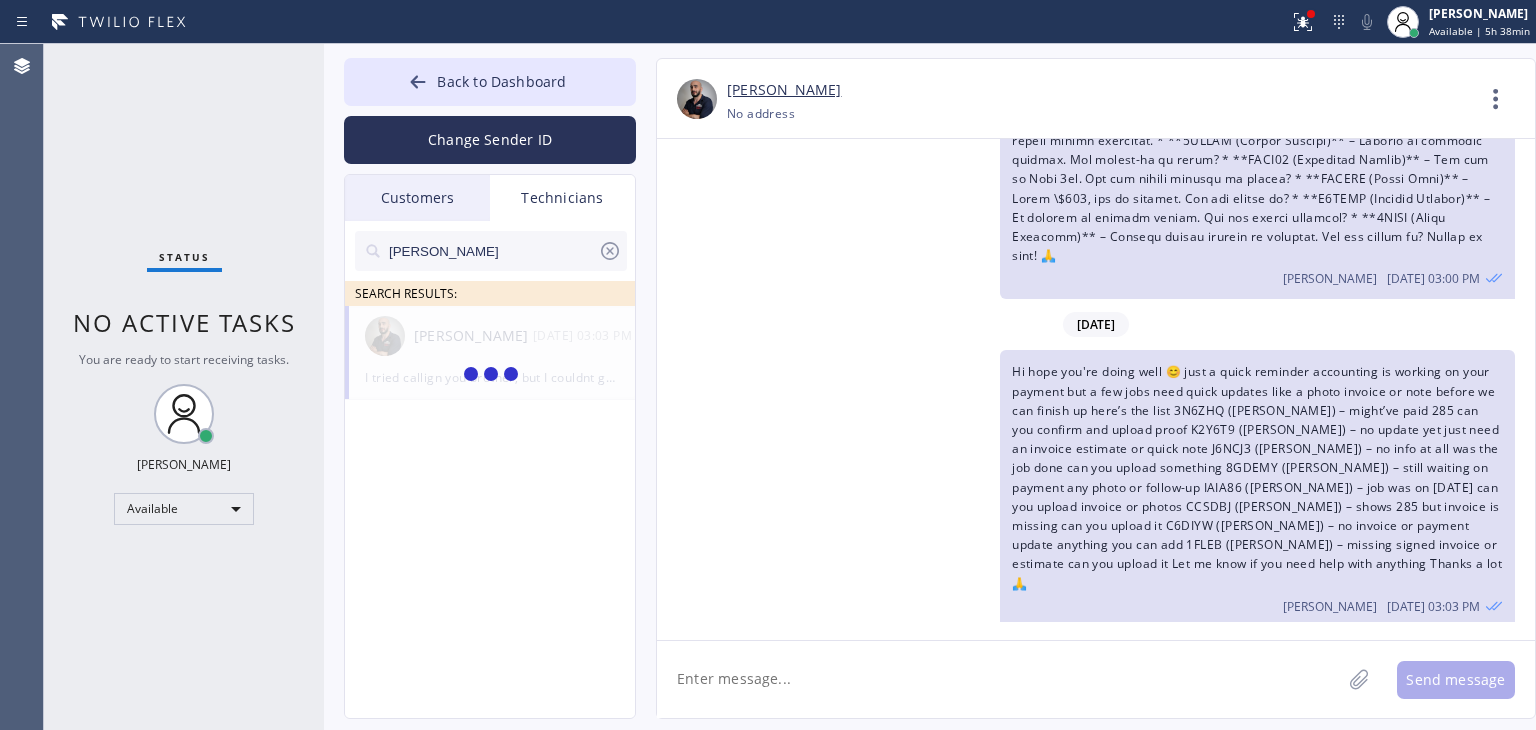 click on "Hi hope you're doing well 😊 just a quick reminder accounting is working on your payment but a few jobs need quick updates like a photo invoice or note before we can finish up here’s the list
3N6ZHQ ([PERSON_NAME]) – might’ve paid 285 can you confirm and upload proof
K2Y6T9 ([PERSON_NAME]) – no update yet just need an invoice estimate or quick note
J6NCJ3 ([PERSON_NAME]) – no info at all was the job done can you upload something
8GDEMY ([PERSON_NAME]) – still waiting on payment any photo or follow-up
IAIA86 ([PERSON_NAME]) – job was on [DATE] can you upload invoice or photos
CCSDBJ ([PERSON_NAME]) – shows 285 but invoice is missing can you upload it
C6DIYW ([PERSON_NAME]) – no invoice or payment update anything you can add
1FLEB ([PERSON_NAME]) – missing signed invoice or estimate can you upload it
Let me know if you need help with anything
Thanks a lot 🙏" at bounding box center [1257, 477] 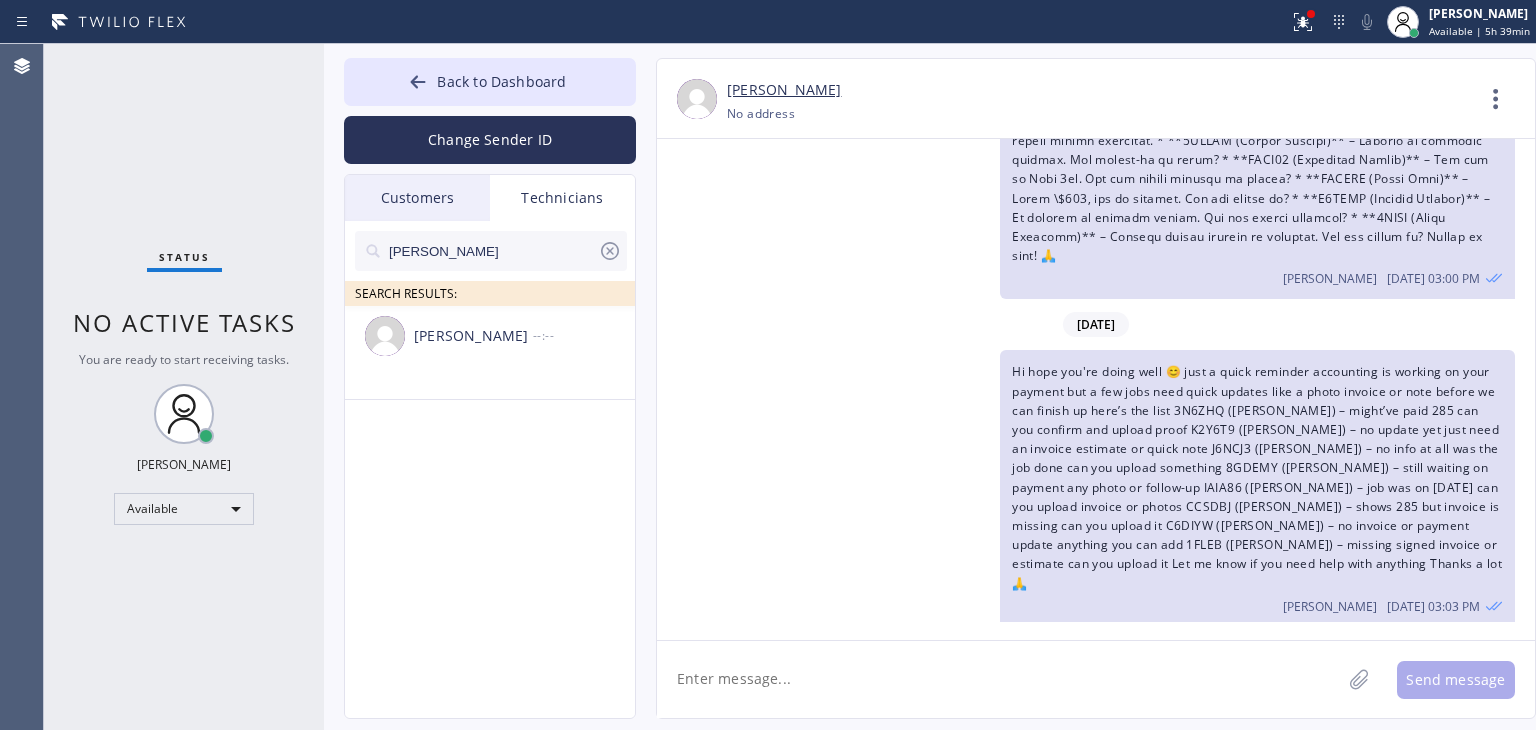 drag, startPoint x: 990, startPoint y: 284, endPoint x: 1353, endPoint y: 518, distance: 431.8854 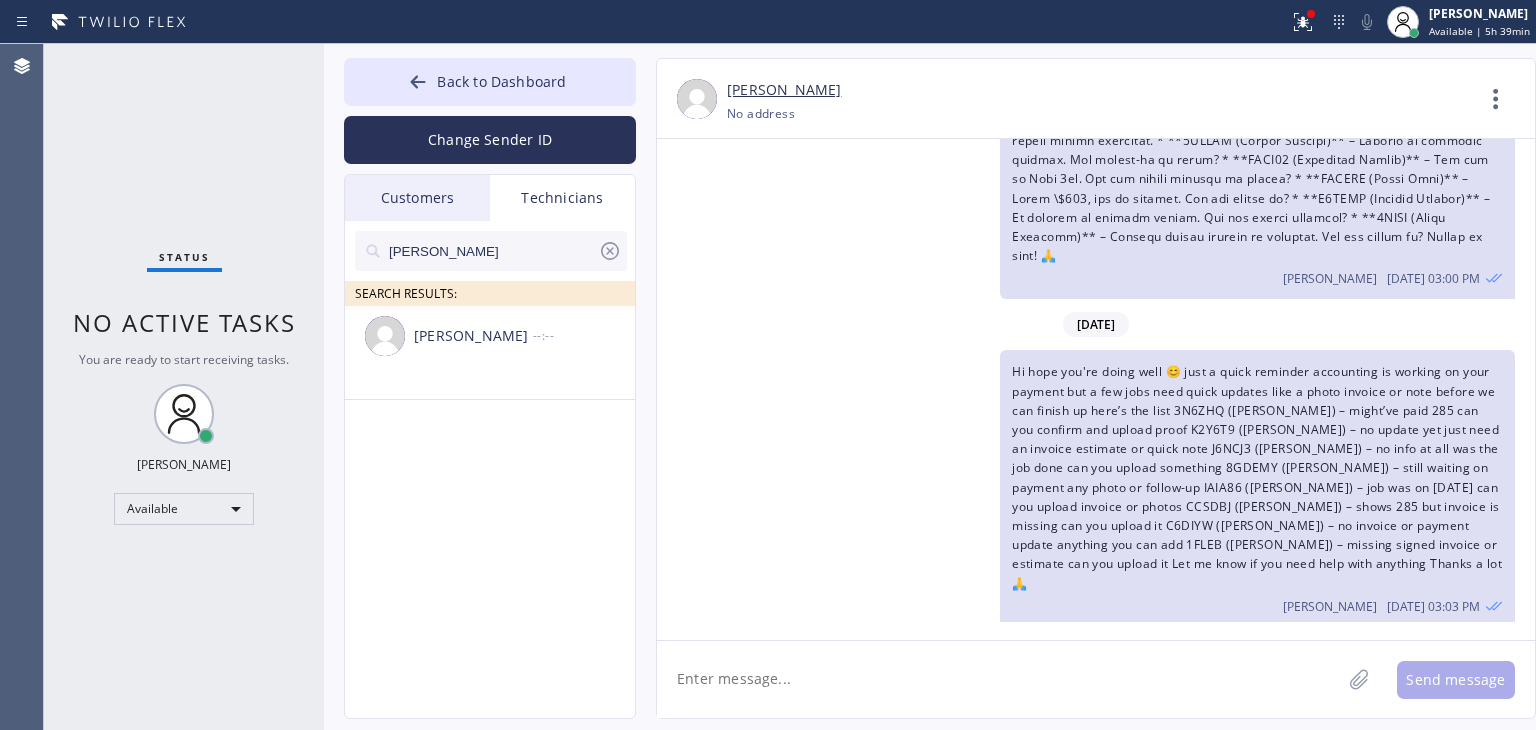 click on "Hi hope you're doing well 😊 just a quick reminder accounting is working on your payment but a few jobs need quick updates like a photo invoice or note before we can finish up here’s the list
3N6ZHQ ([PERSON_NAME]) – might’ve paid 285 can you confirm and upload proof
K2Y6T9 ([PERSON_NAME]) – no update yet just need an invoice estimate or quick note
J6NCJ3 ([PERSON_NAME]) – no info at all was the job done can you upload something
8GDEMY ([PERSON_NAME]) – still waiting on payment any photo or follow-up
IAIA86 ([PERSON_NAME]) – job was on [DATE] can you upload invoice or photos
CCSDBJ ([PERSON_NAME]) – shows 285 but invoice is missing can you upload it
C6DIYW ([PERSON_NAME]) – no invoice or payment update anything you can add
1FLEB ([PERSON_NAME]) – missing signed invoice or estimate can you upload it
Let me know if you need help with anything
Thanks a lot 🙏 [PERSON_NAME] [DATE] 03:03 PM" at bounding box center (1086, 488) 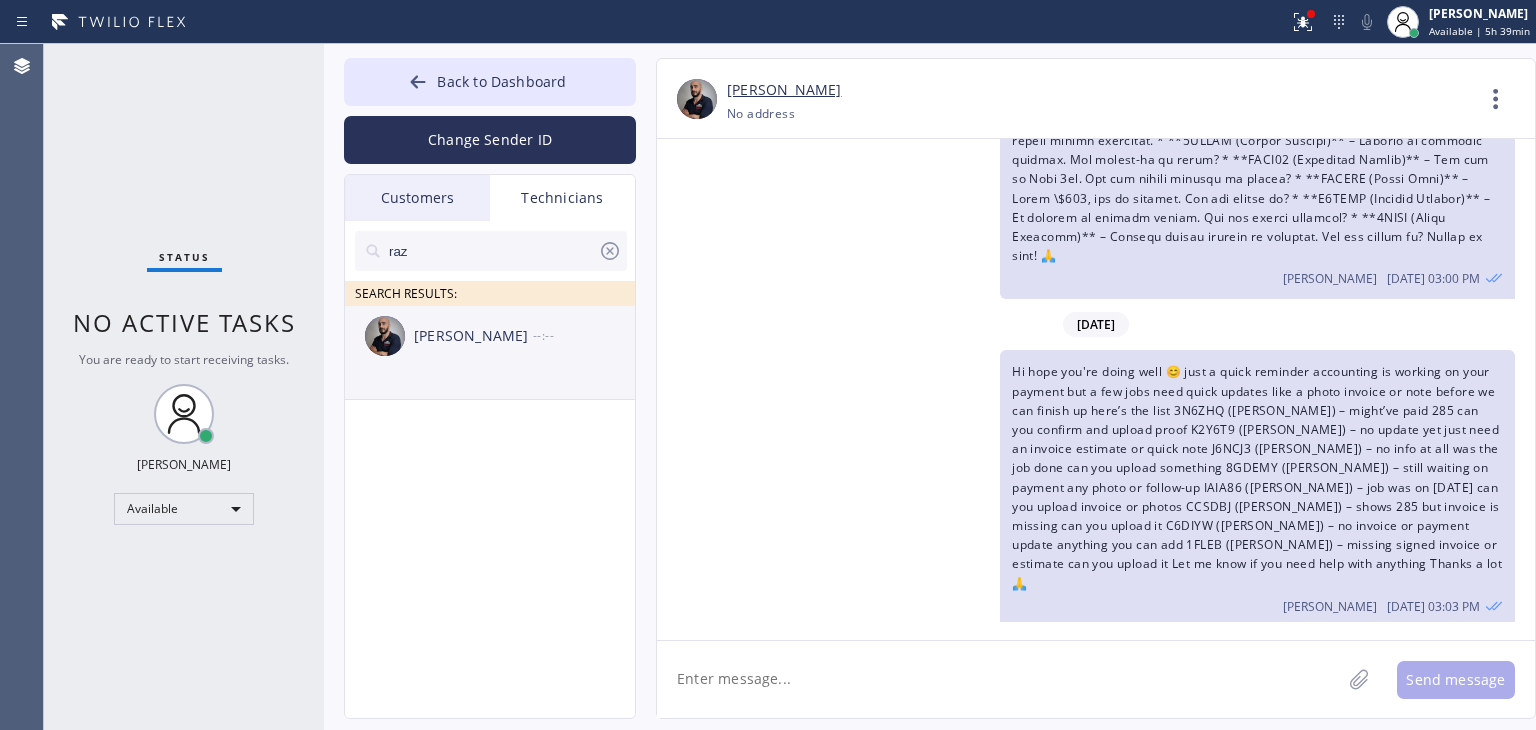 type on "raz" 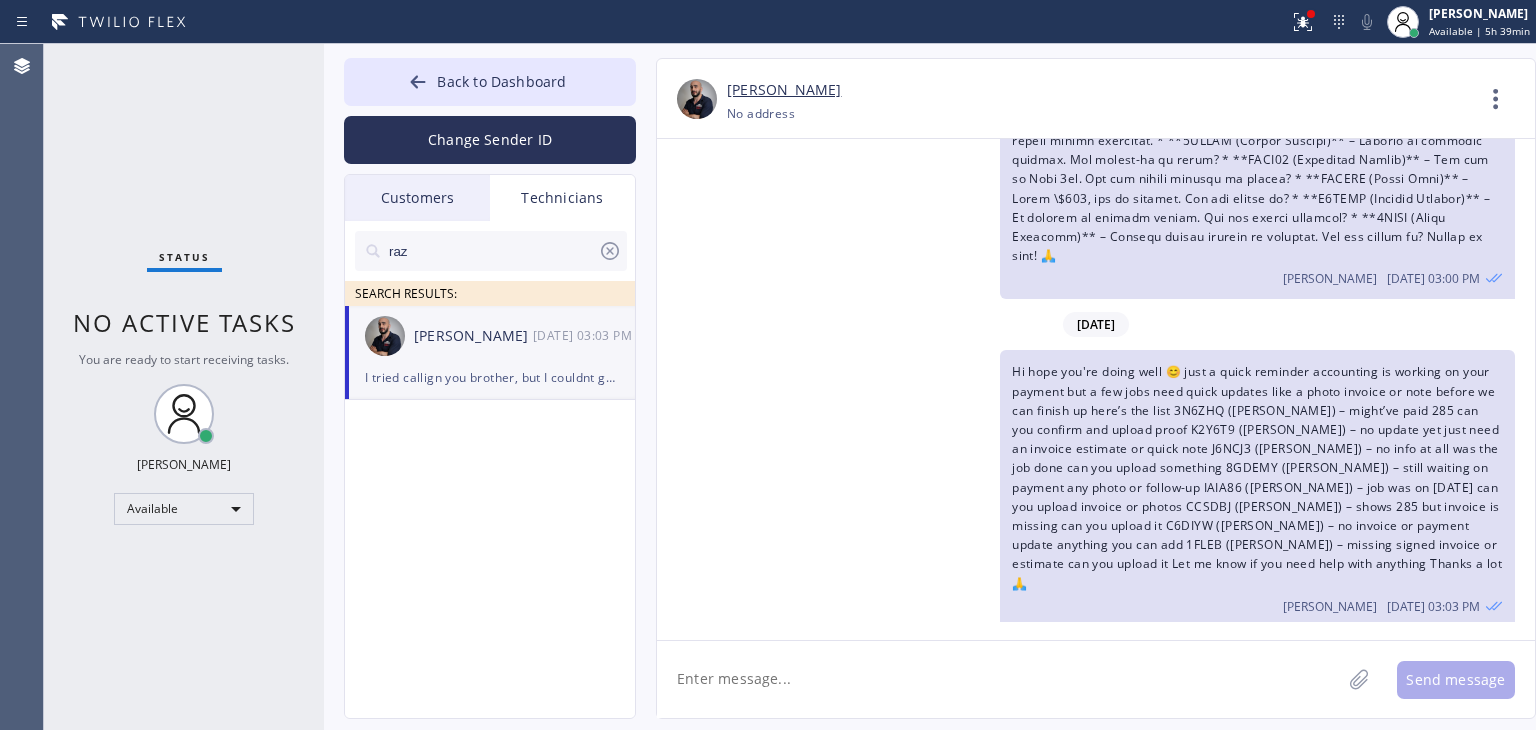 click 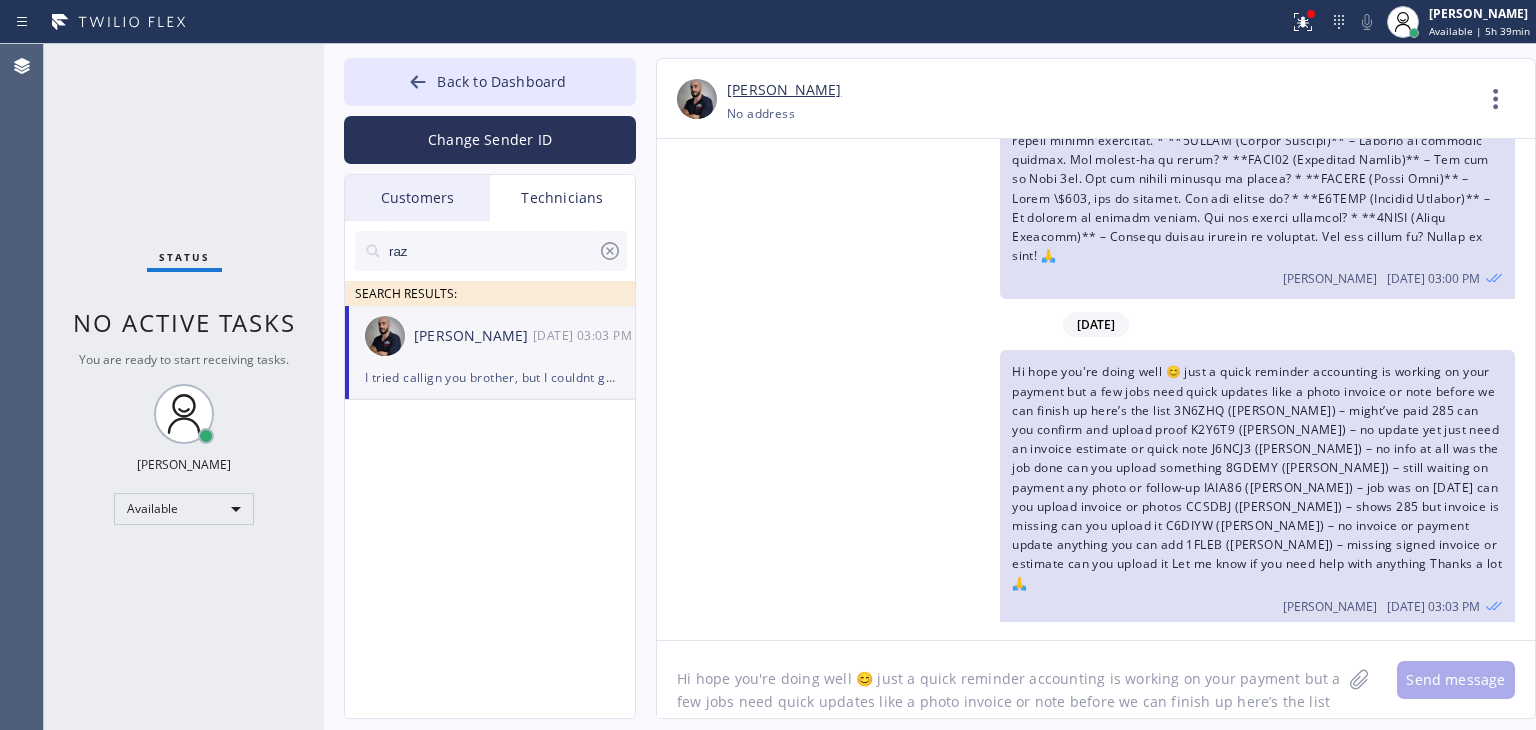 scroll, scrollTop: 177, scrollLeft: 0, axis: vertical 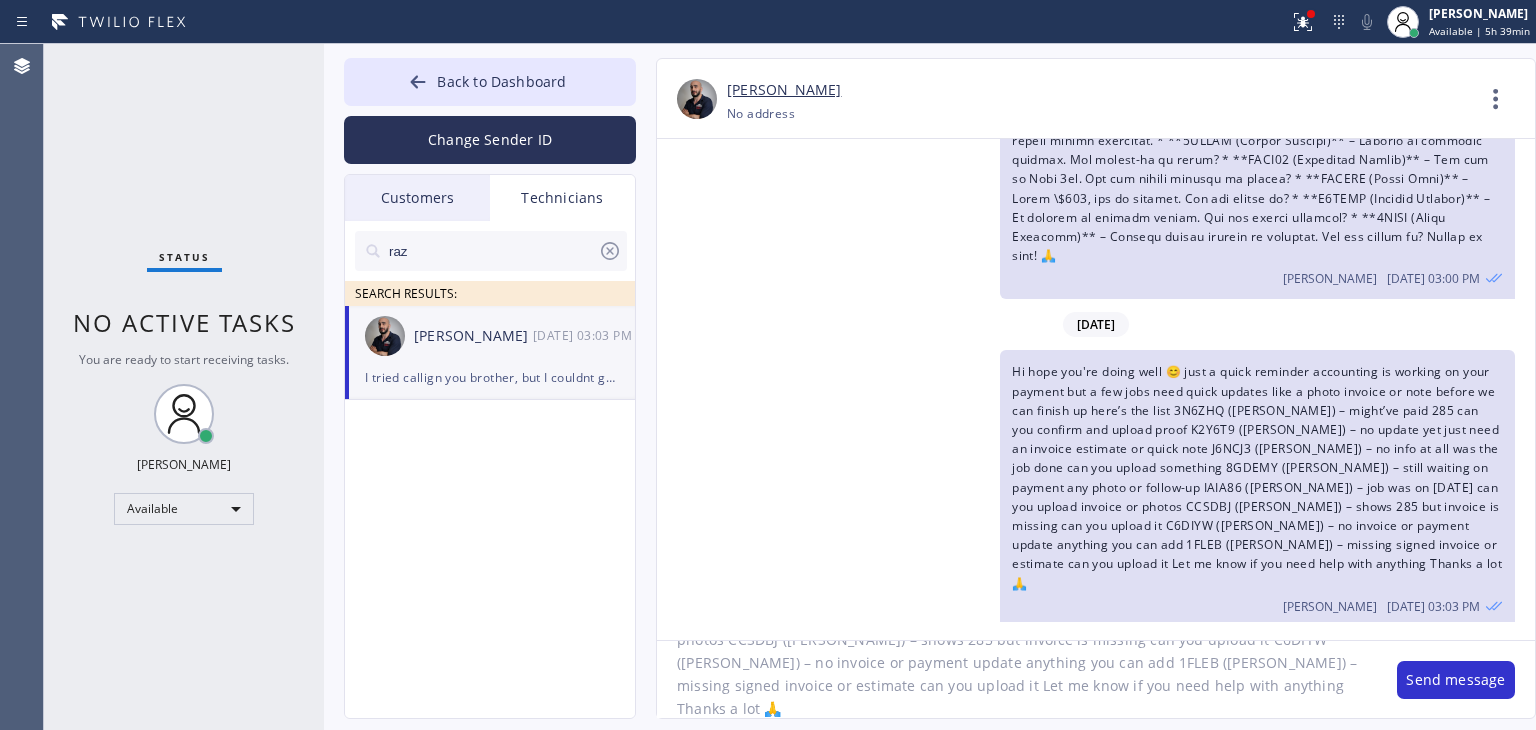 type 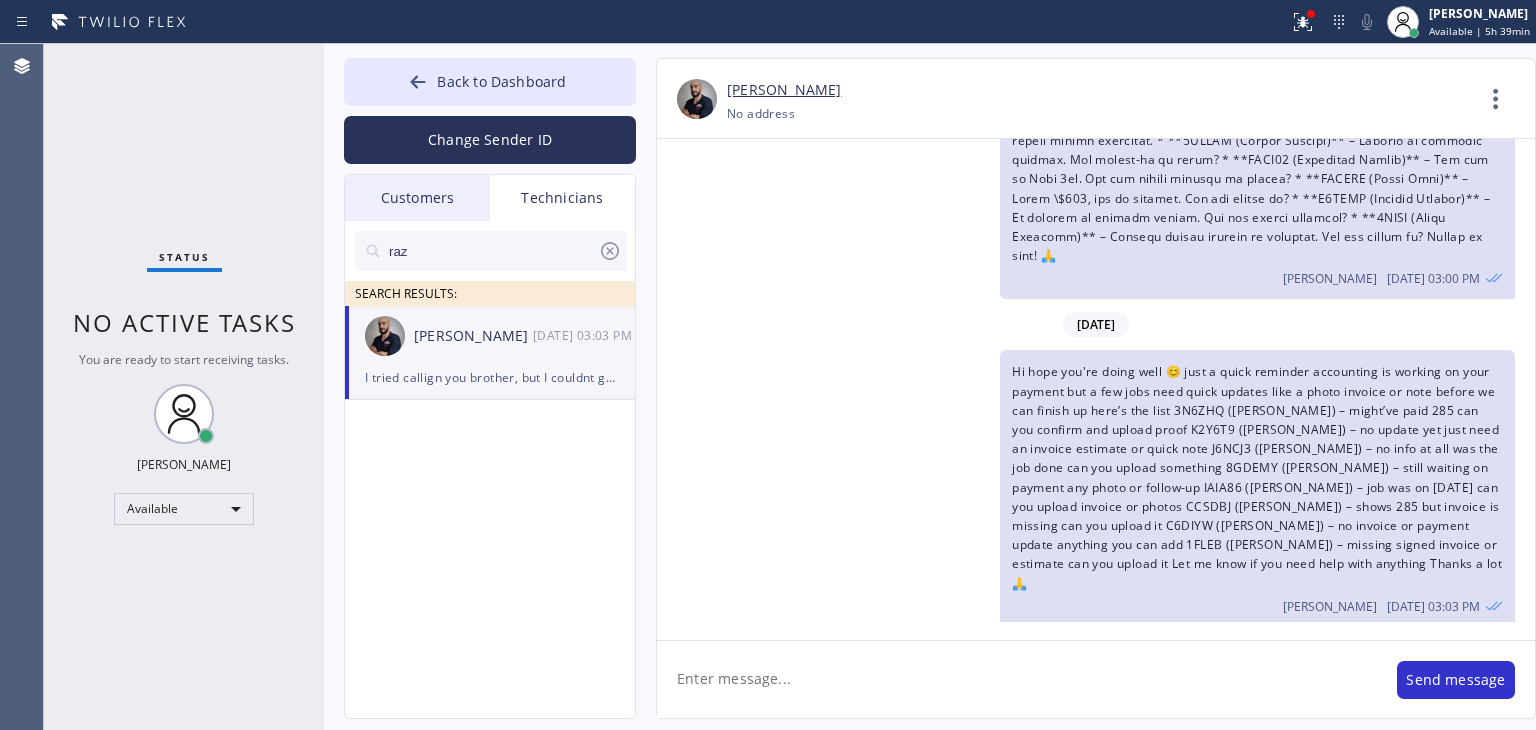 scroll, scrollTop: 0, scrollLeft: 0, axis: both 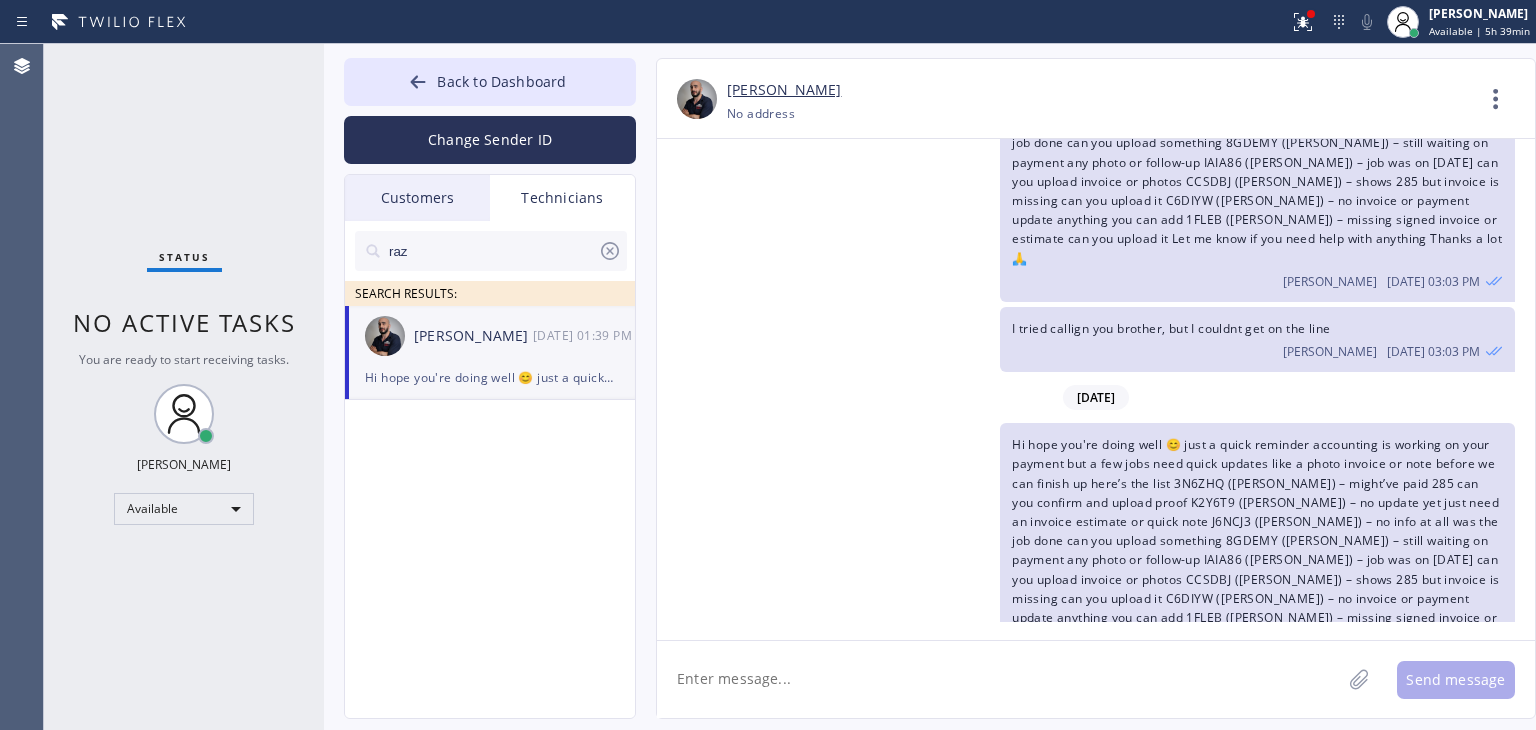 drag, startPoint x: 429, startPoint y: 270, endPoint x: 429, endPoint y: 247, distance: 23 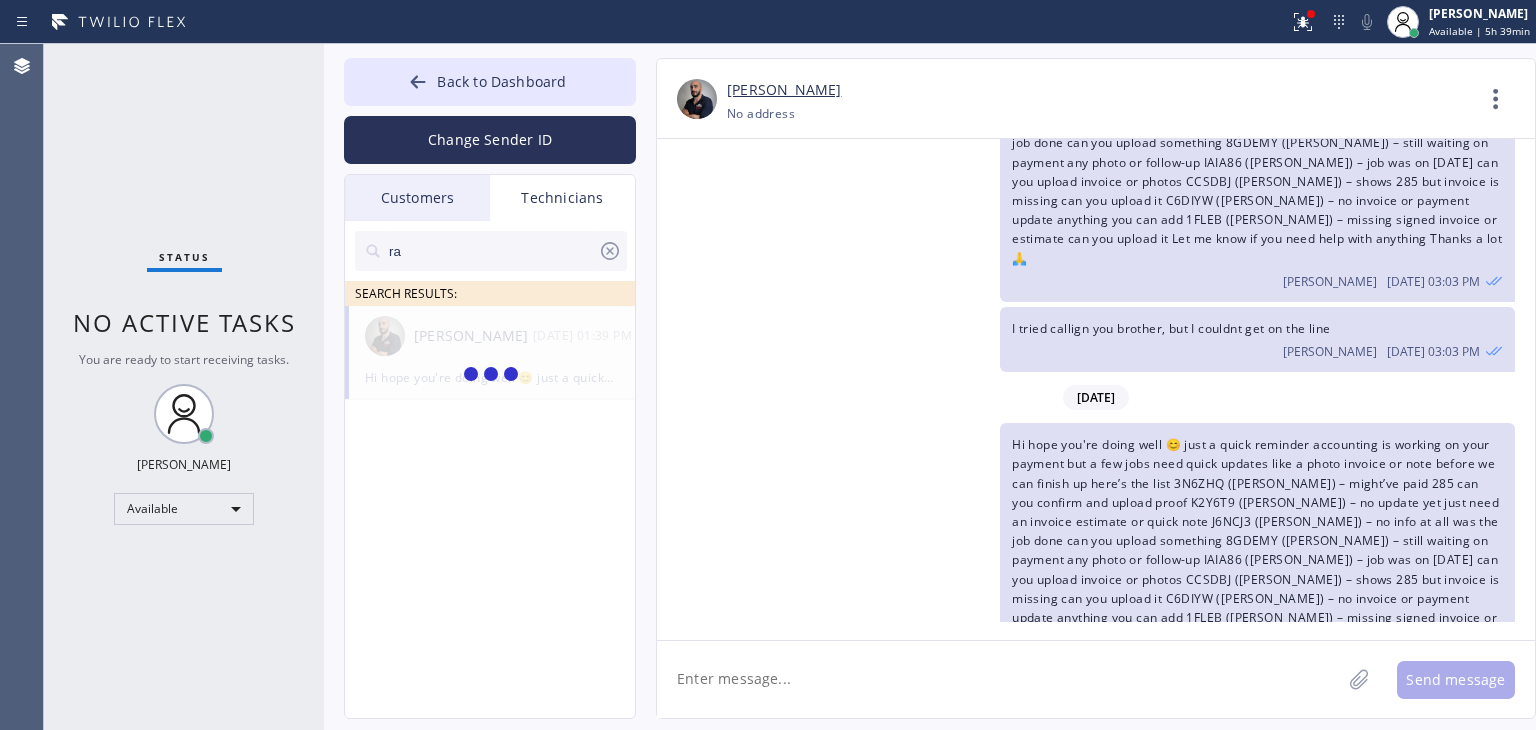 type on "r" 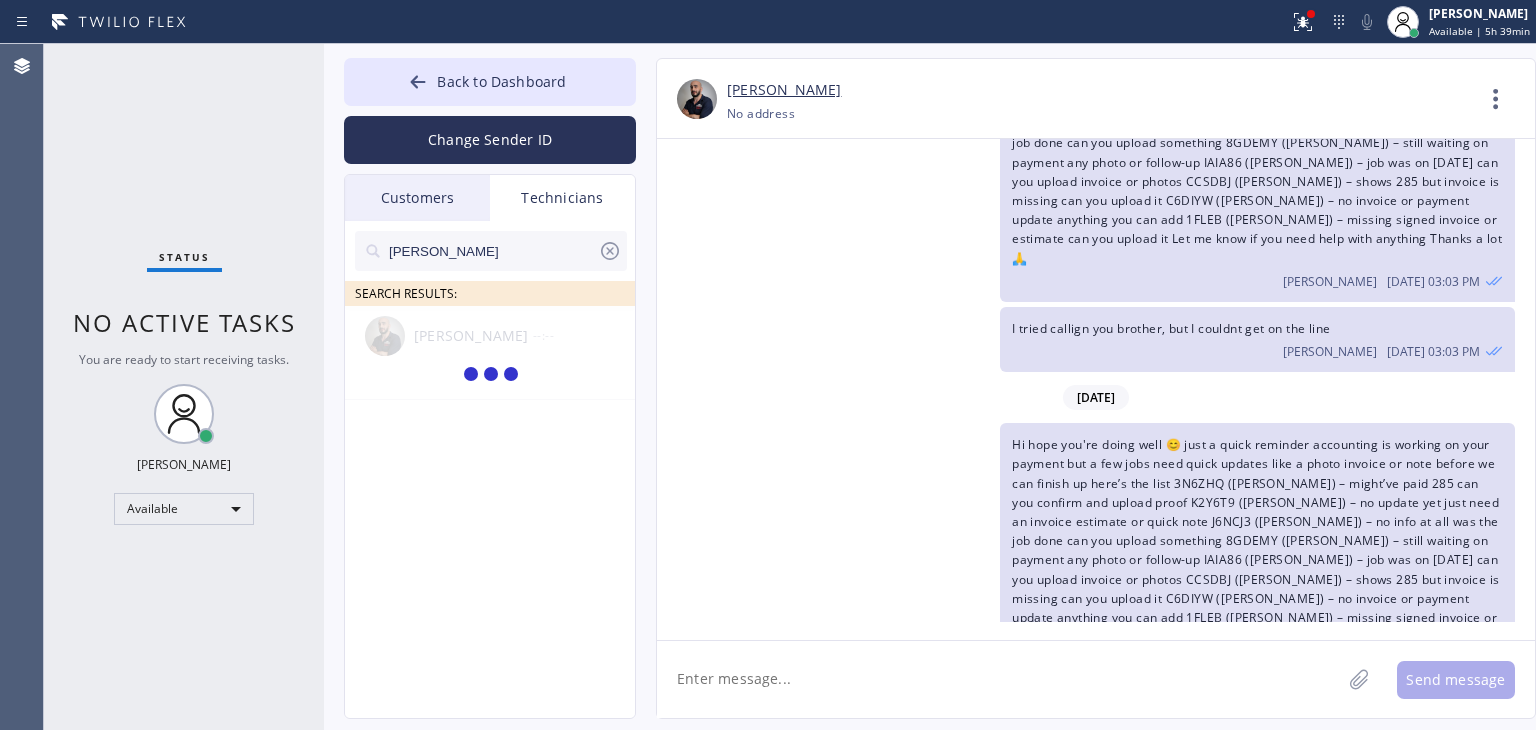 type on "[PERSON_NAME]" 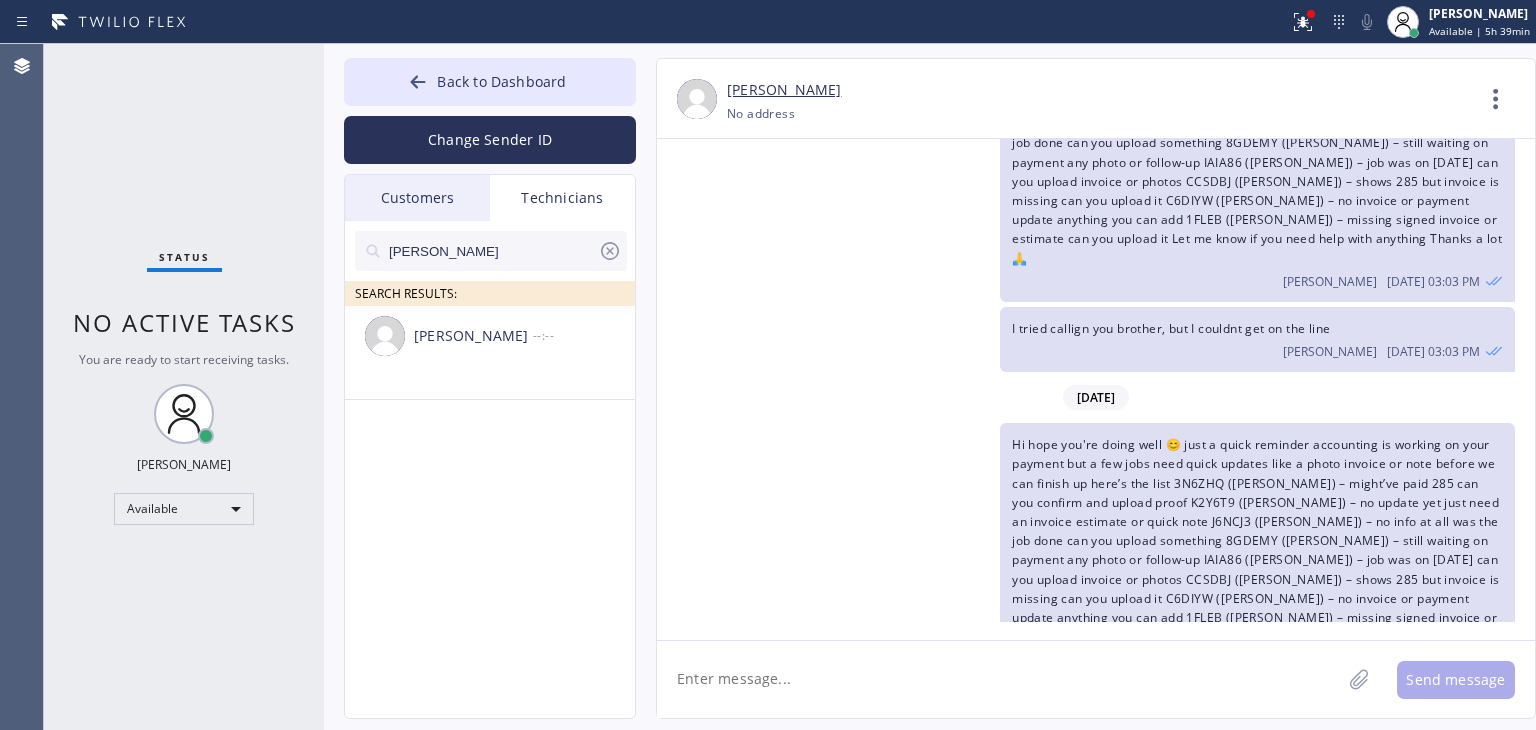 click 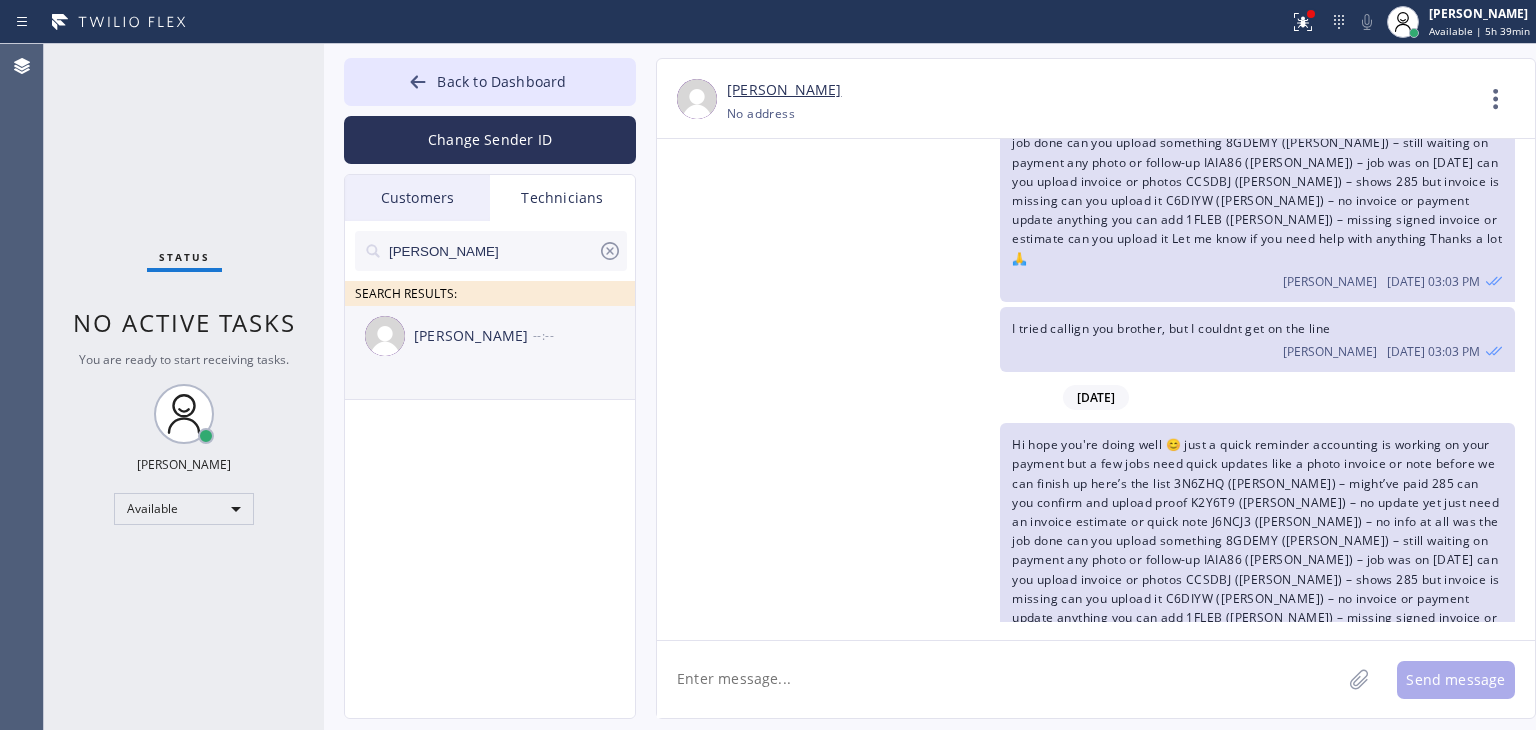 click on "[PERSON_NAME]" at bounding box center (473, 336) 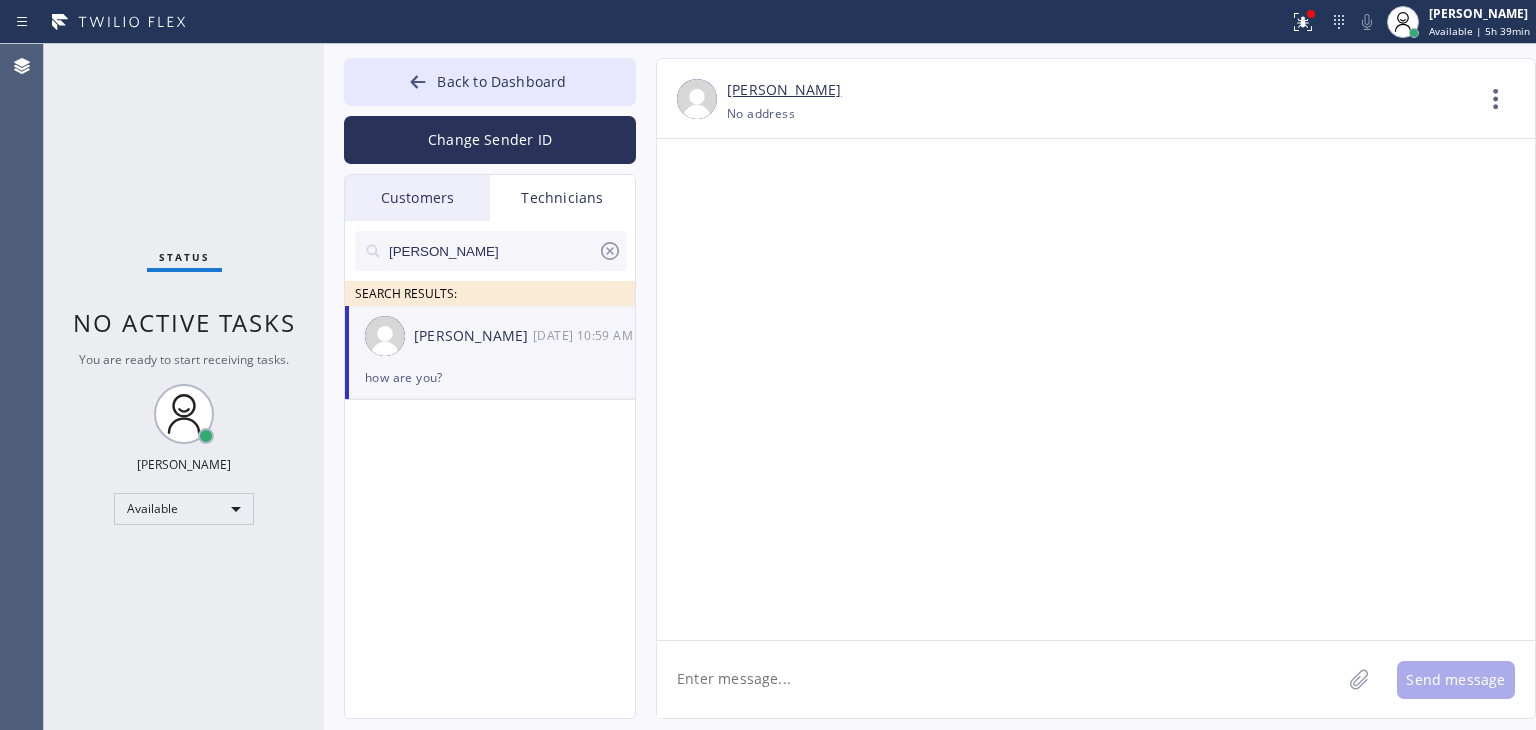 scroll, scrollTop: 8270, scrollLeft: 0, axis: vertical 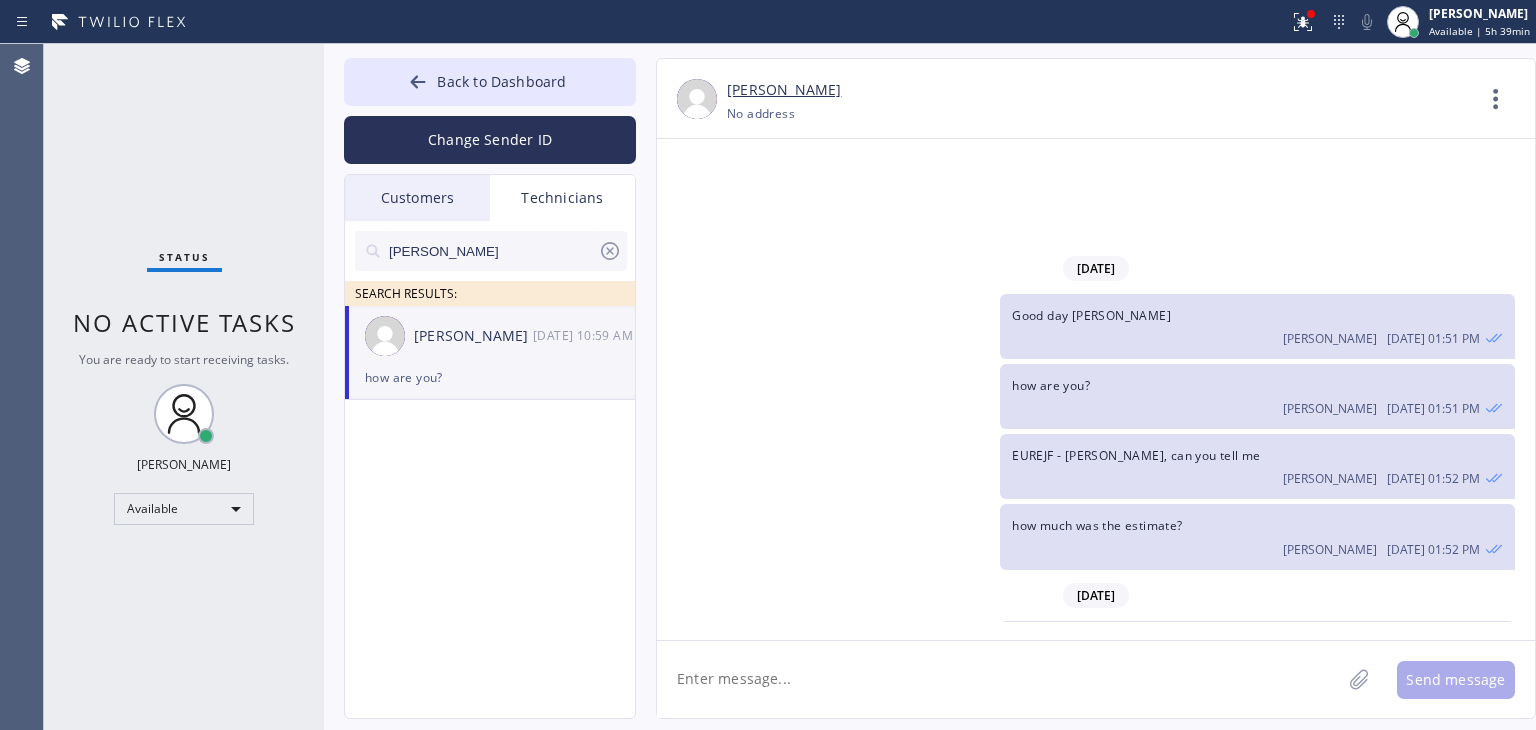 click 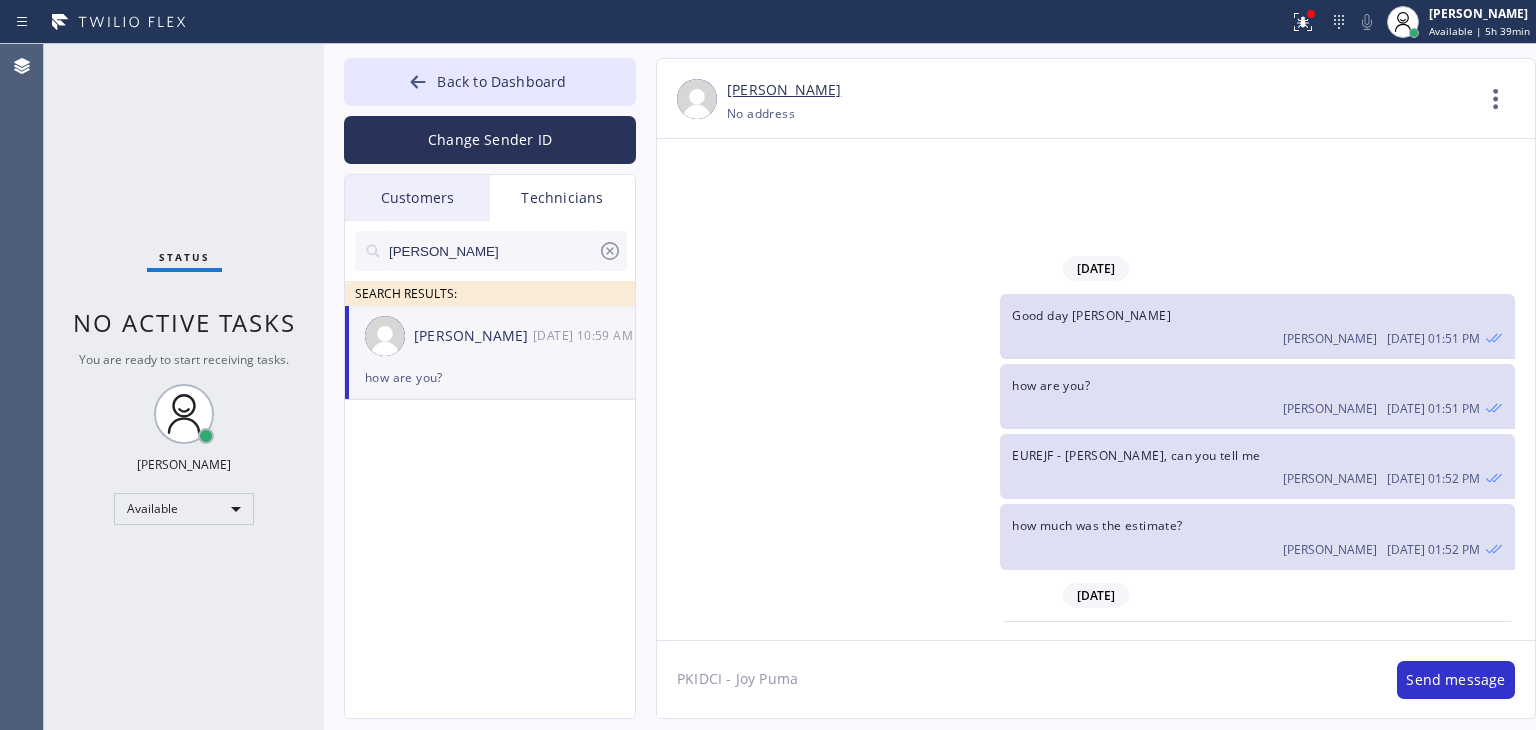 type on "PKIDCI - [PERSON_NAME]" 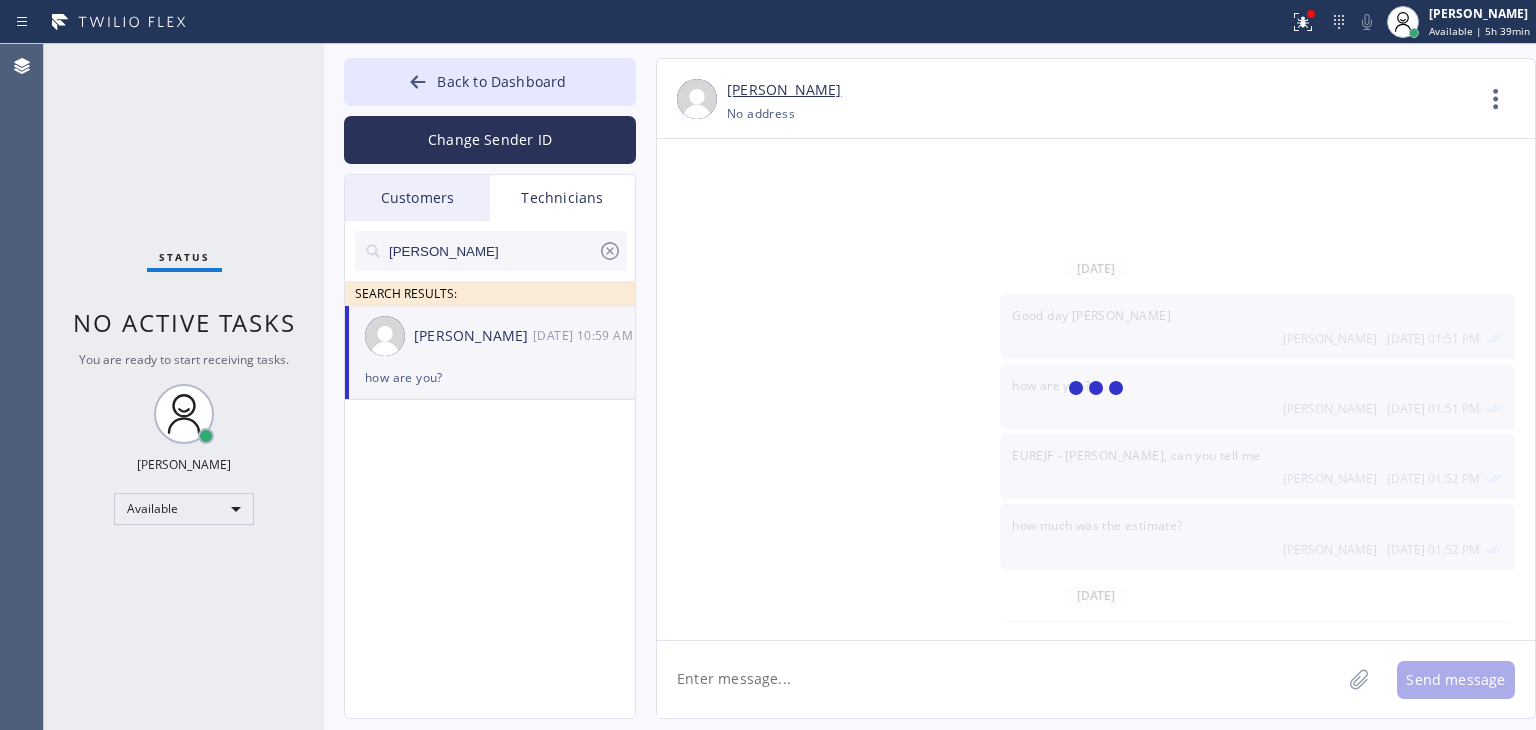 scroll, scrollTop: 8340, scrollLeft: 0, axis: vertical 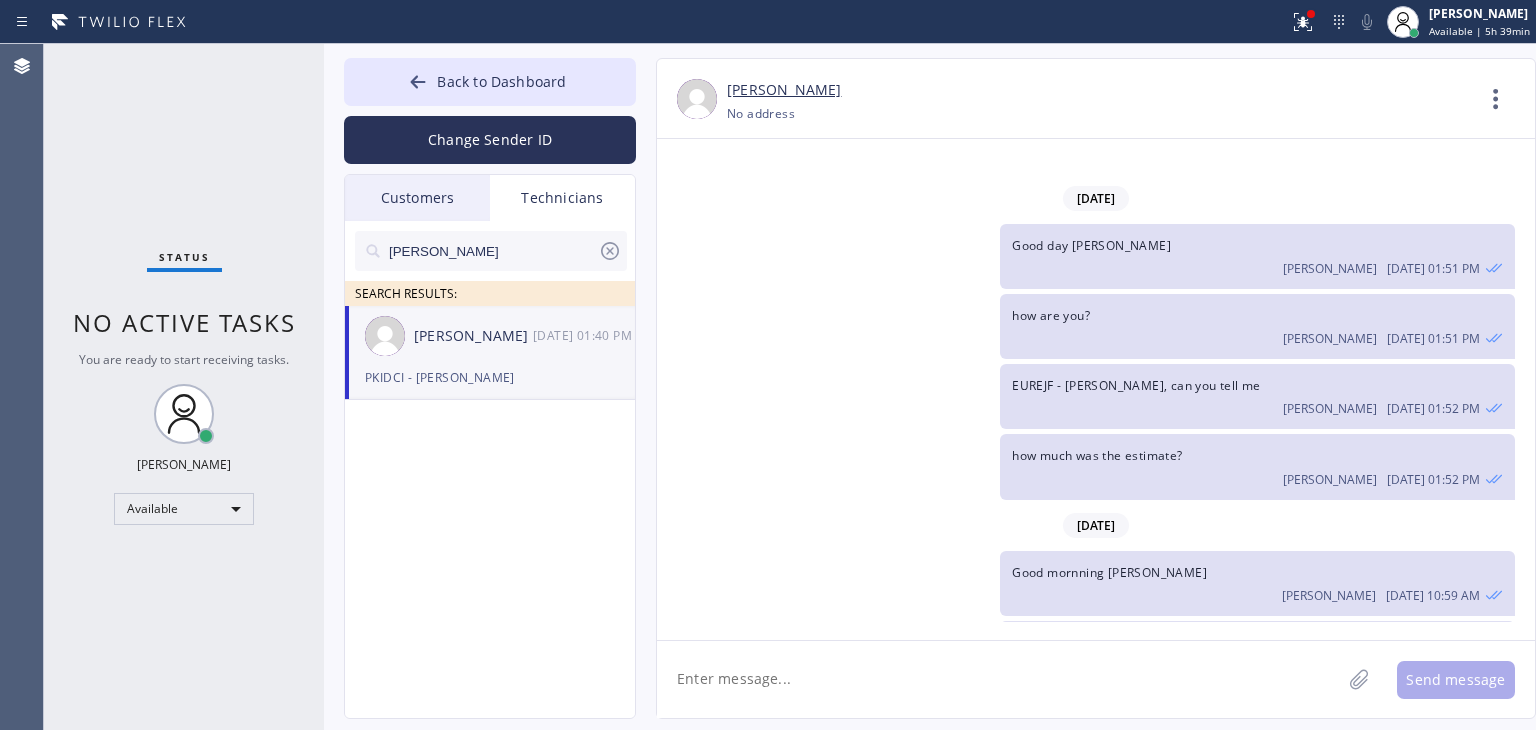 click 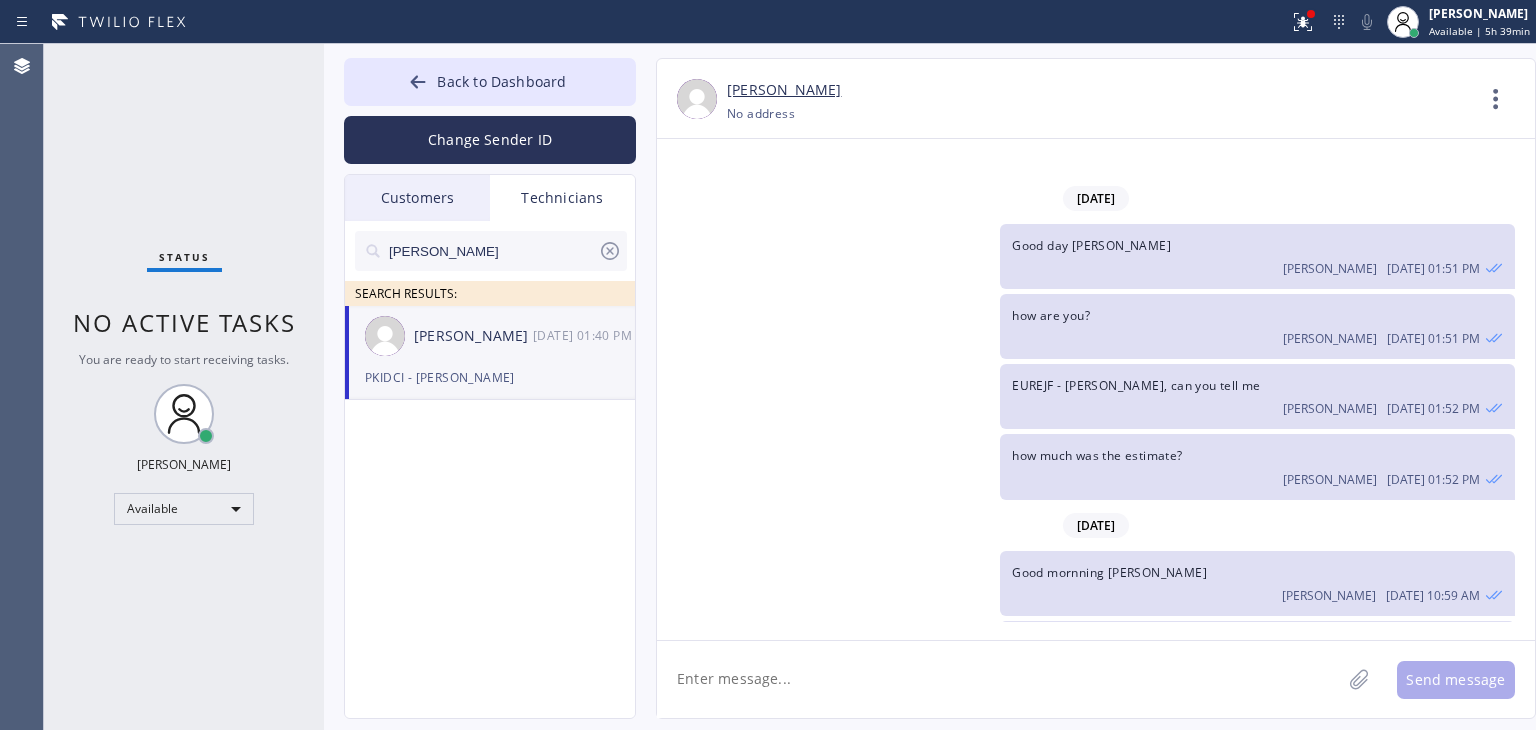 paste on "4244K8" 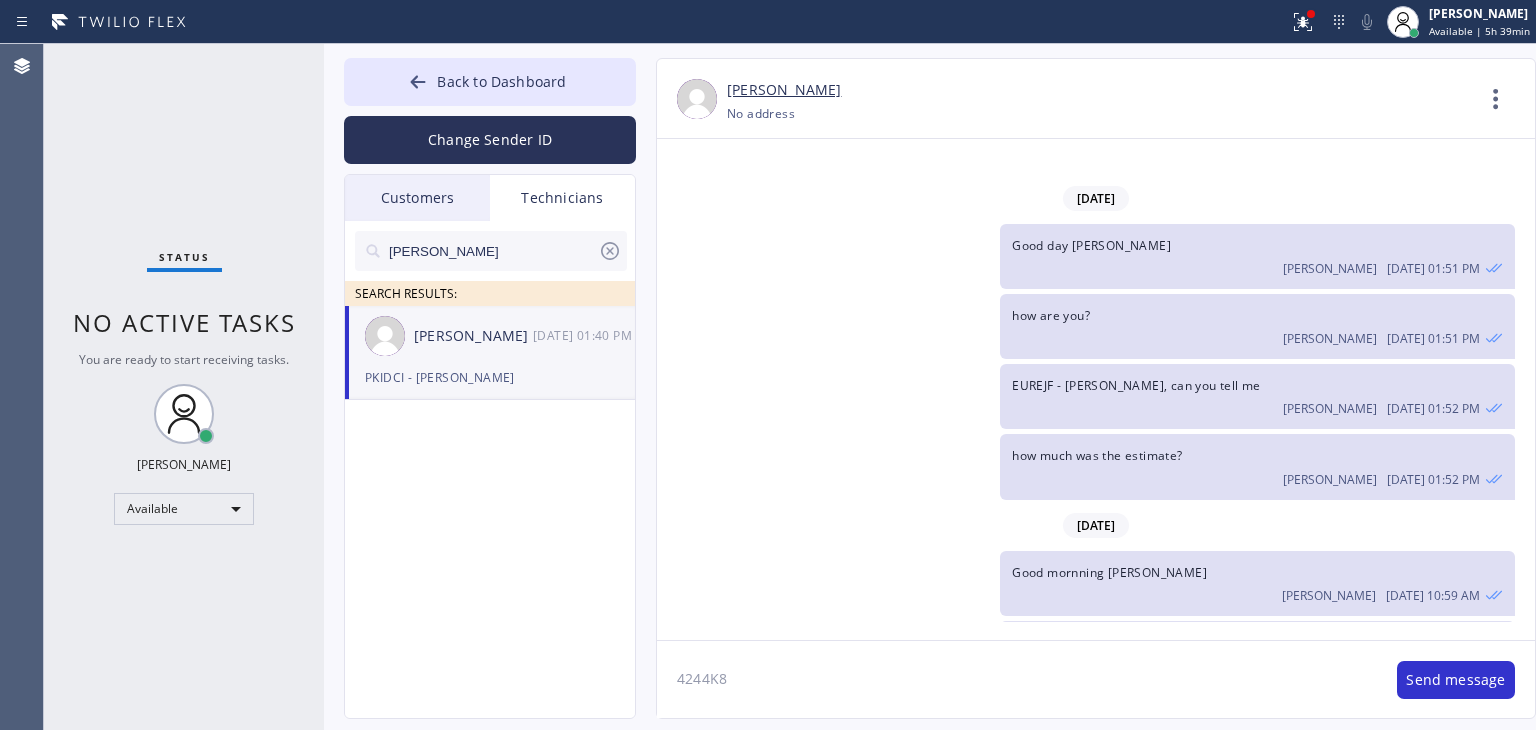 click on "4244K8" 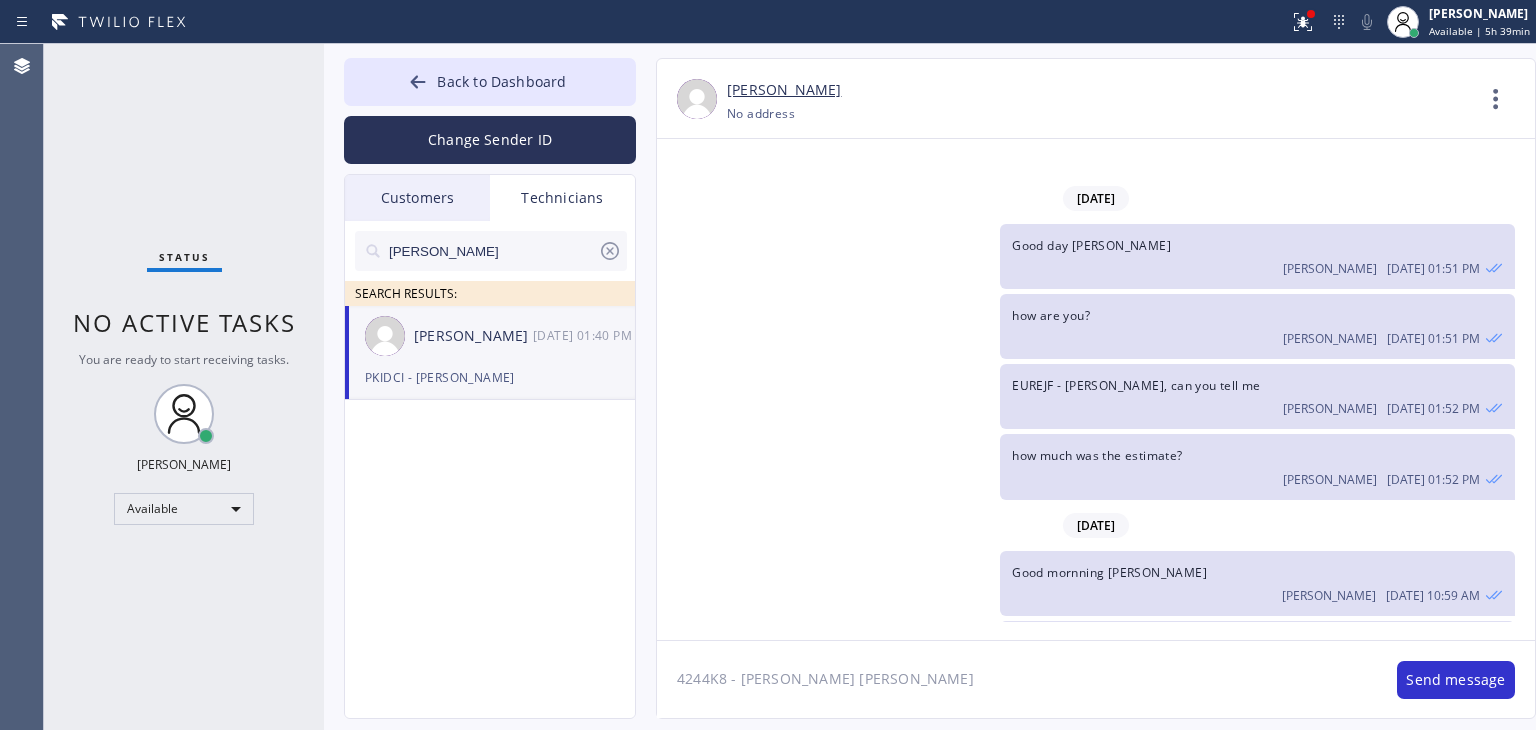 type on "4244K8 - [PERSON_NAME]" 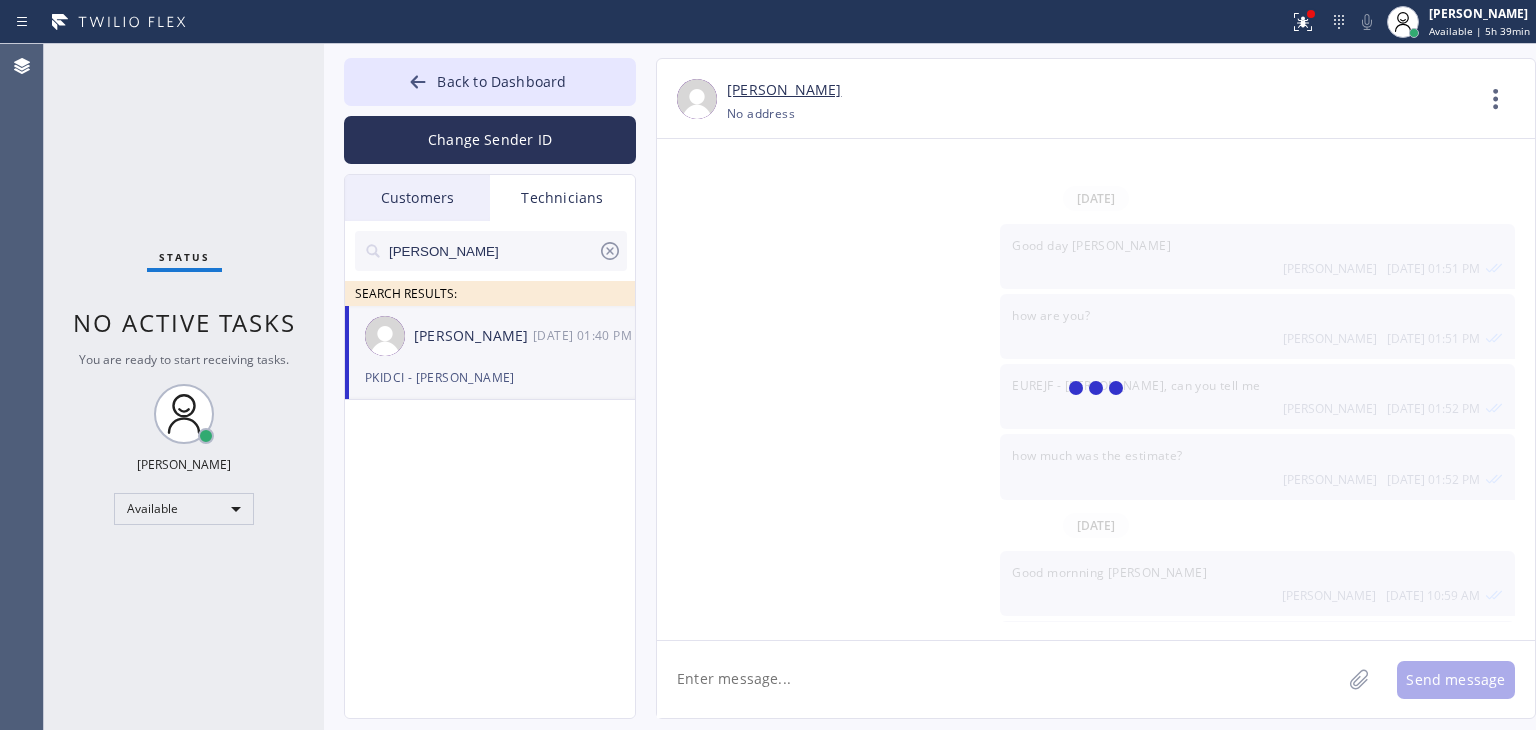 scroll, scrollTop: 8409, scrollLeft: 0, axis: vertical 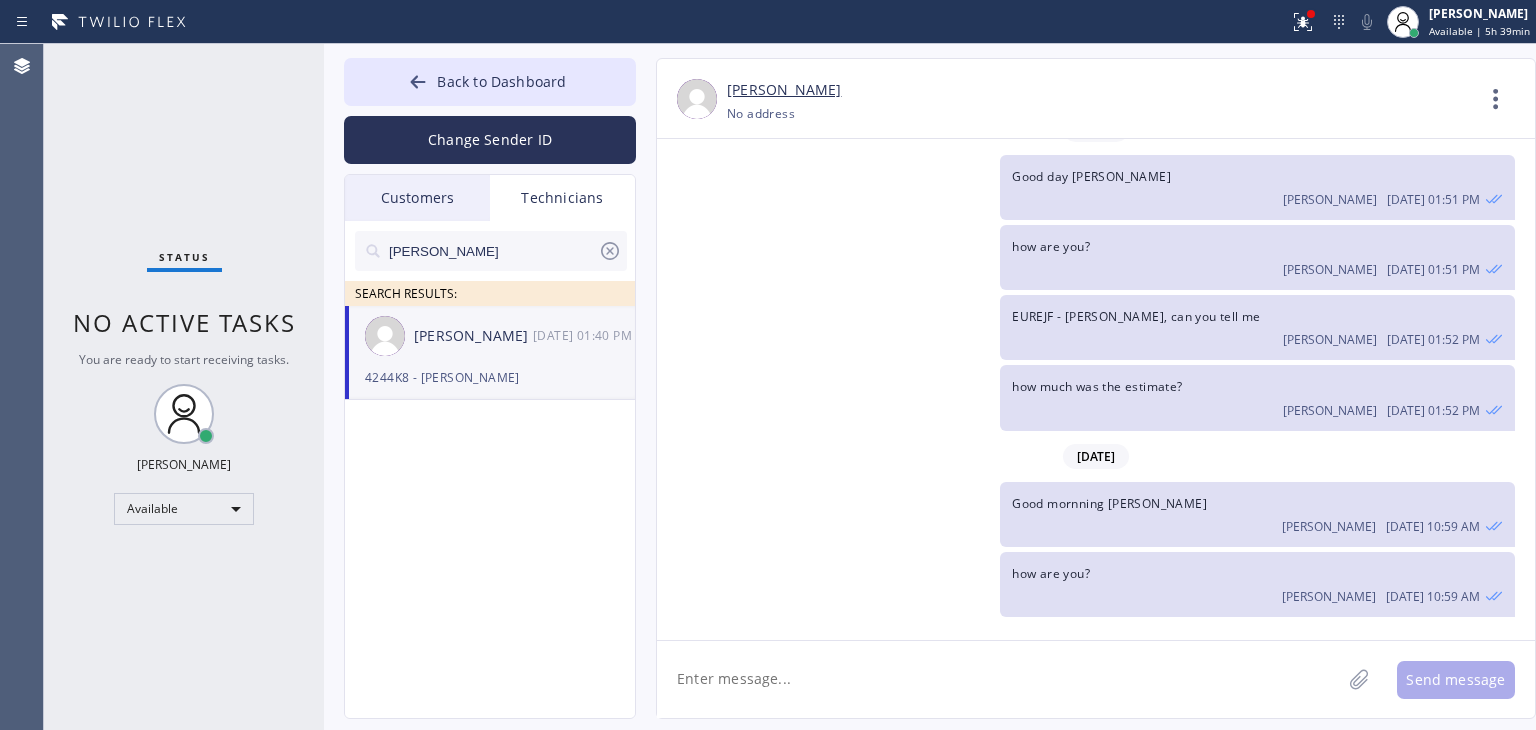 type on "o" 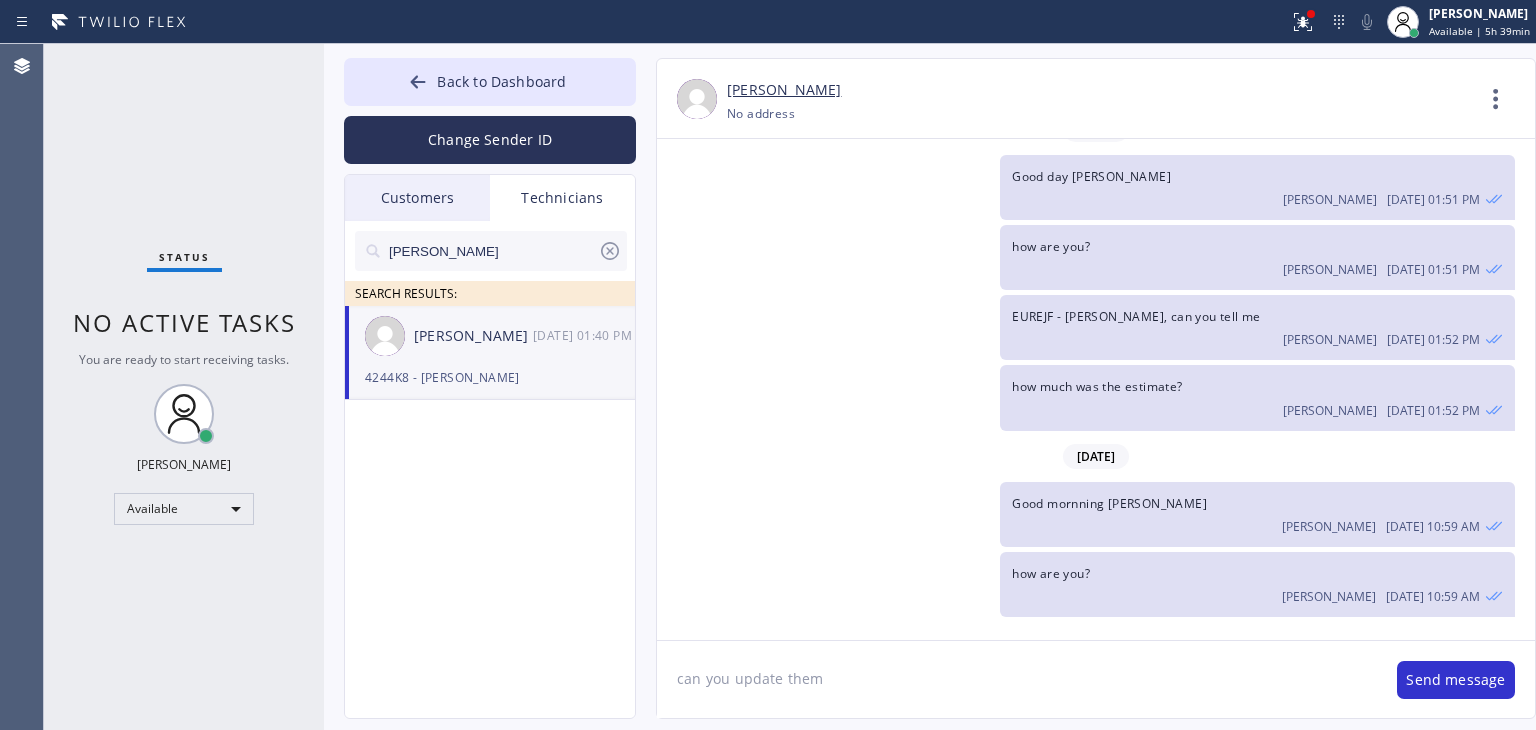 type on "can you update them?" 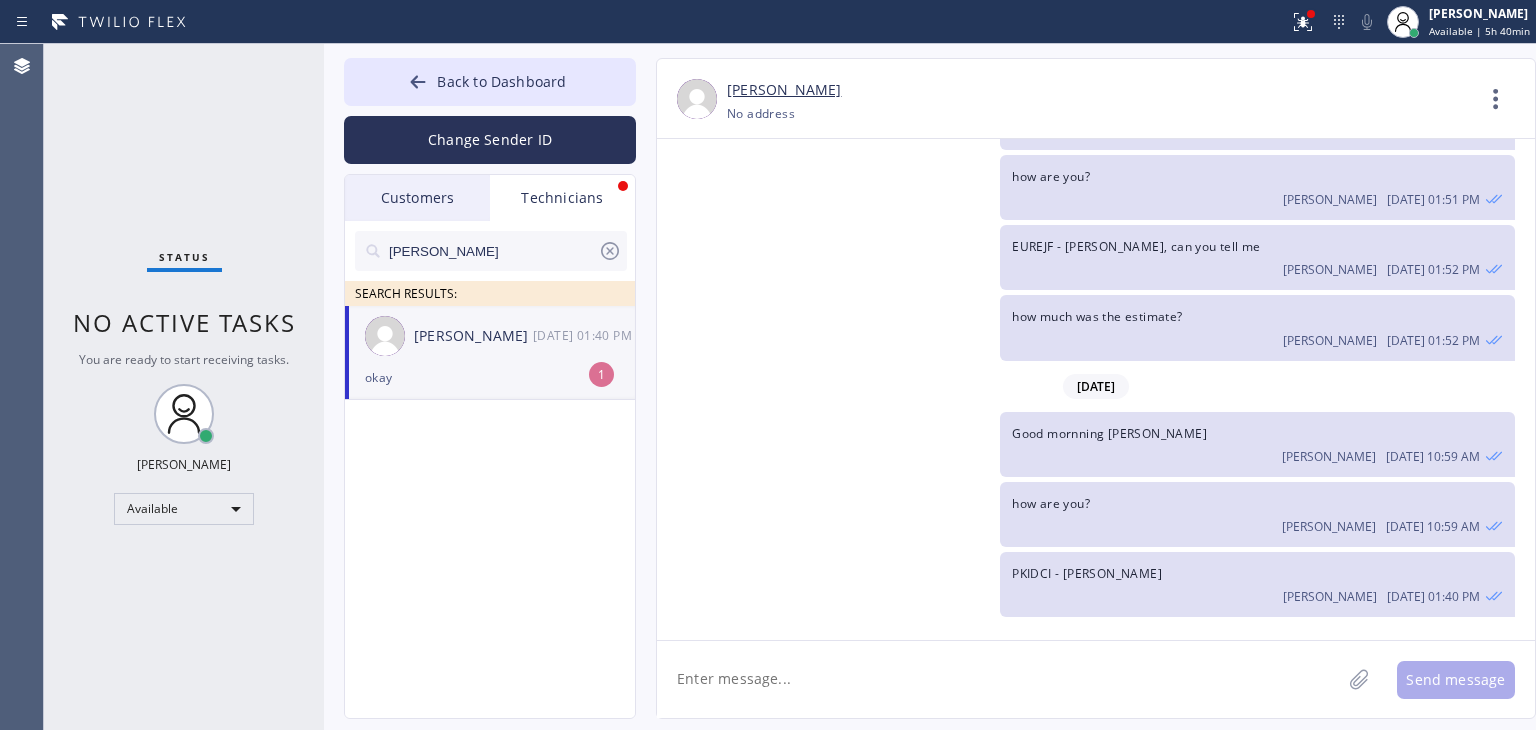 scroll, scrollTop: 8543, scrollLeft: 0, axis: vertical 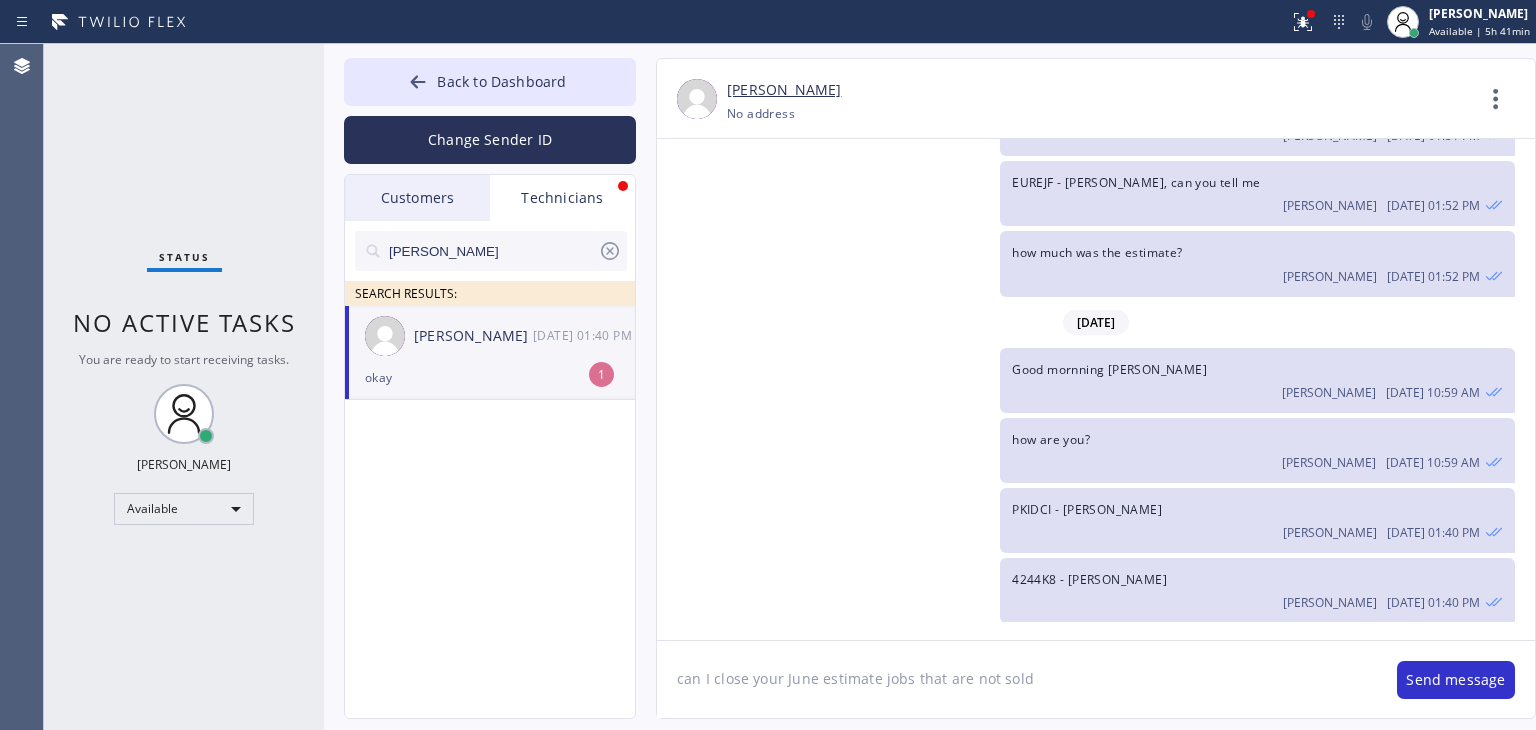 type on "can I close your June estimate jobs that are not sold?" 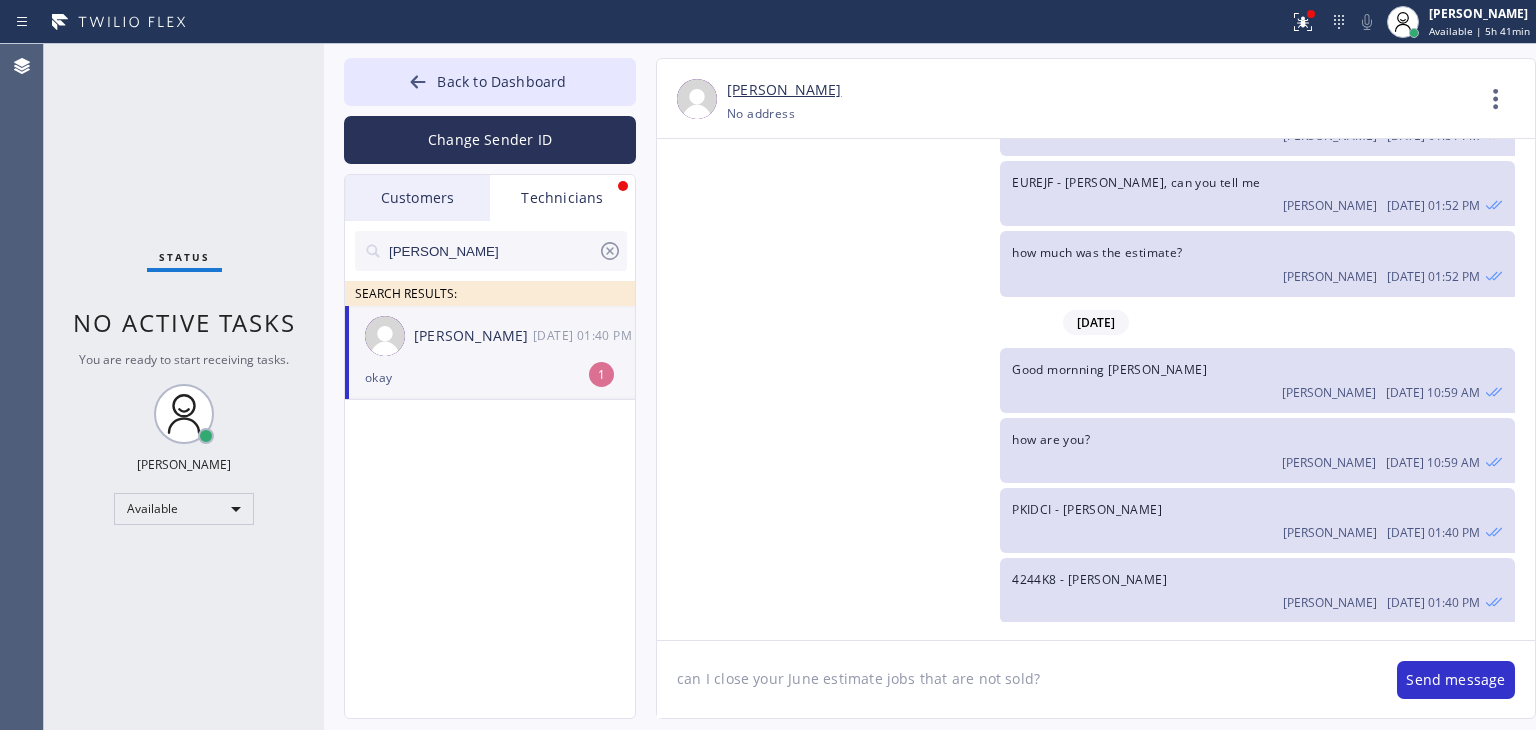 type 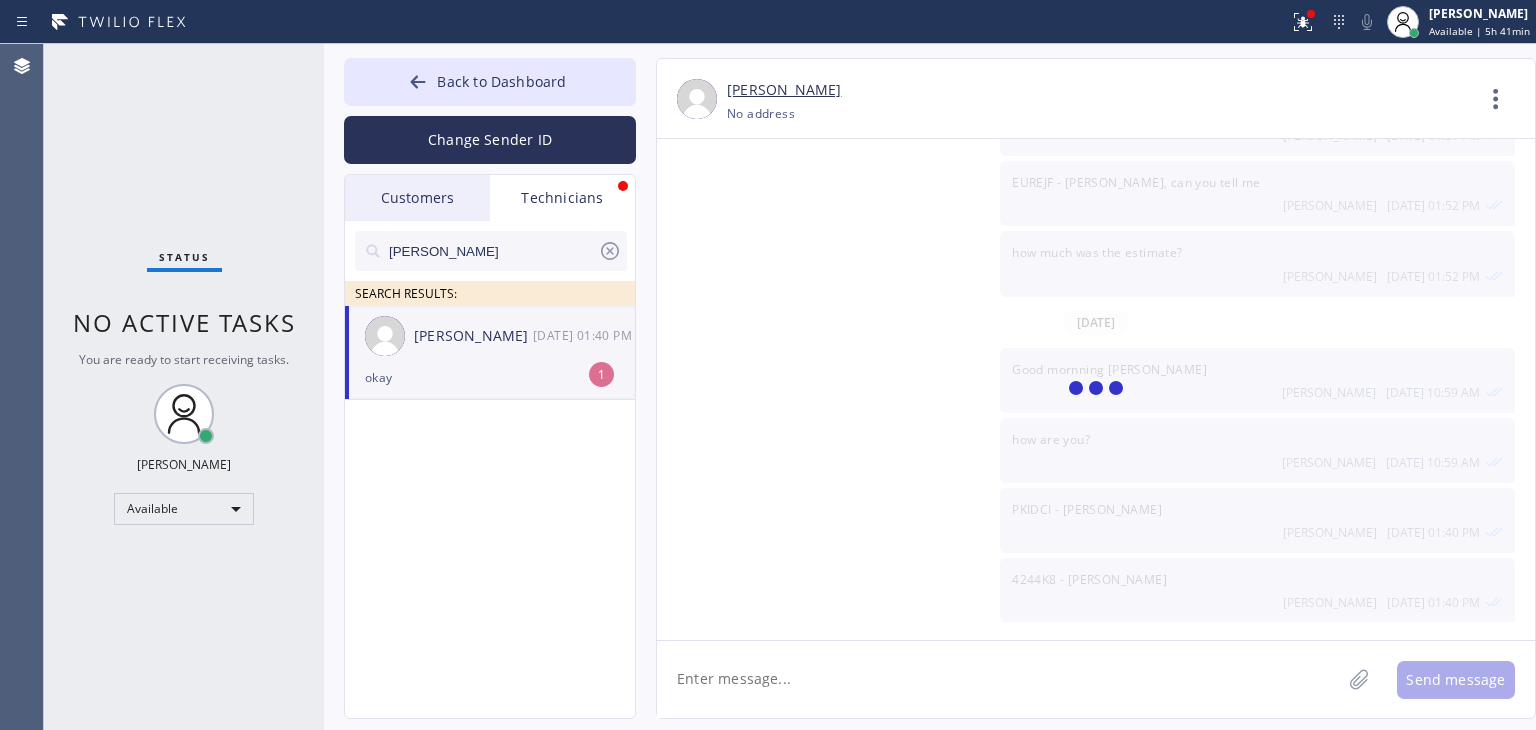 scroll, scrollTop: 8612, scrollLeft: 0, axis: vertical 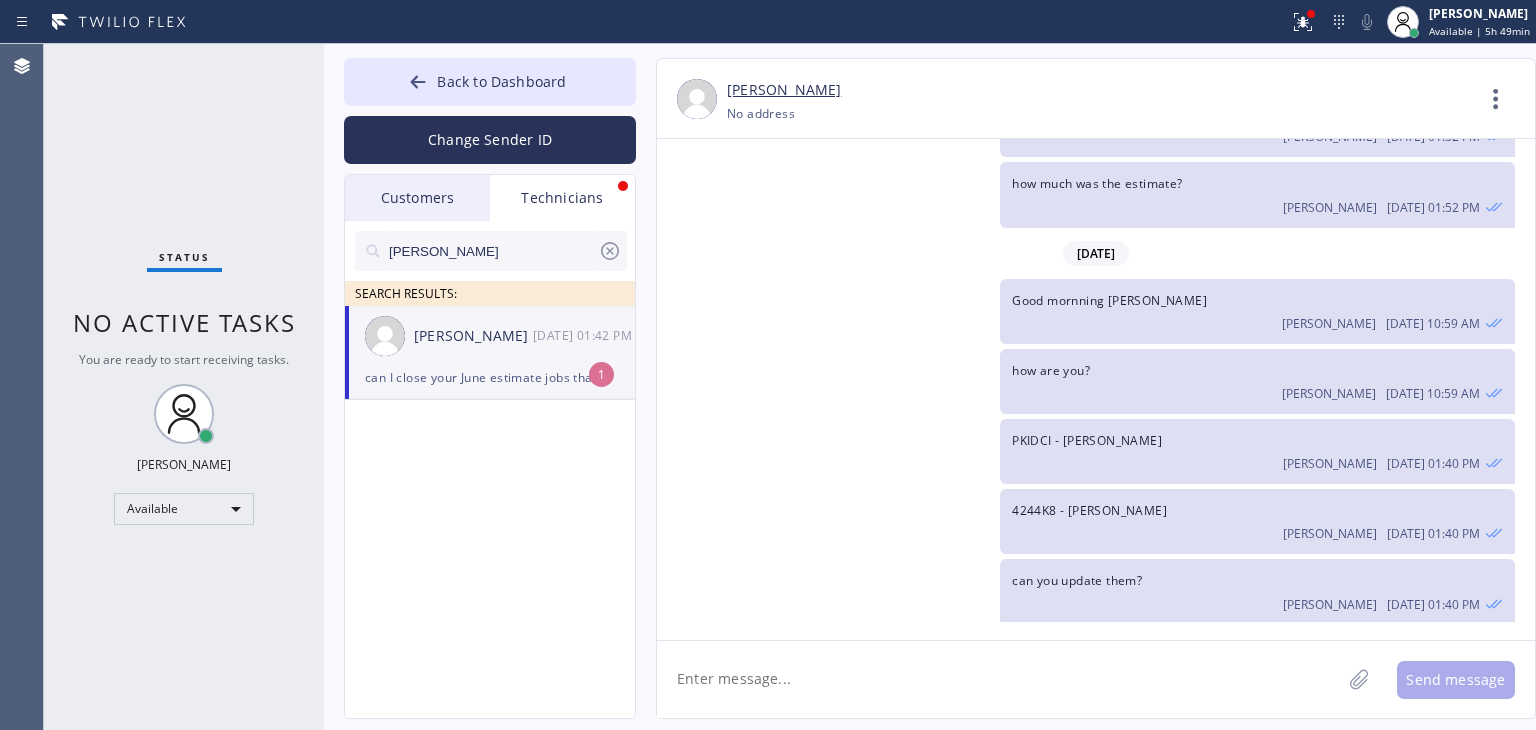 click on "[DATE] 01:42 PM" at bounding box center (585, 335) 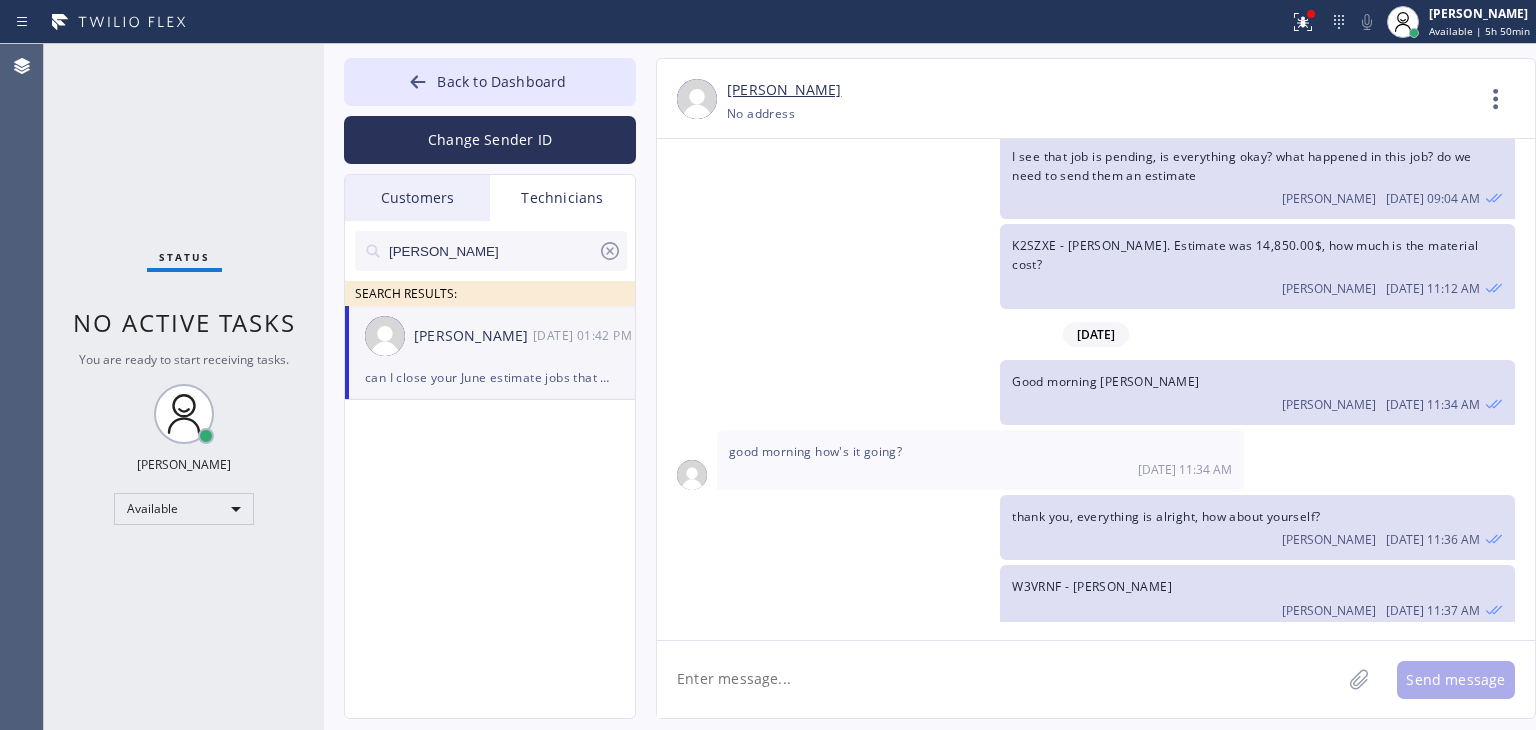 scroll, scrollTop: 7612, scrollLeft: 0, axis: vertical 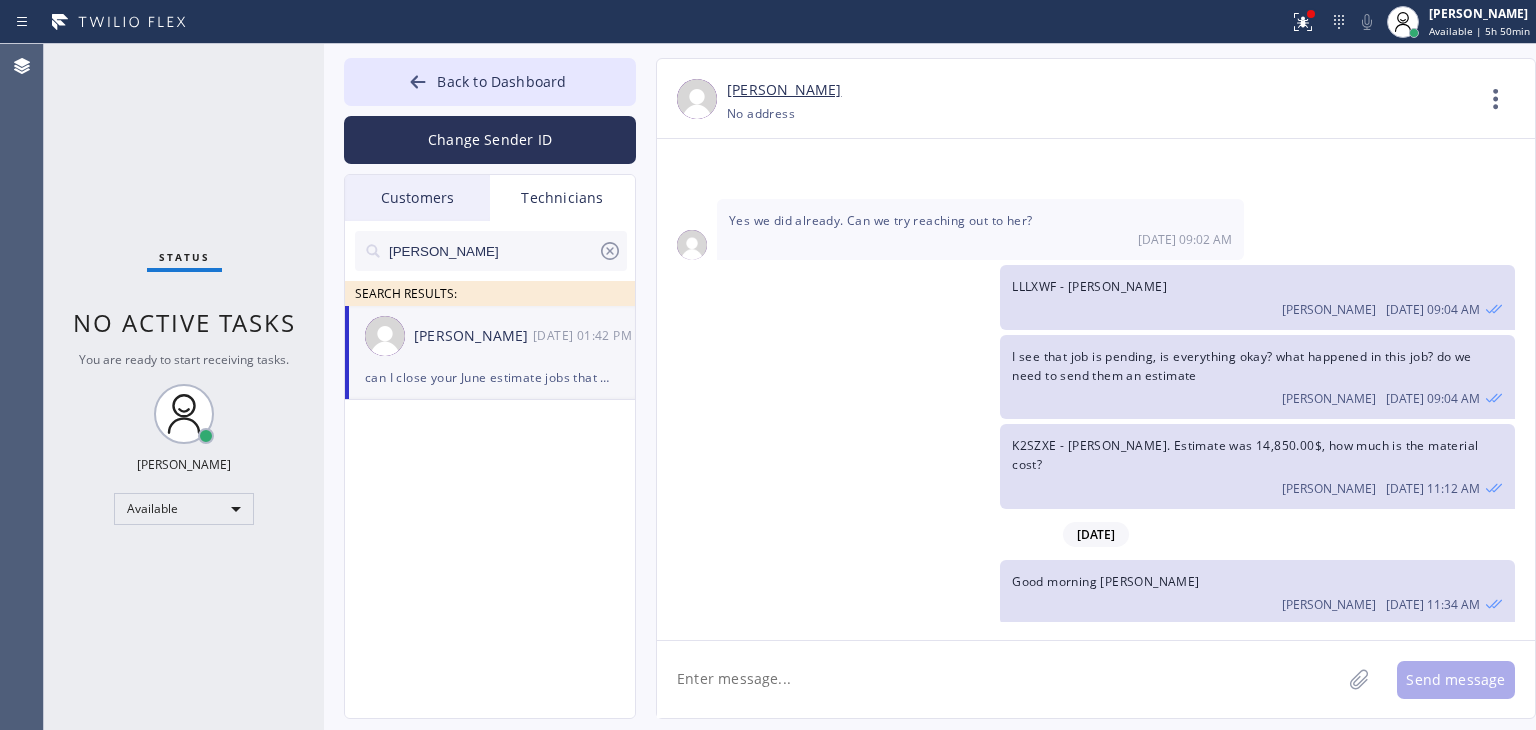 click on "[PERSON_NAME]" at bounding box center [492, 251] 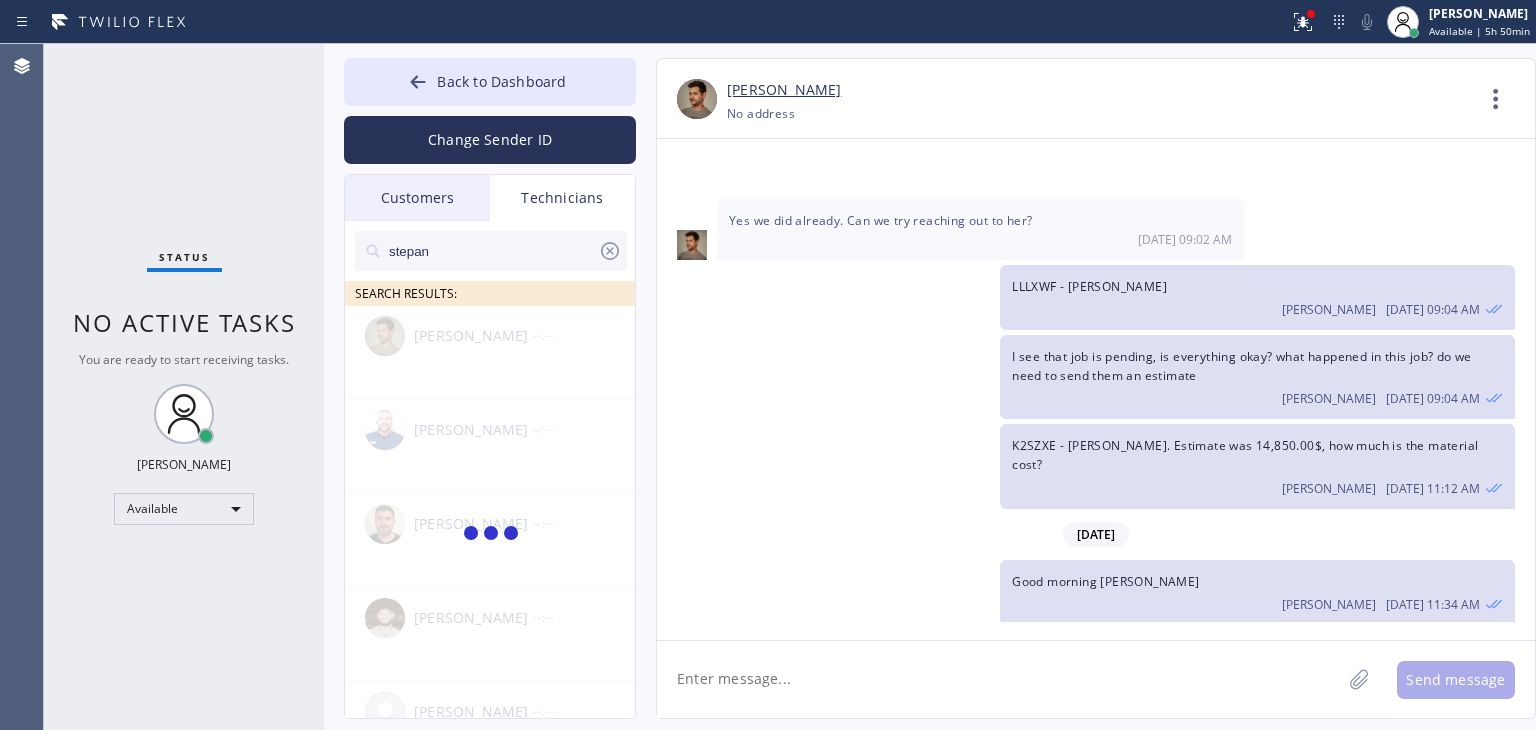 type on "stepan" 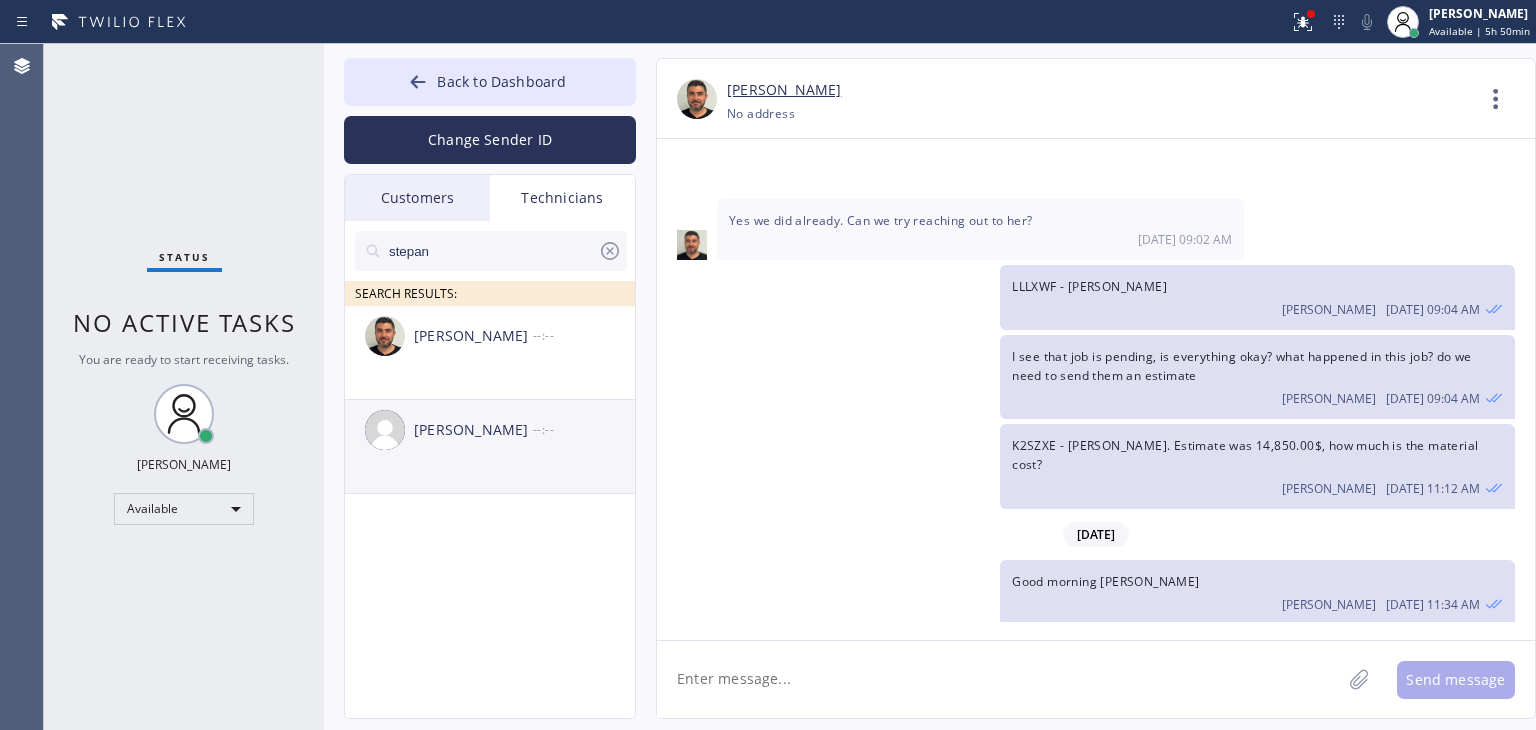 click on "[PERSON_NAME]" at bounding box center [473, 430] 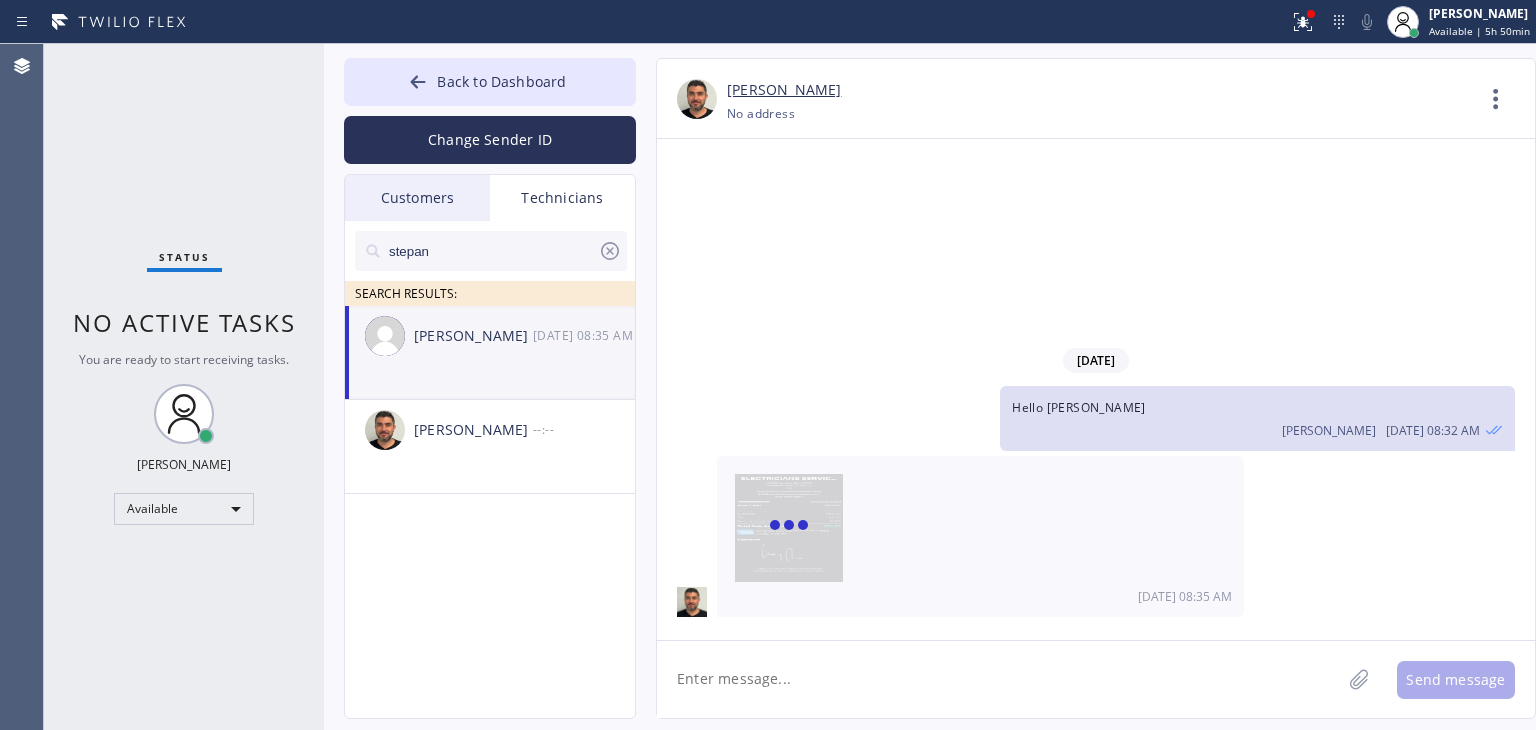 scroll, scrollTop: 0, scrollLeft: 0, axis: both 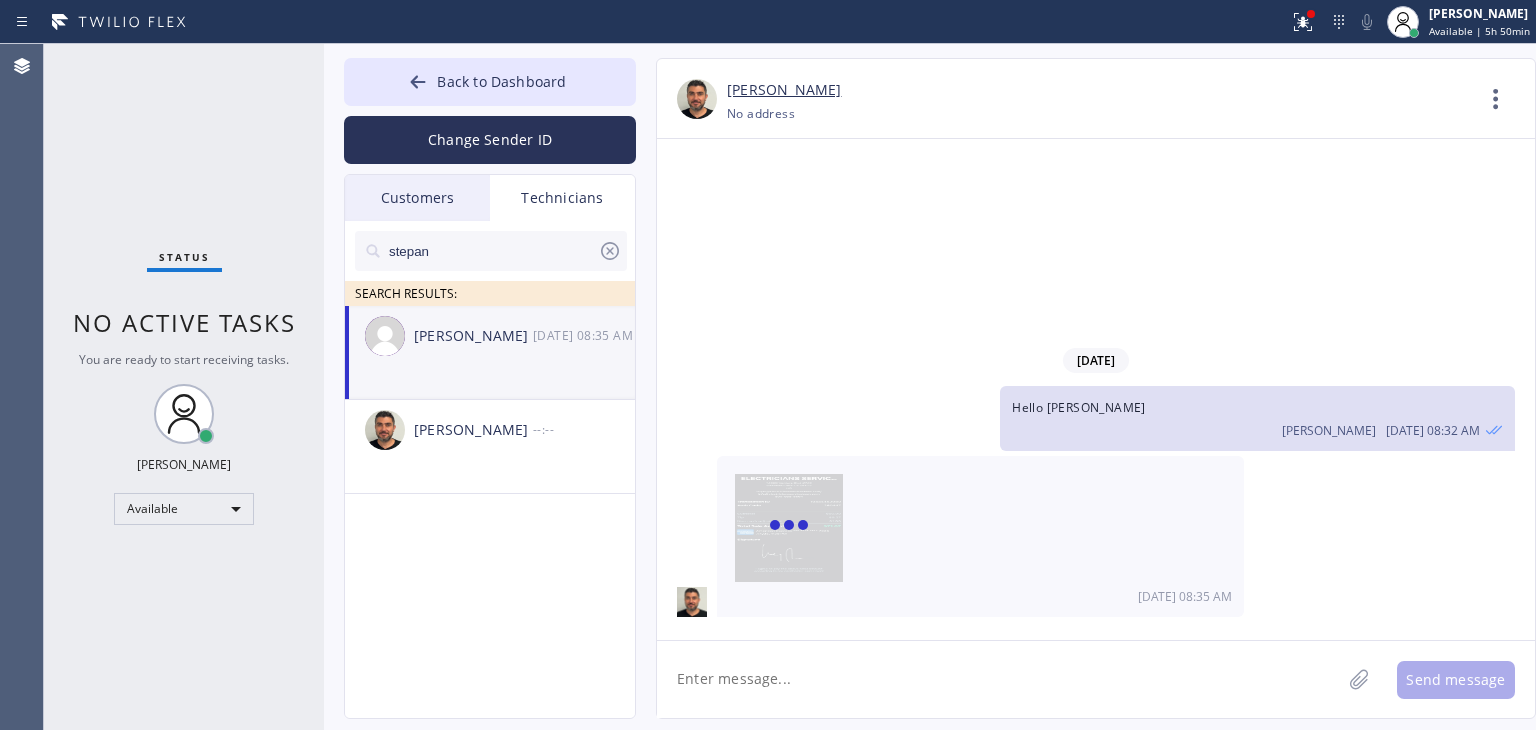 click 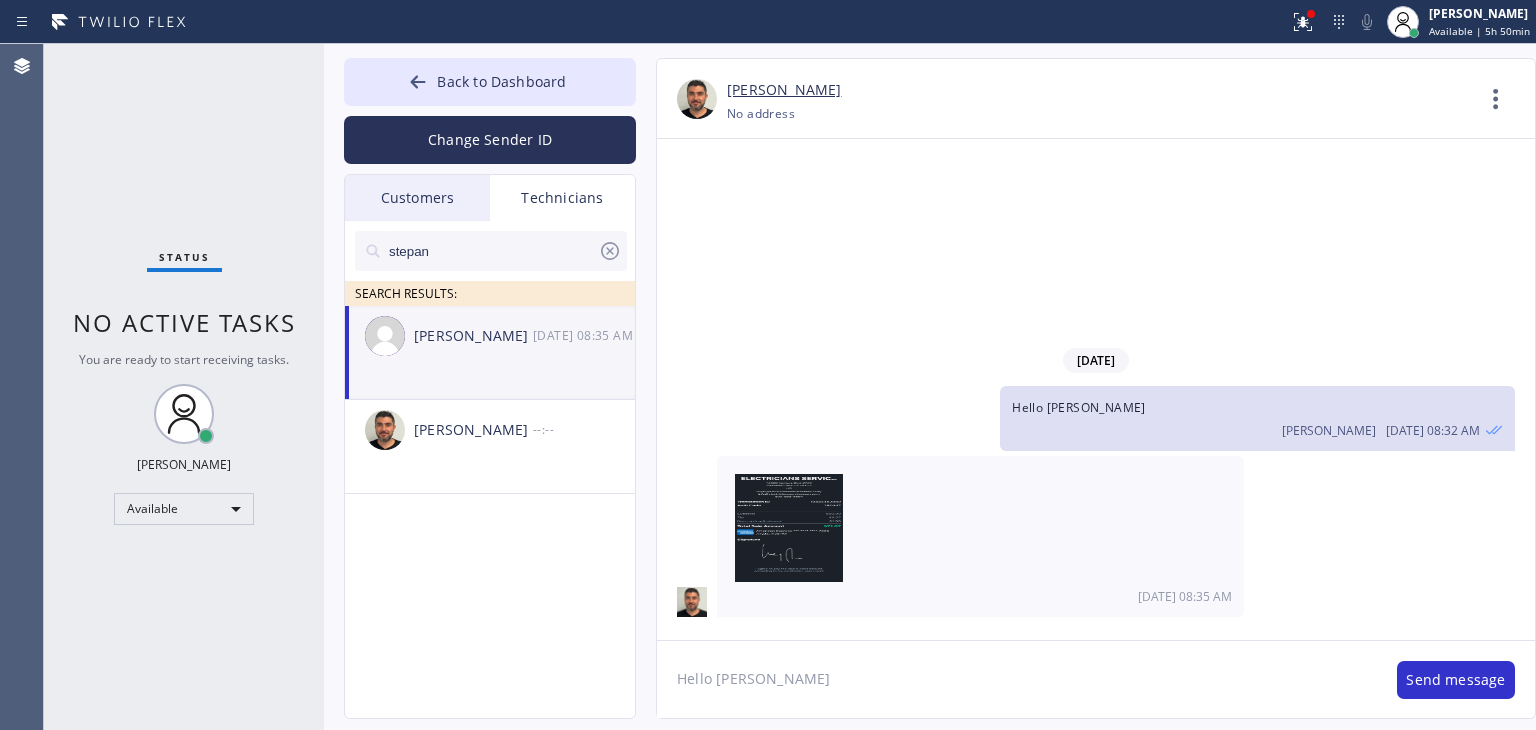 type on "Hello [PERSON_NAME]" 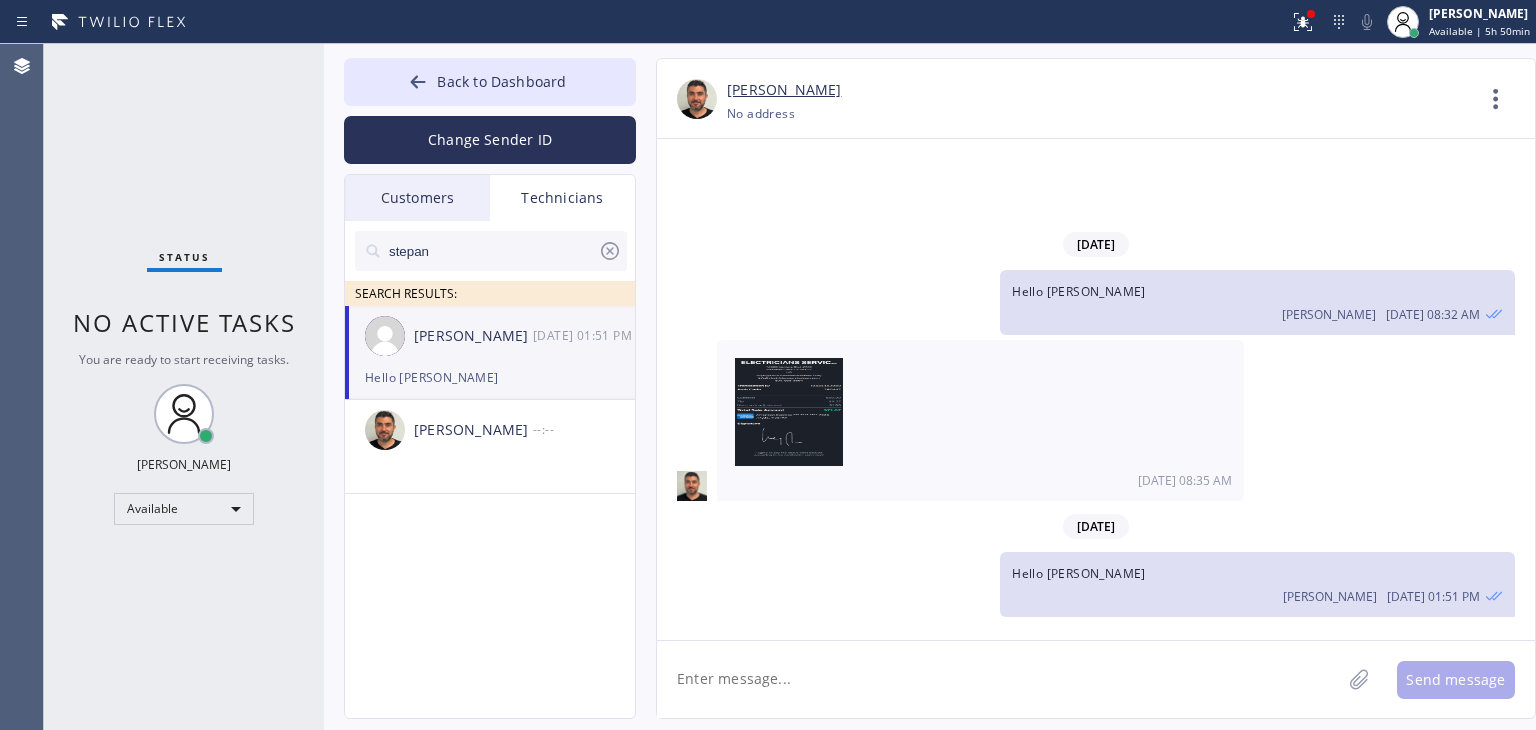 click on "Hello [PERSON_NAME]" at bounding box center [490, 377] 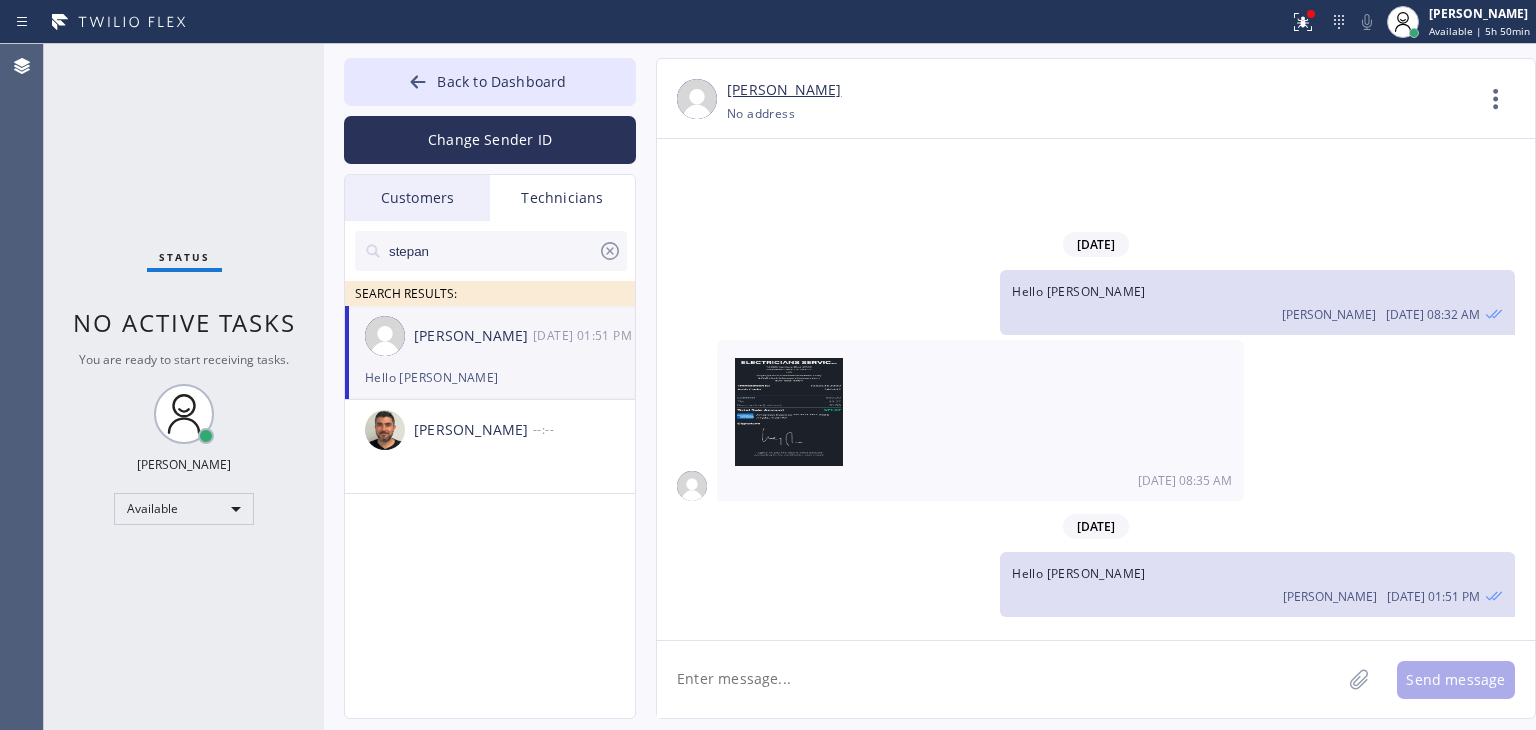 click 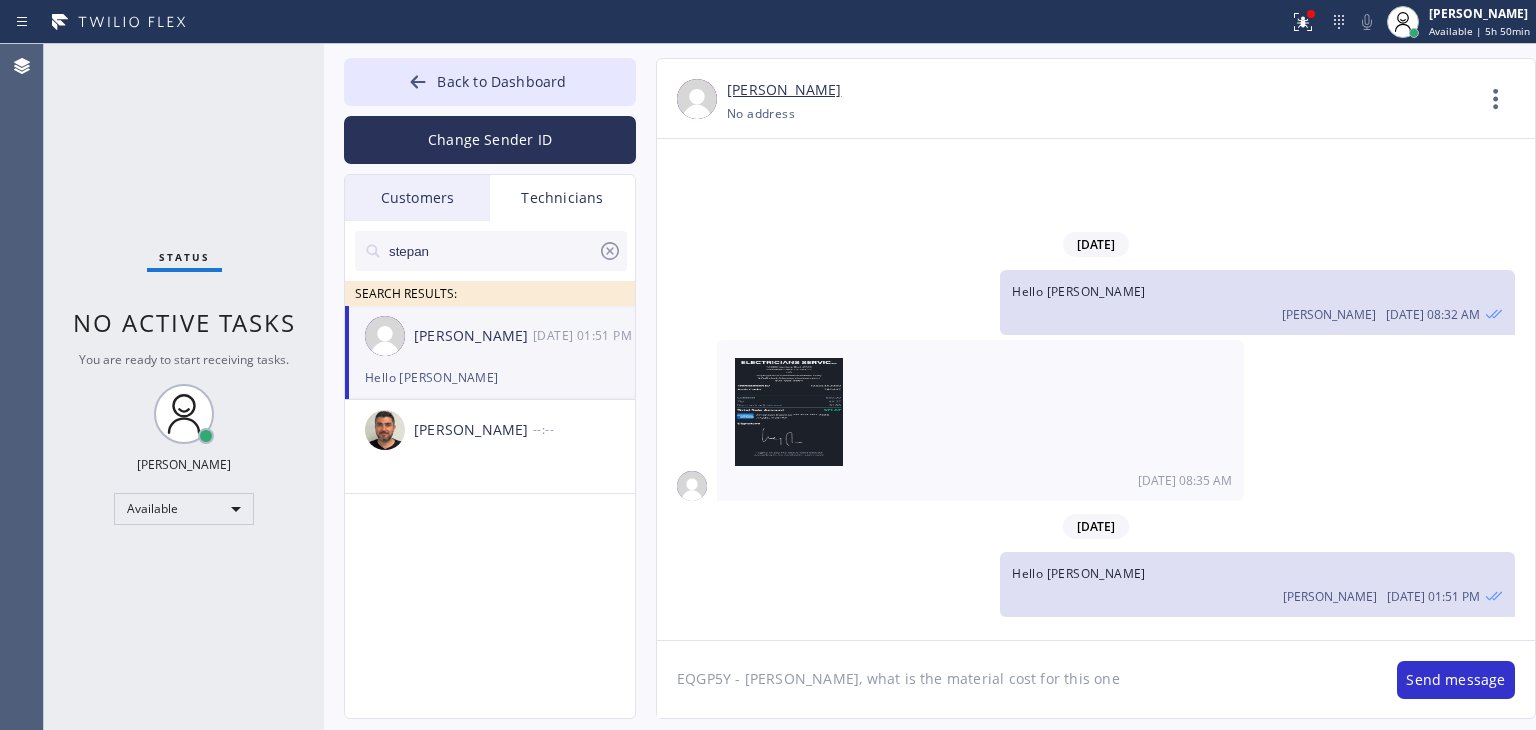 type on "EQGP5Y - [PERSON_NAME], what is the material cost for this one?" 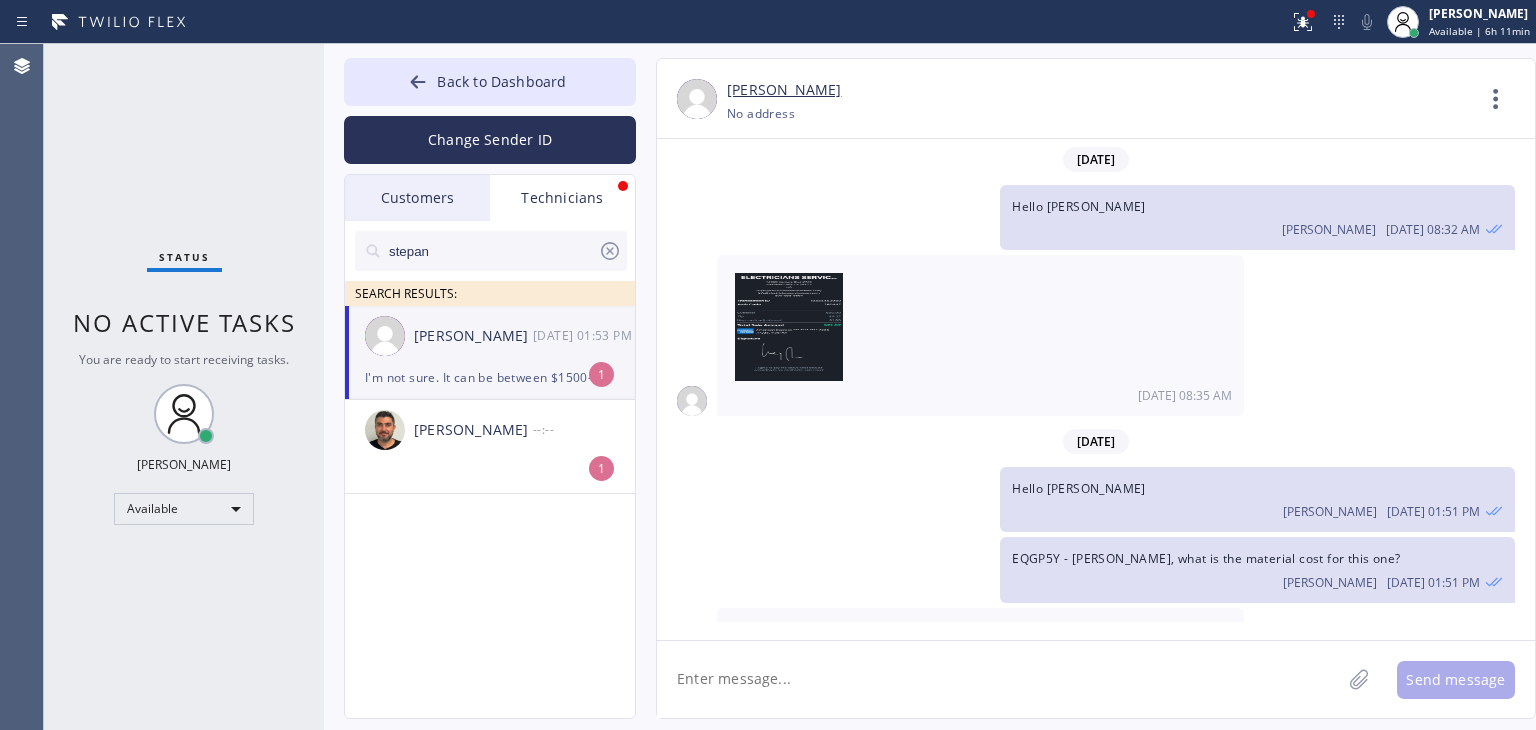 scroll, scrollTop: 44, scrollLeft: 0, axis: vertical 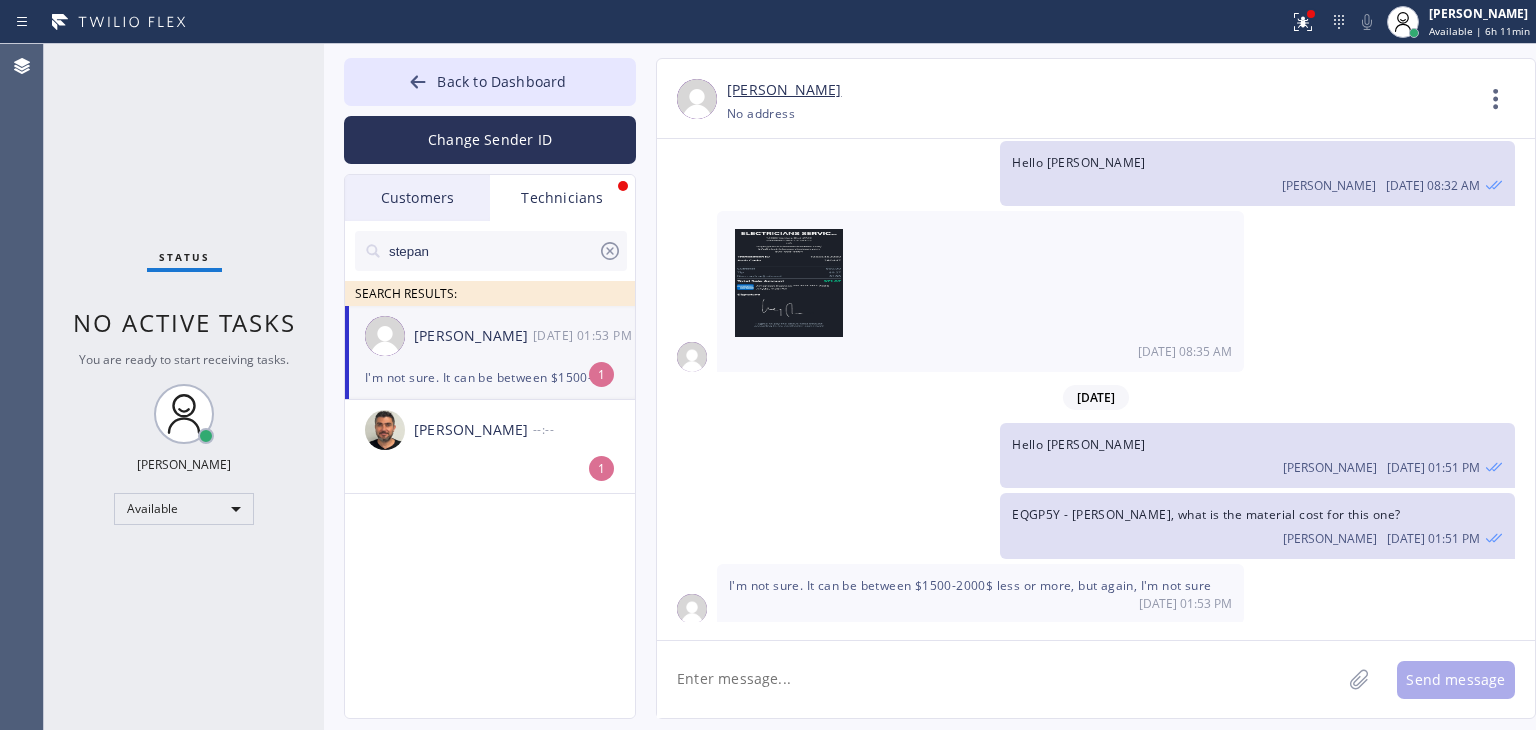 click on "[DATE] 01:53 PM" at bounding box center [585, 335] 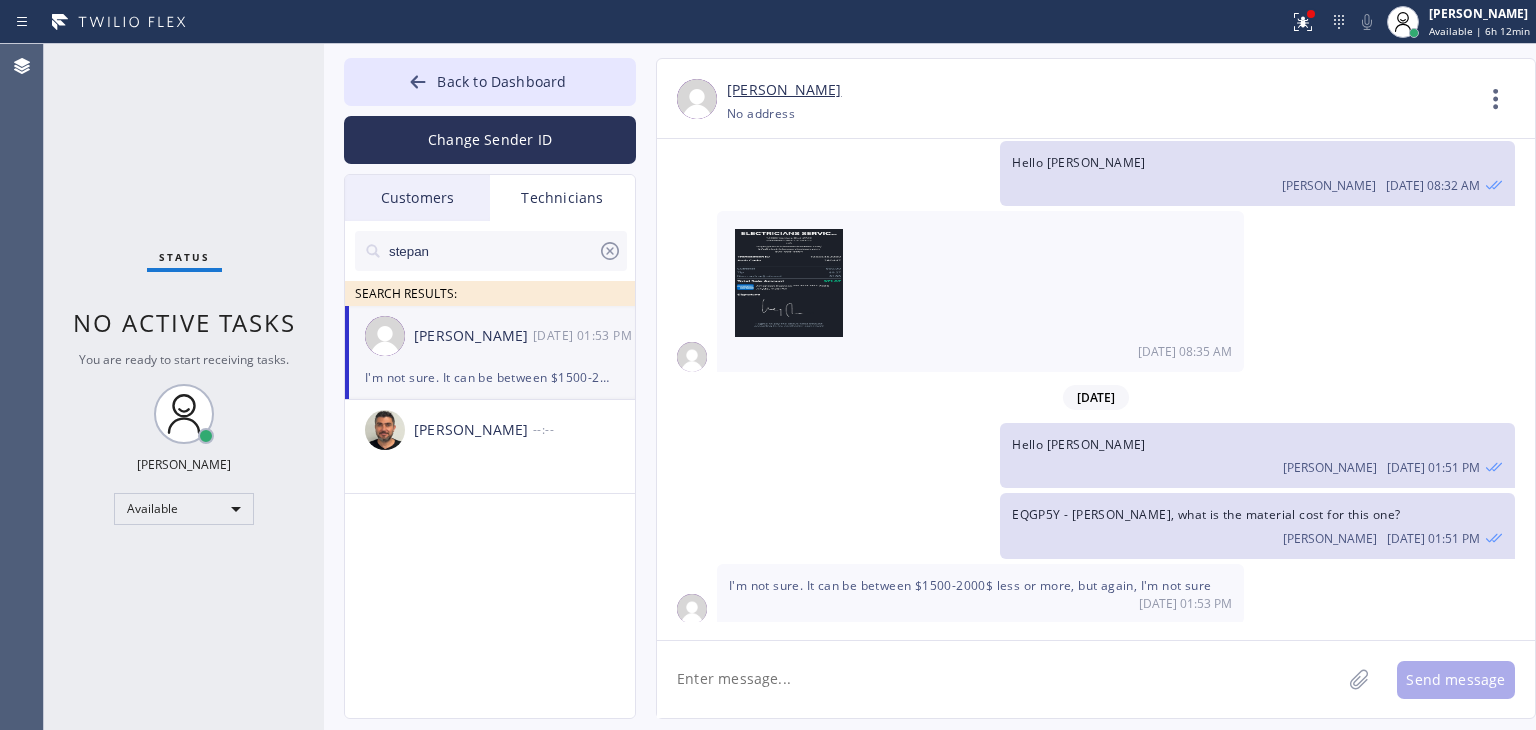 click 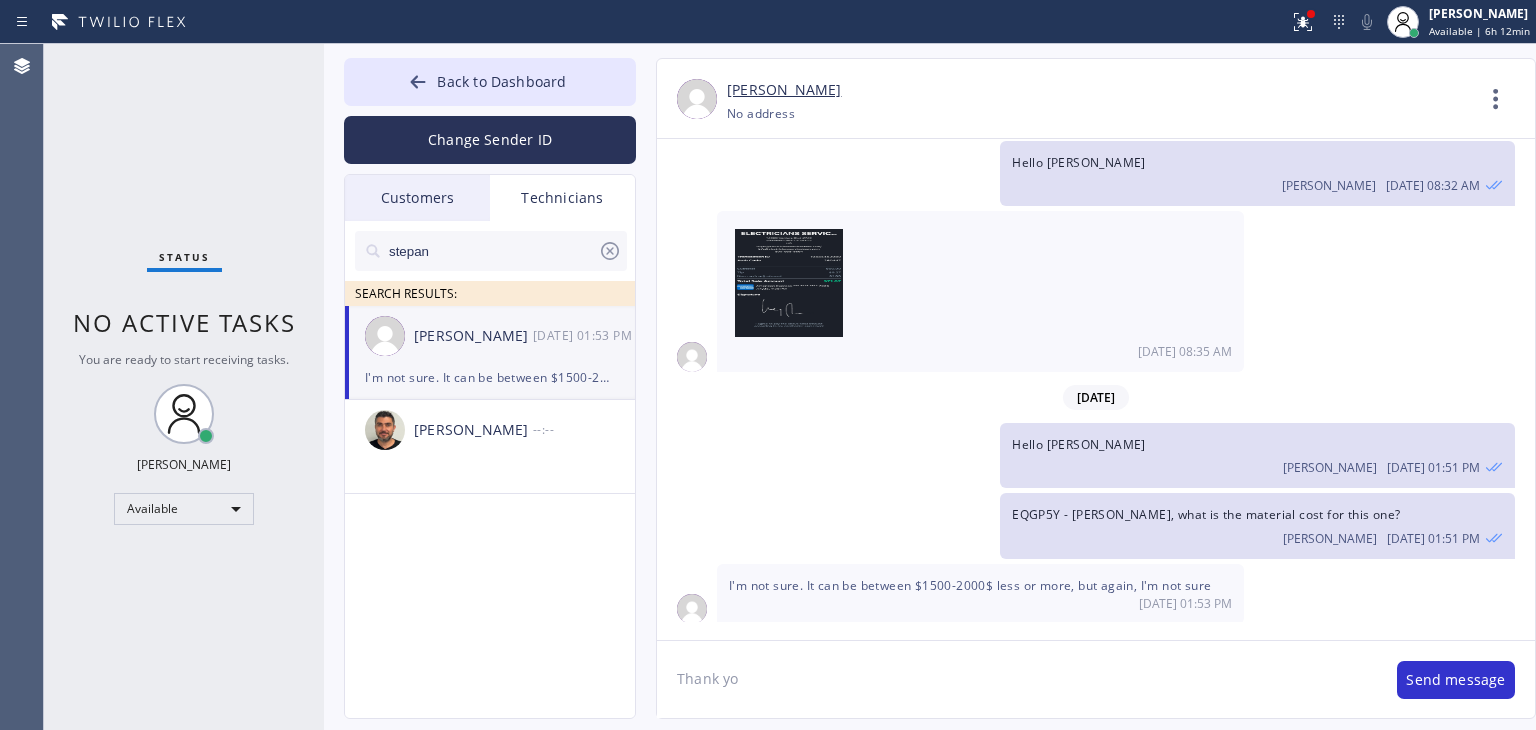type on "Thank you" 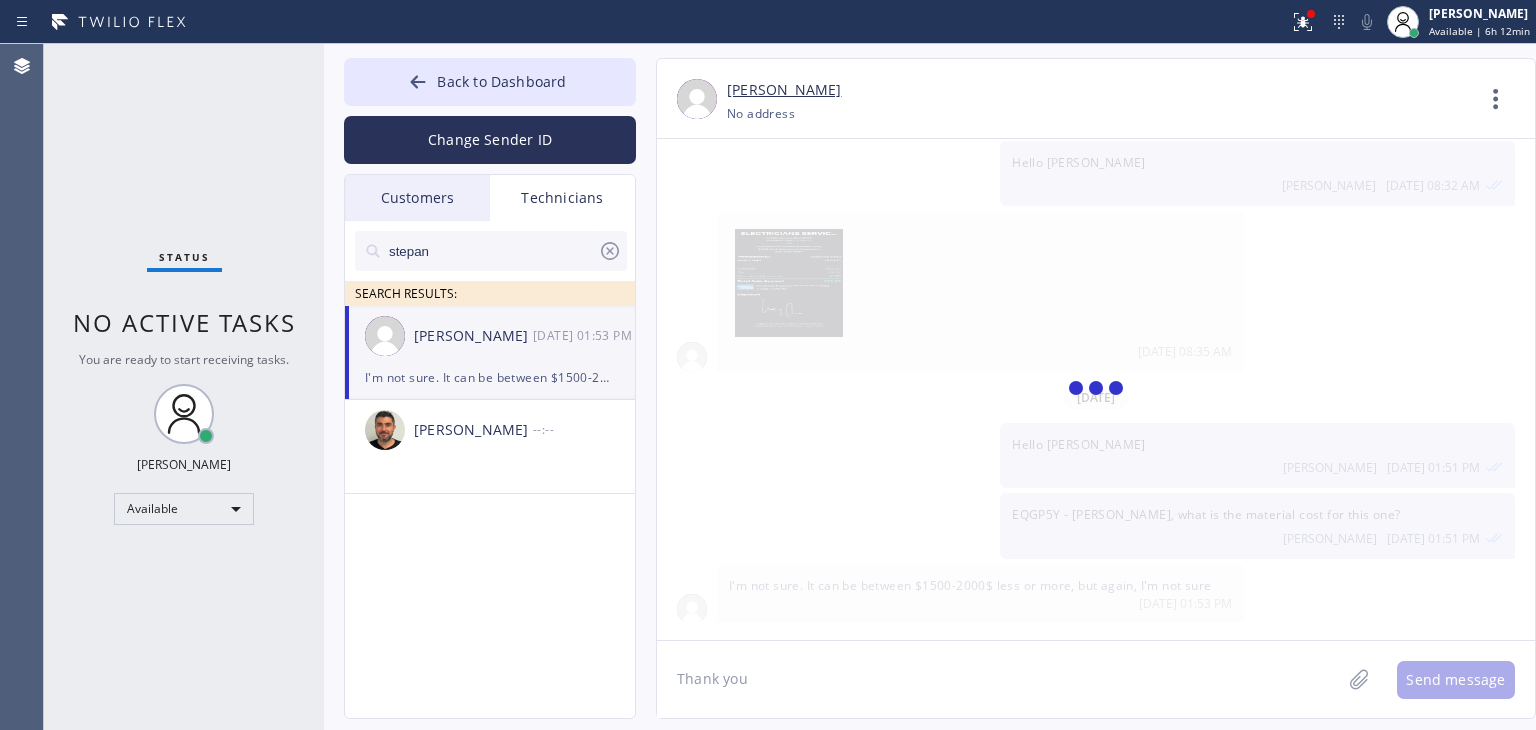 type 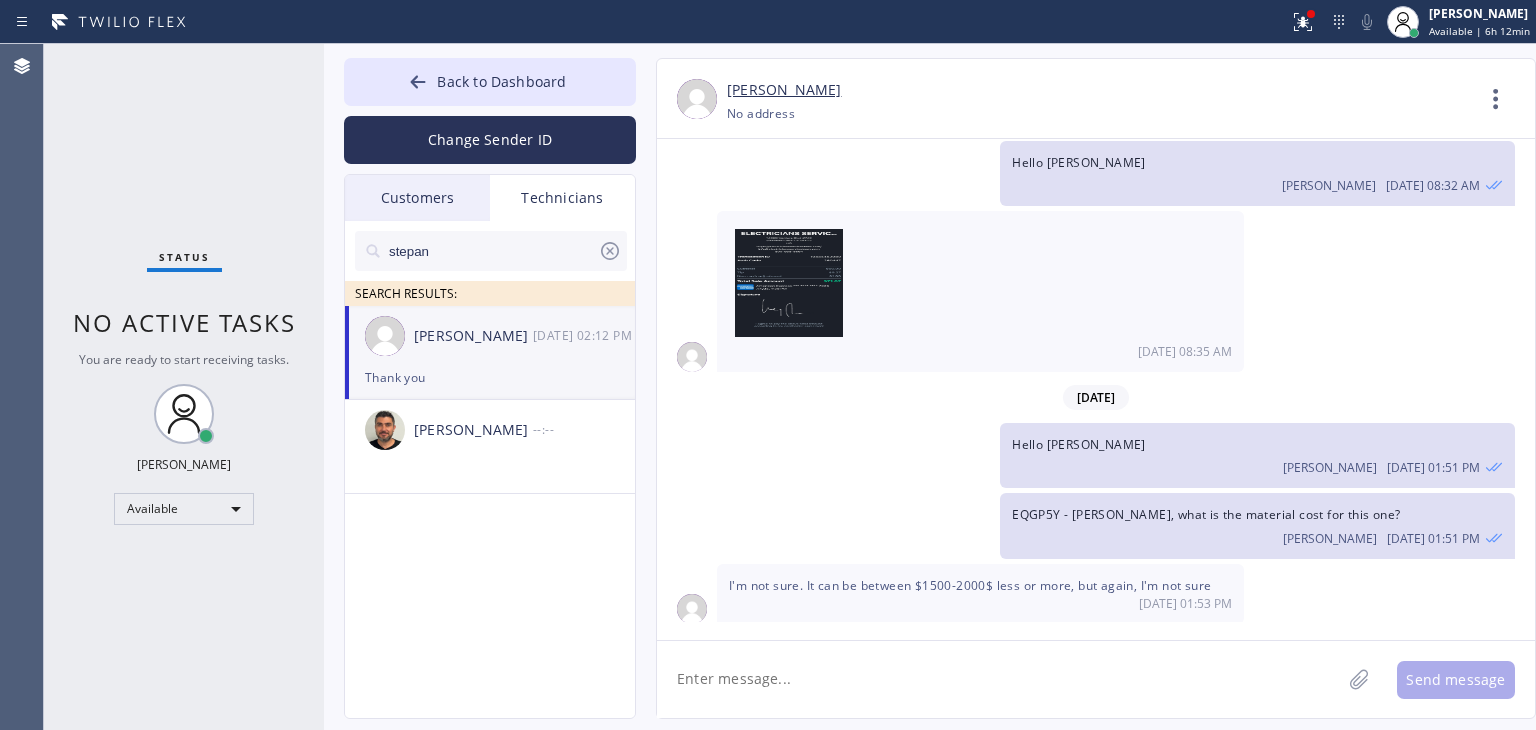 scroll, scrollTop: 113, scrollLeft: 0, axis: vertical 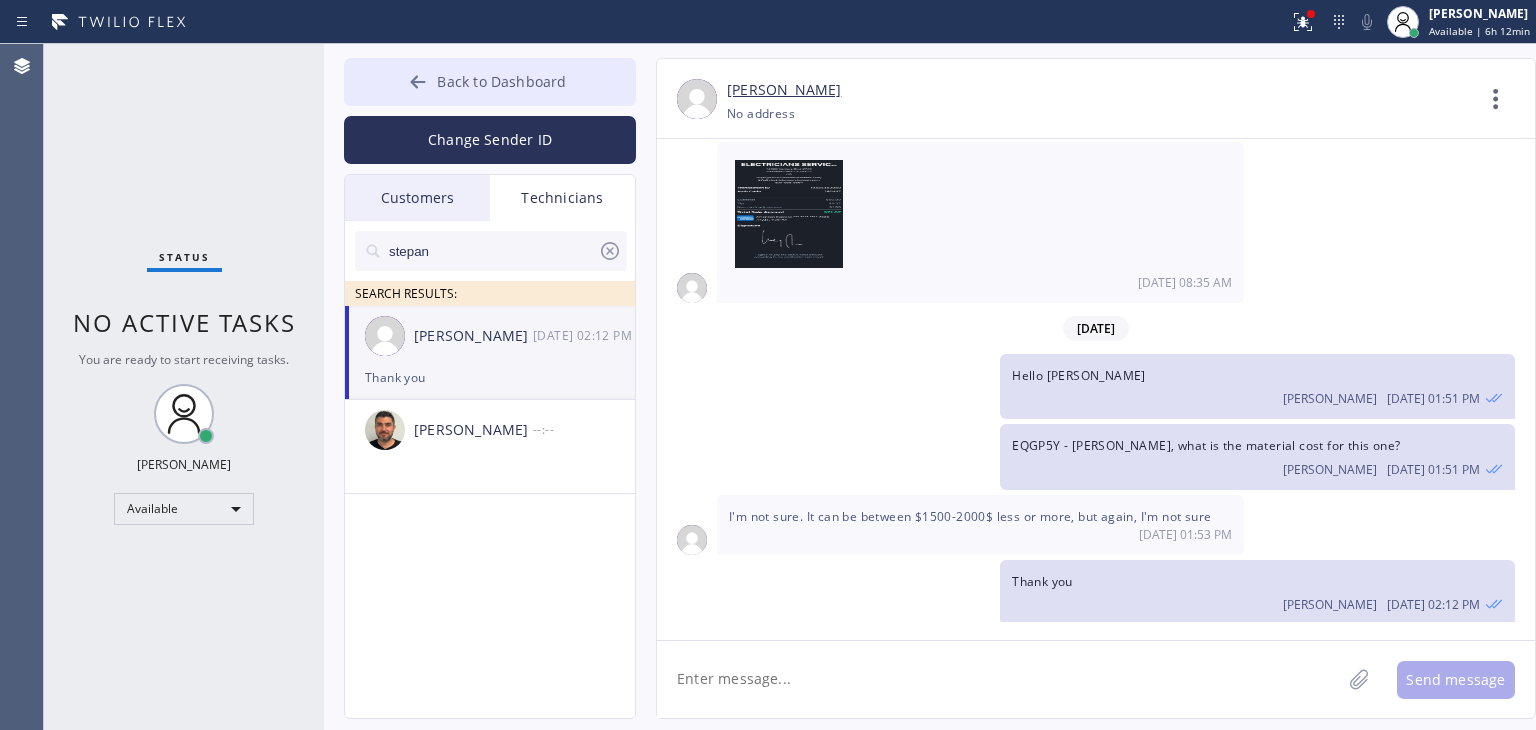 click on "Back to Dashboard" at bounding box center (501, 81) 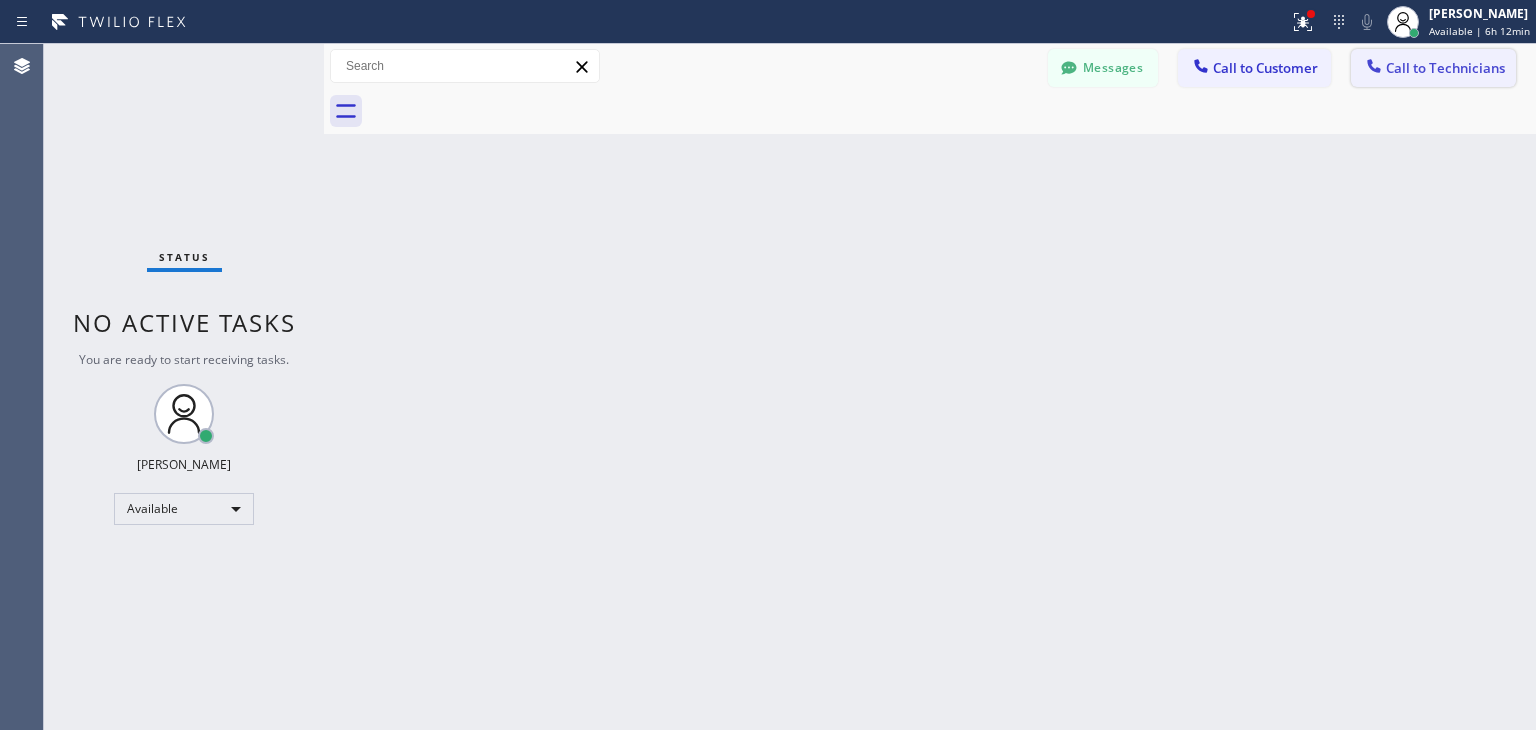 click 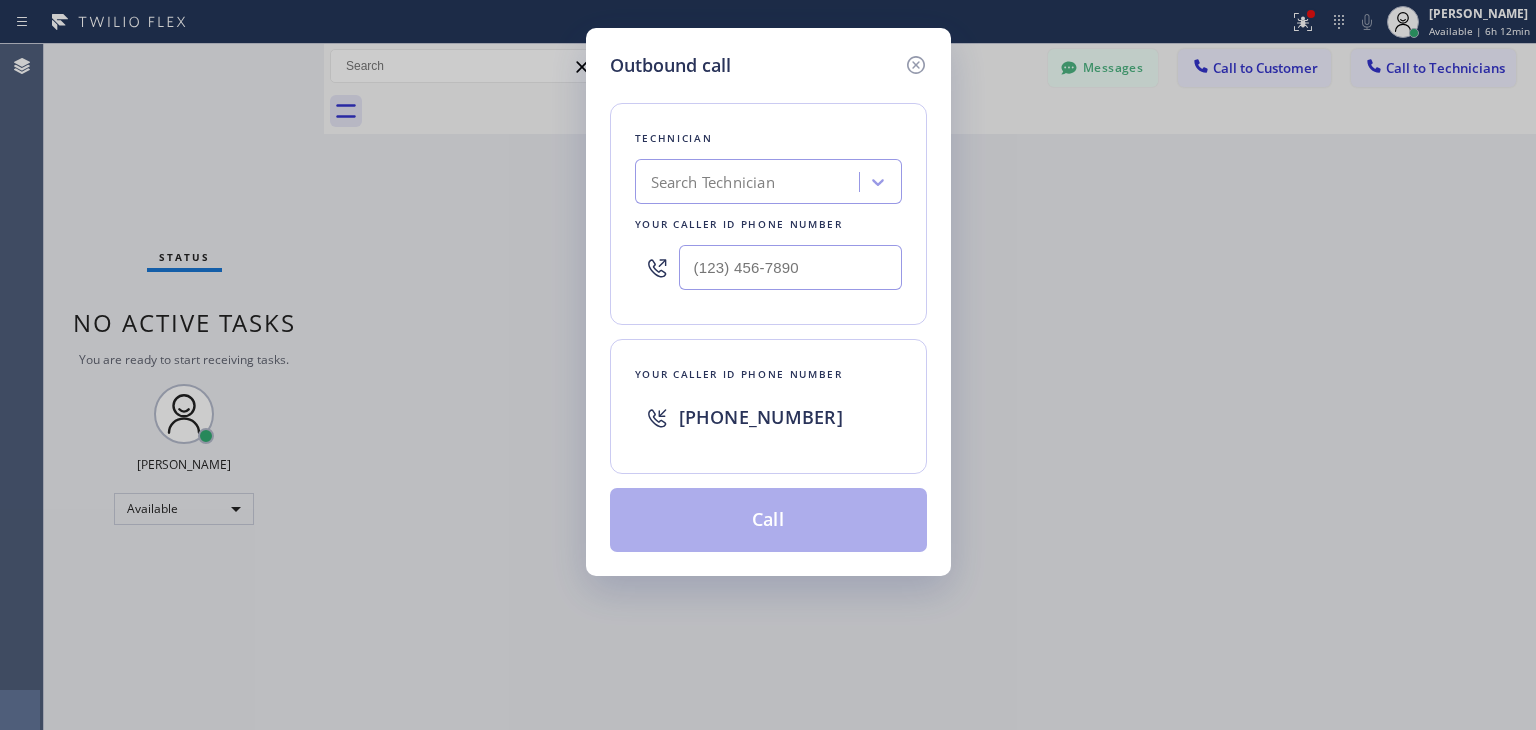 click on "Technician Search Technician Your caller id phone number" at bounding box center [768, 214] 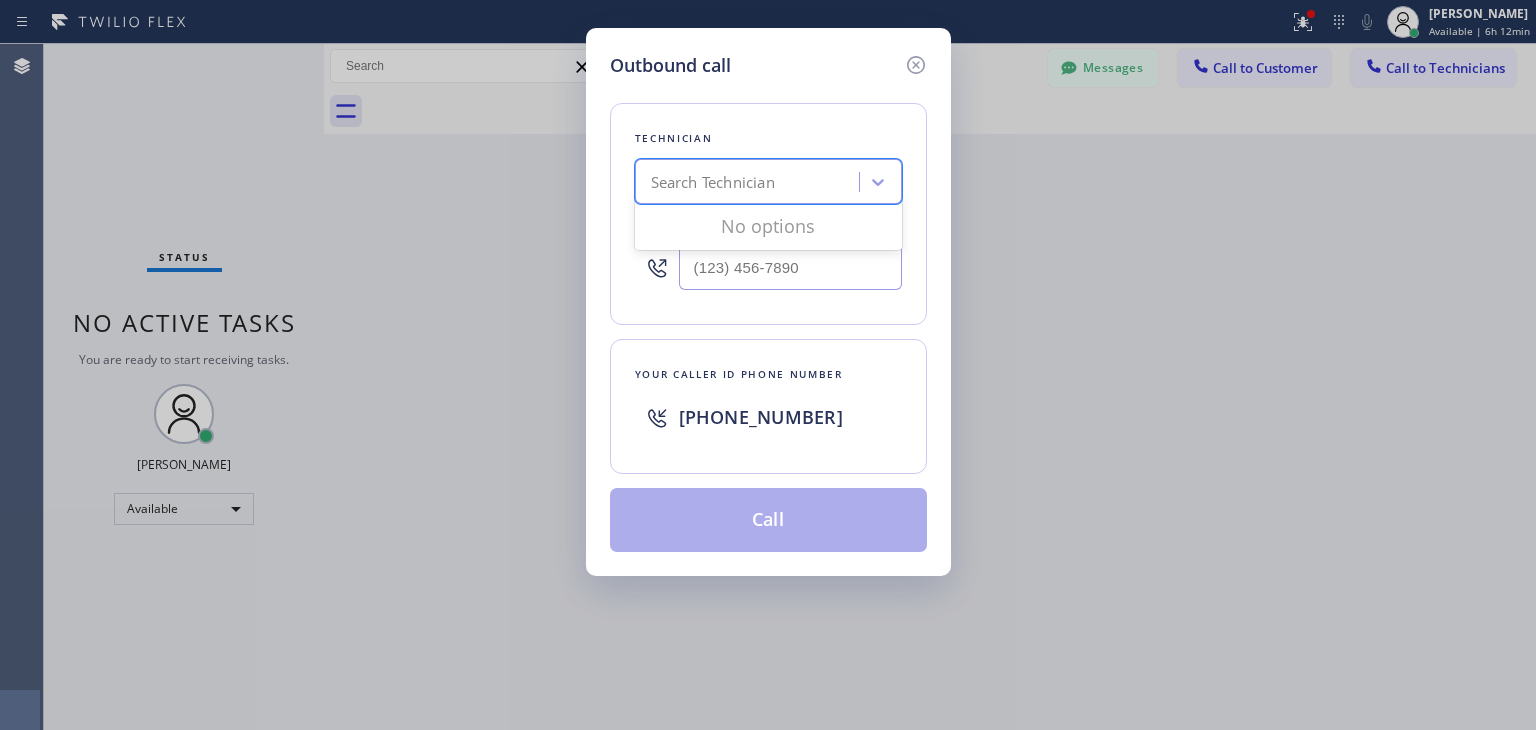 click on "Search Technician" at bounding box center (713, 182) 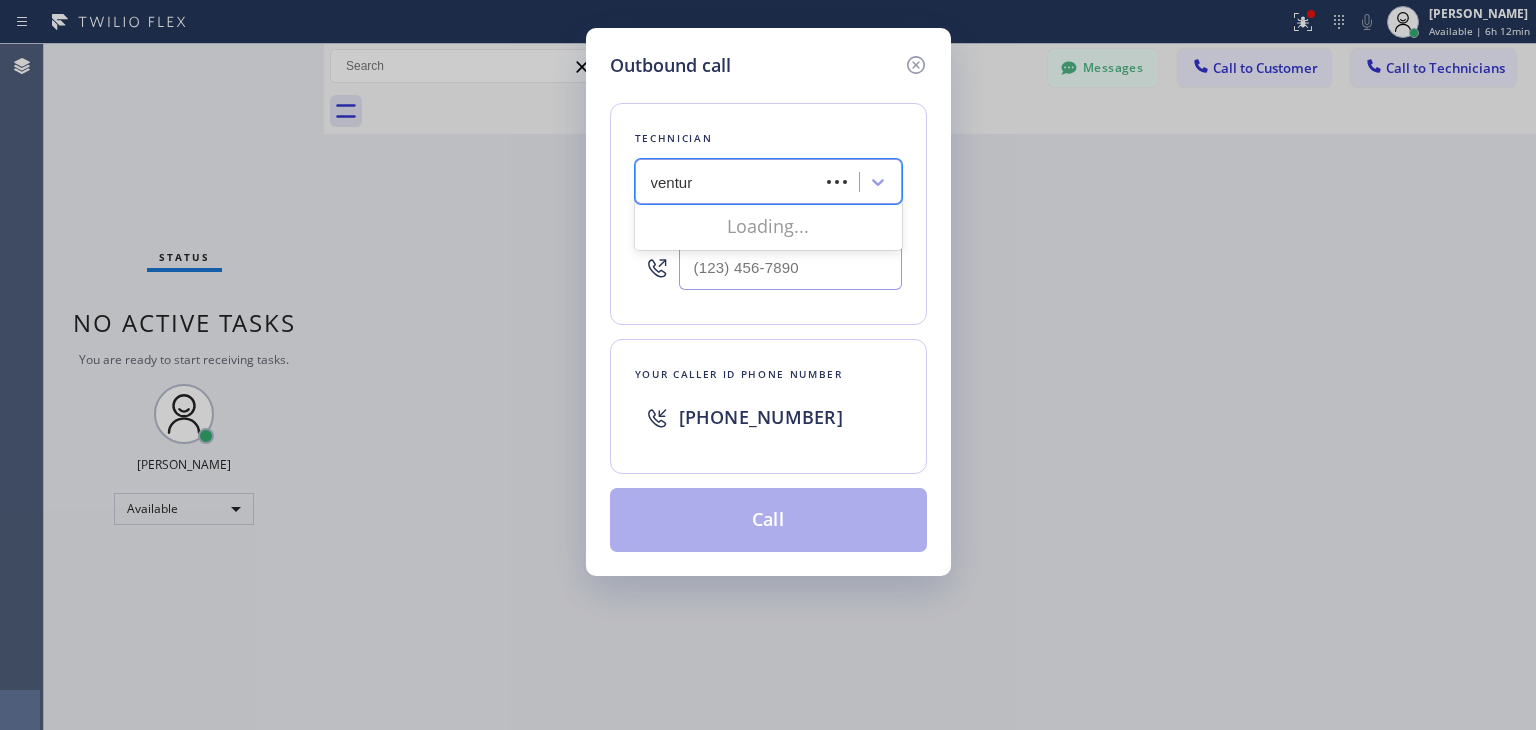 type on "ventura" 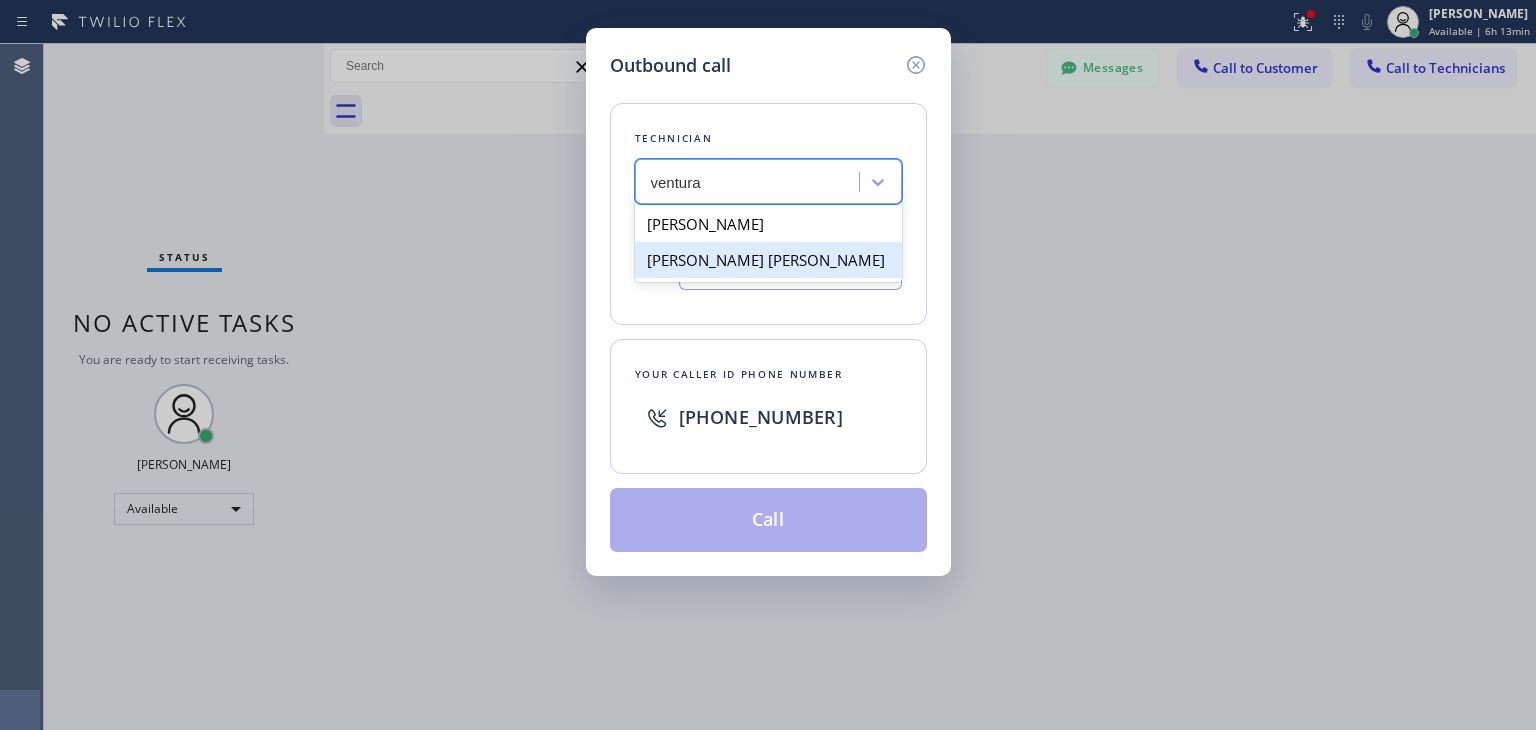 click on "[PERSON_NAME] [PERSON_NAME]" at bounding box center (768, 260) 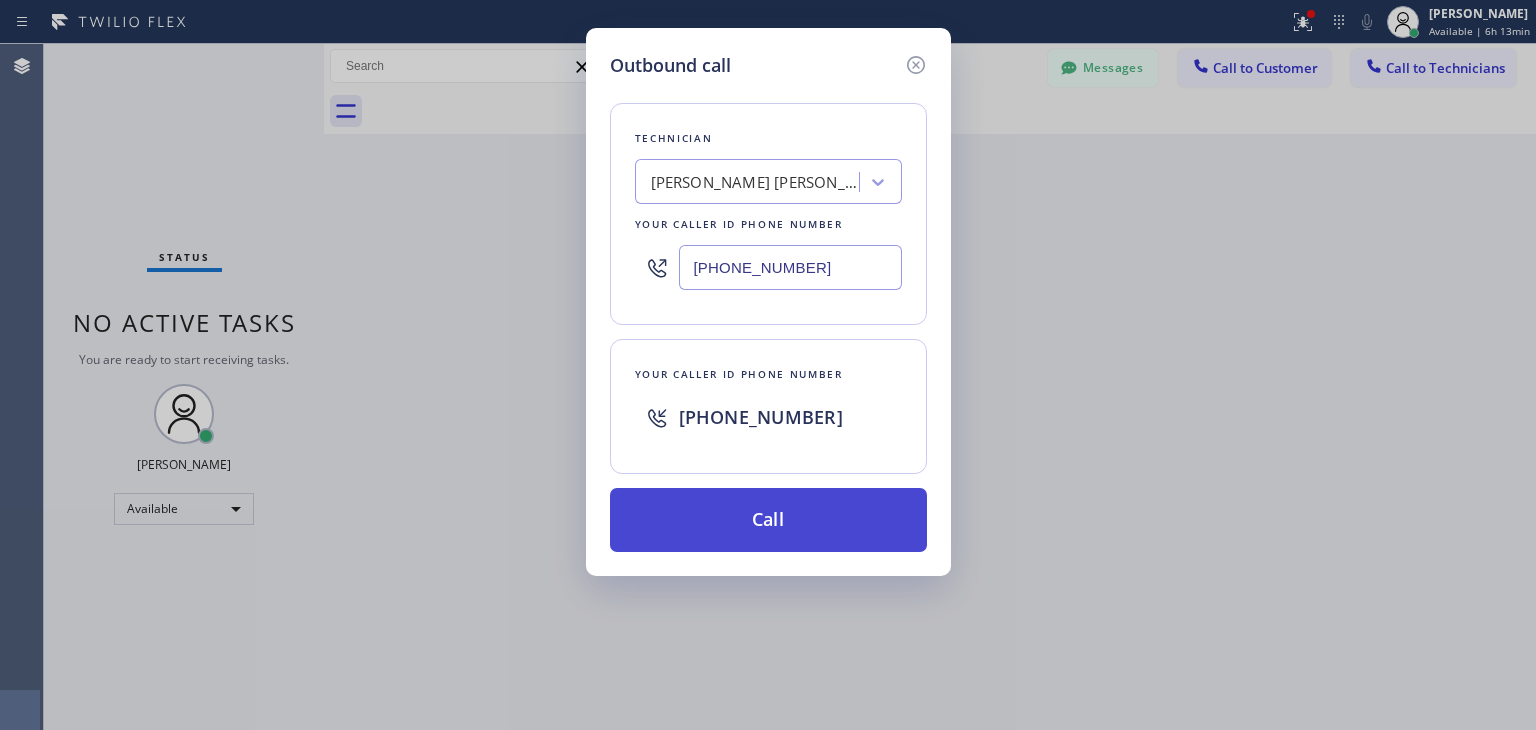 click on "Call" at bounding box center (768, 520) 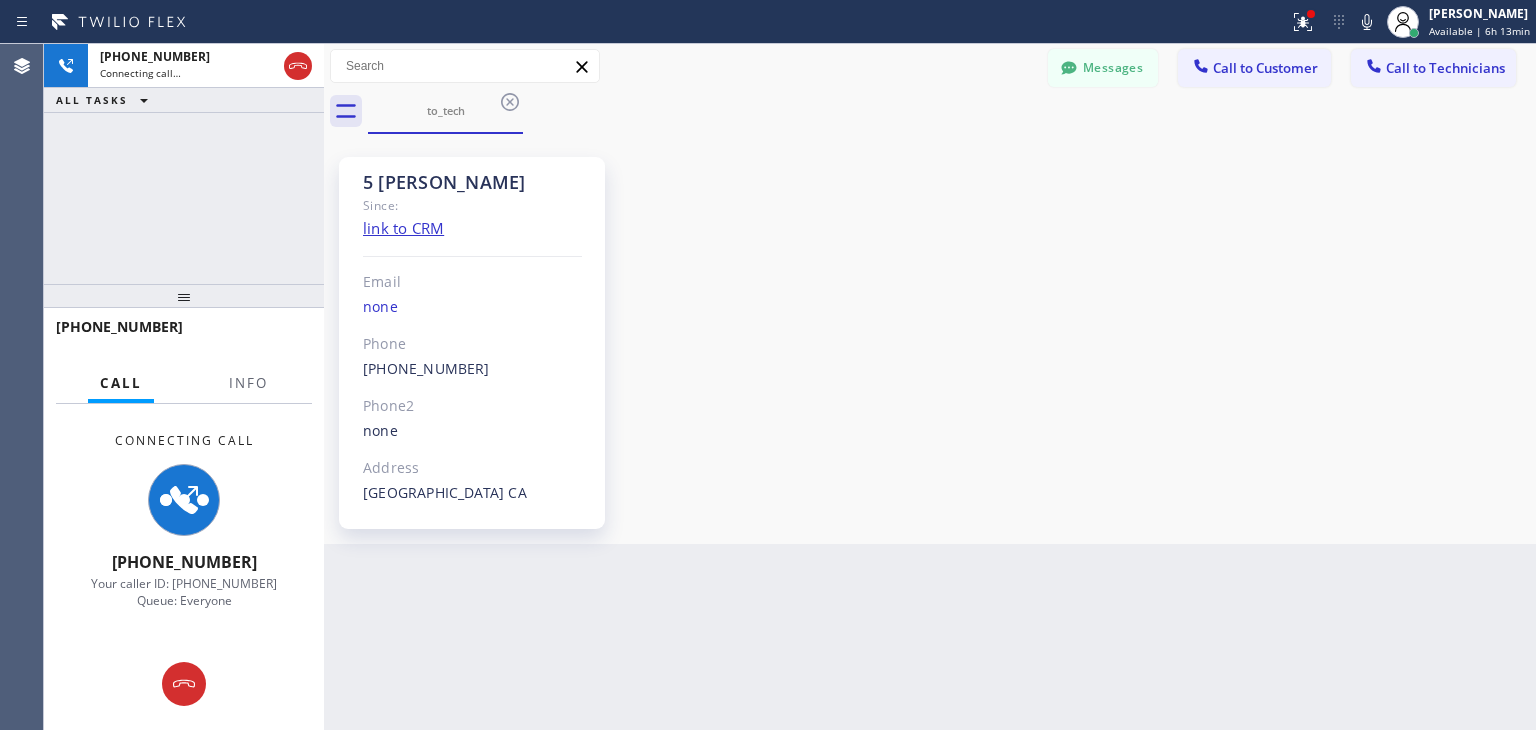 click on "[PHONE_NUMBER] Connecting call… ALL TASKS ALL TASKS ACTIVE TASKS TASKS IN WRAP UP" at bounding box center [184, 164] 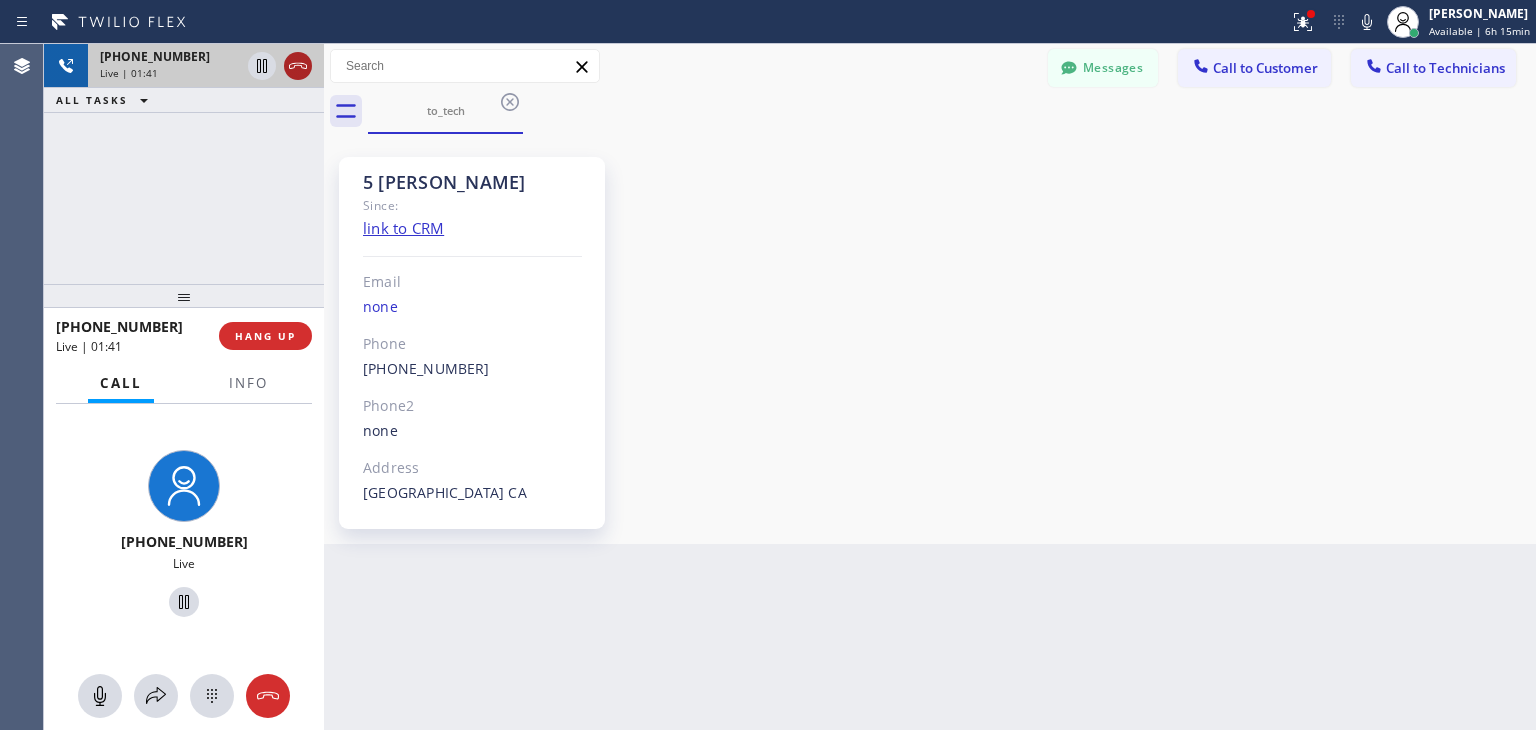 click 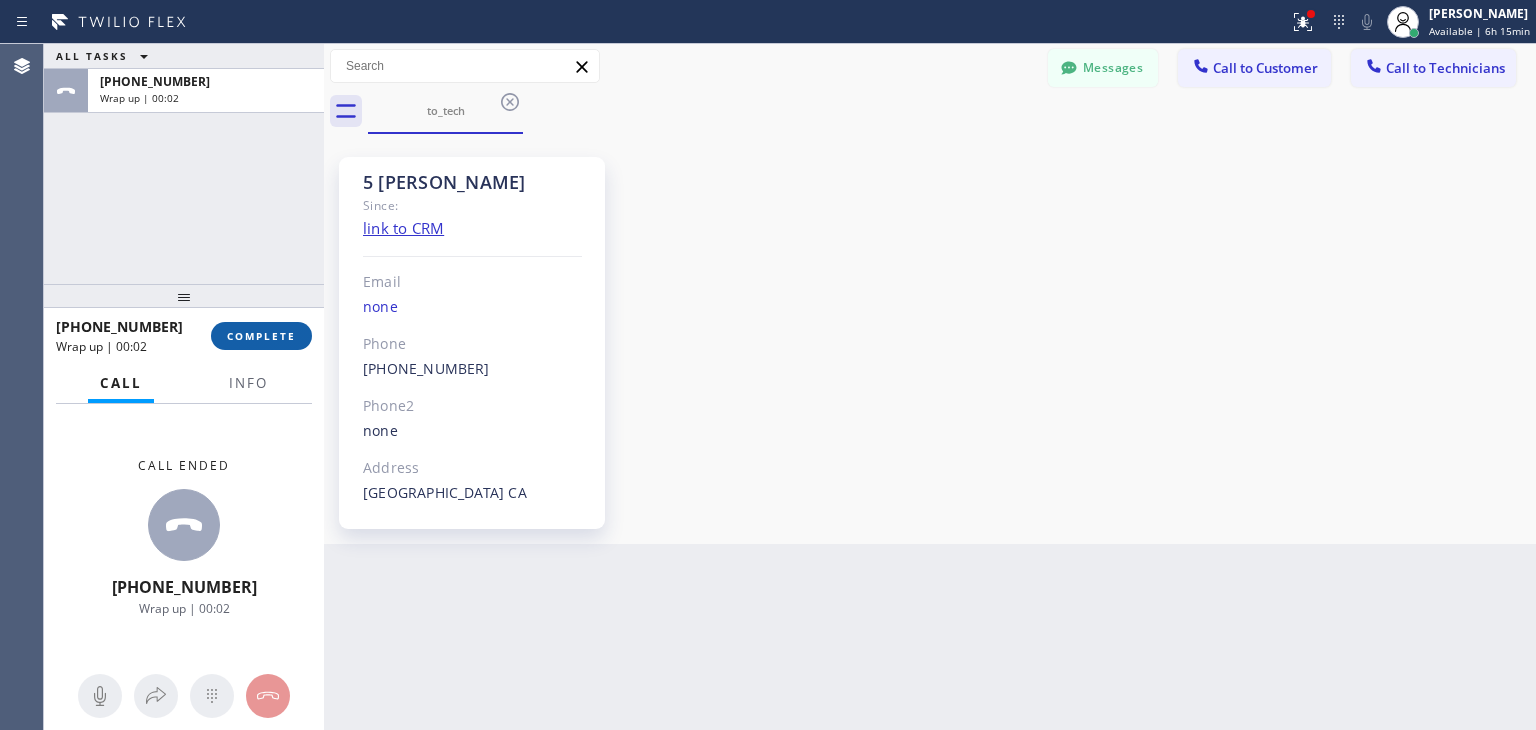 click on "COMPLETE" at bounding box center (261, 336) 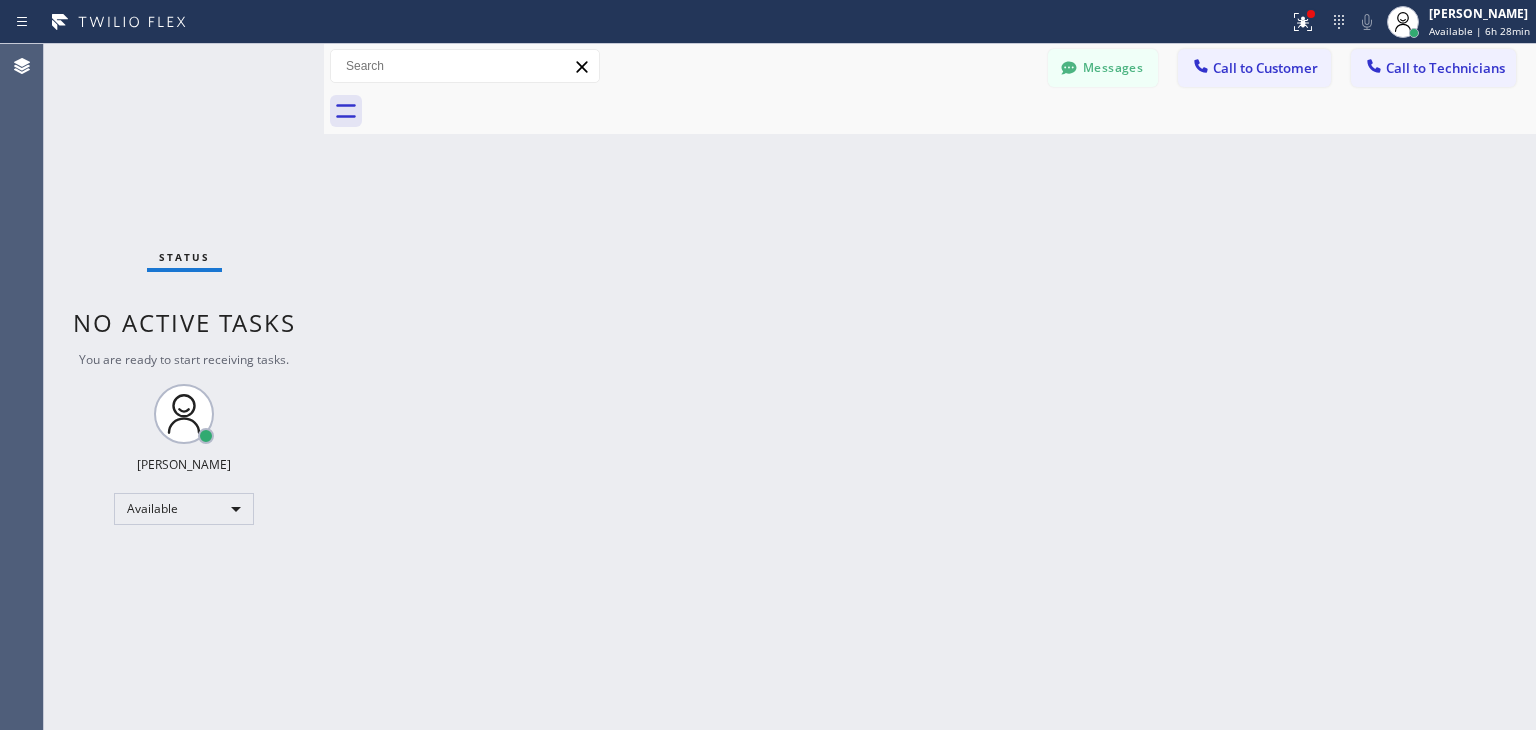 click on "Call to Technicians" at bounding box center (1445, 68) 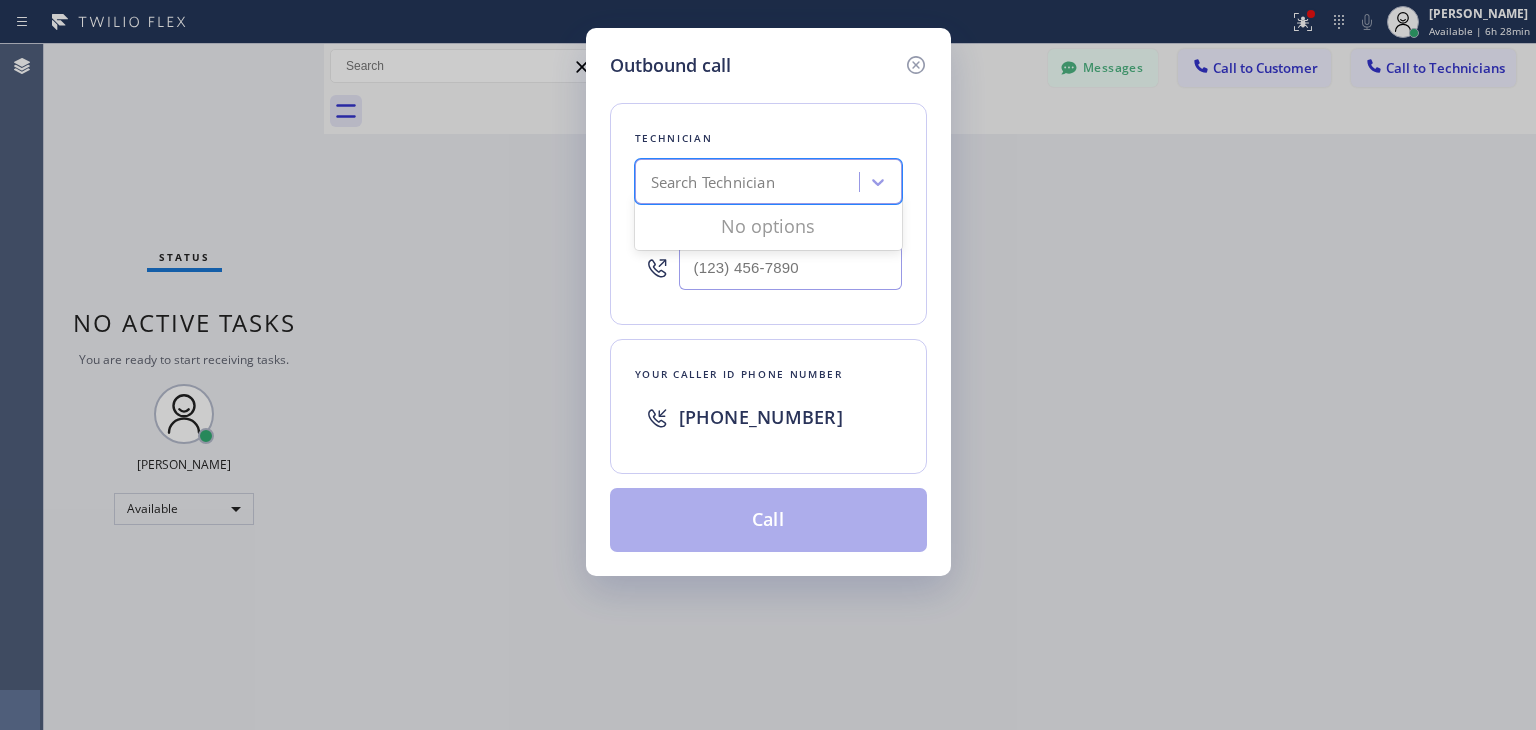 click on "Search Technician" at bounding box center (750, 182) 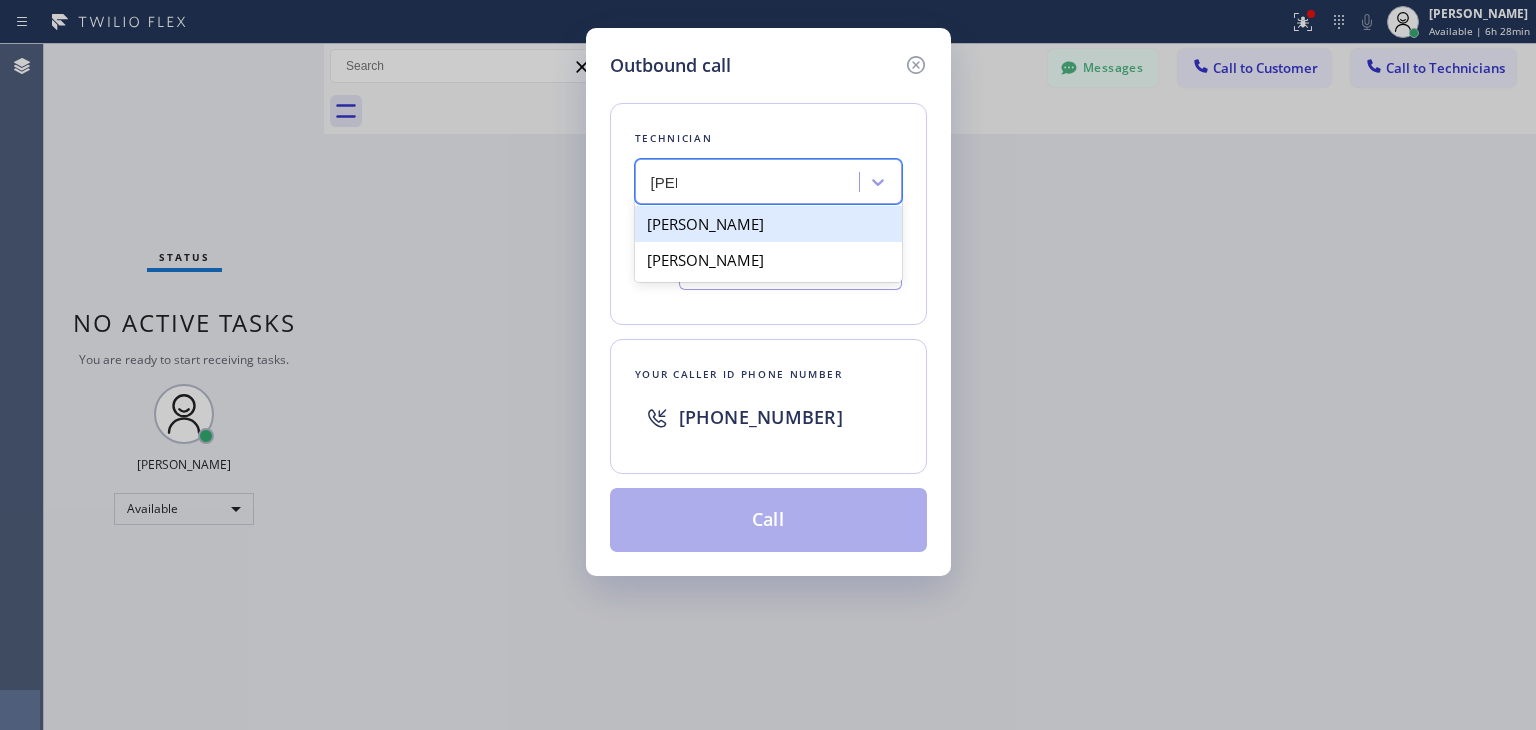 type on "[PERSON_NAME]" 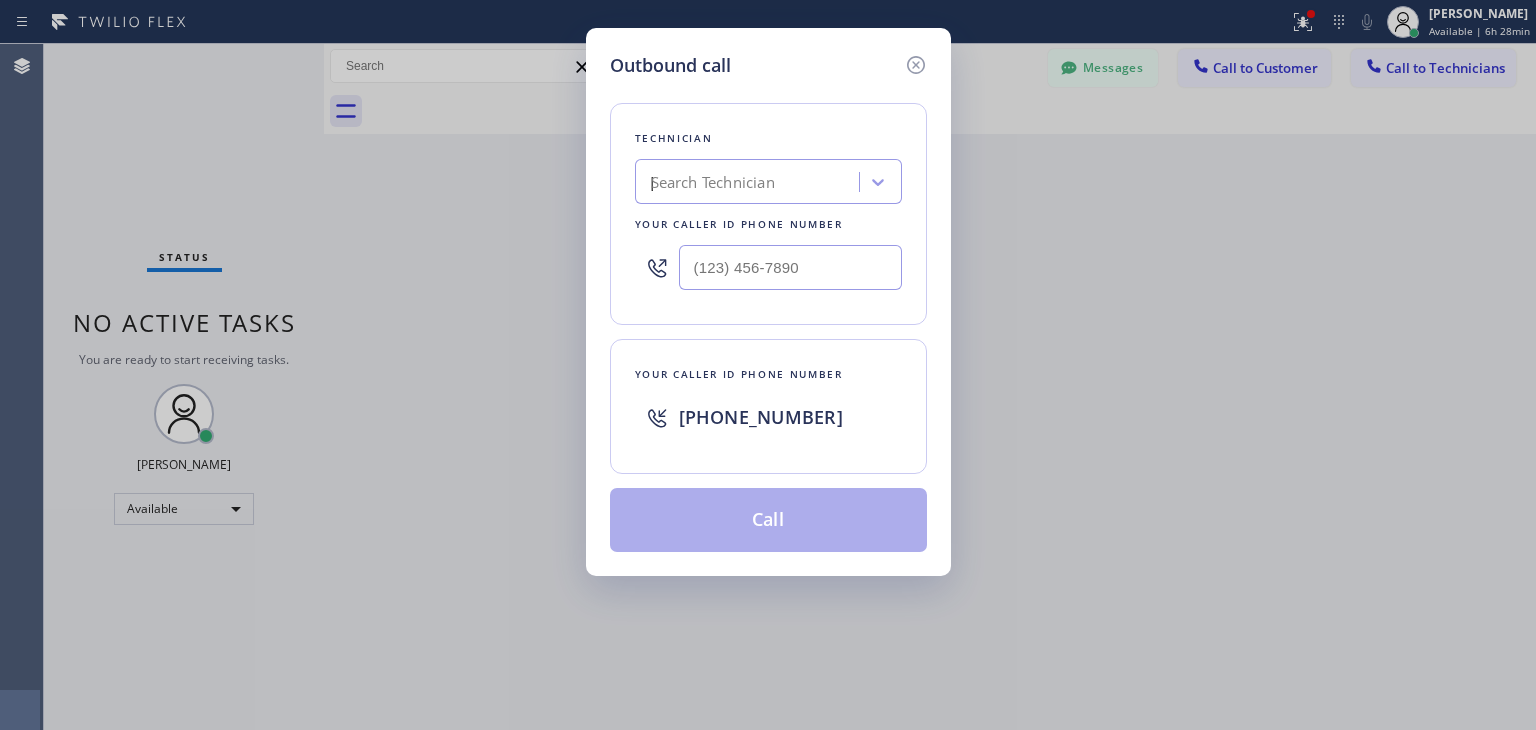 type 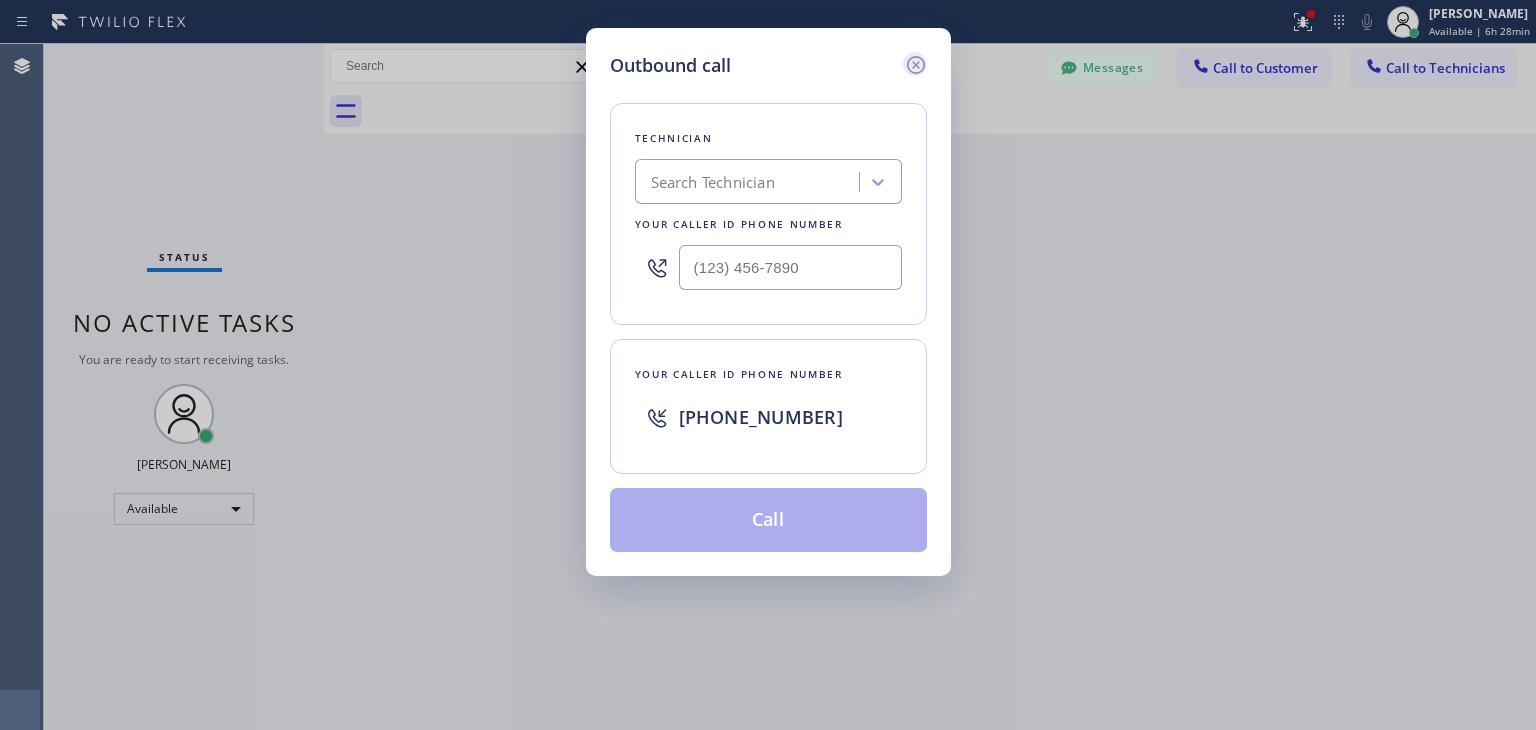 click on "Outbound call" at bounding box center (768, 65) 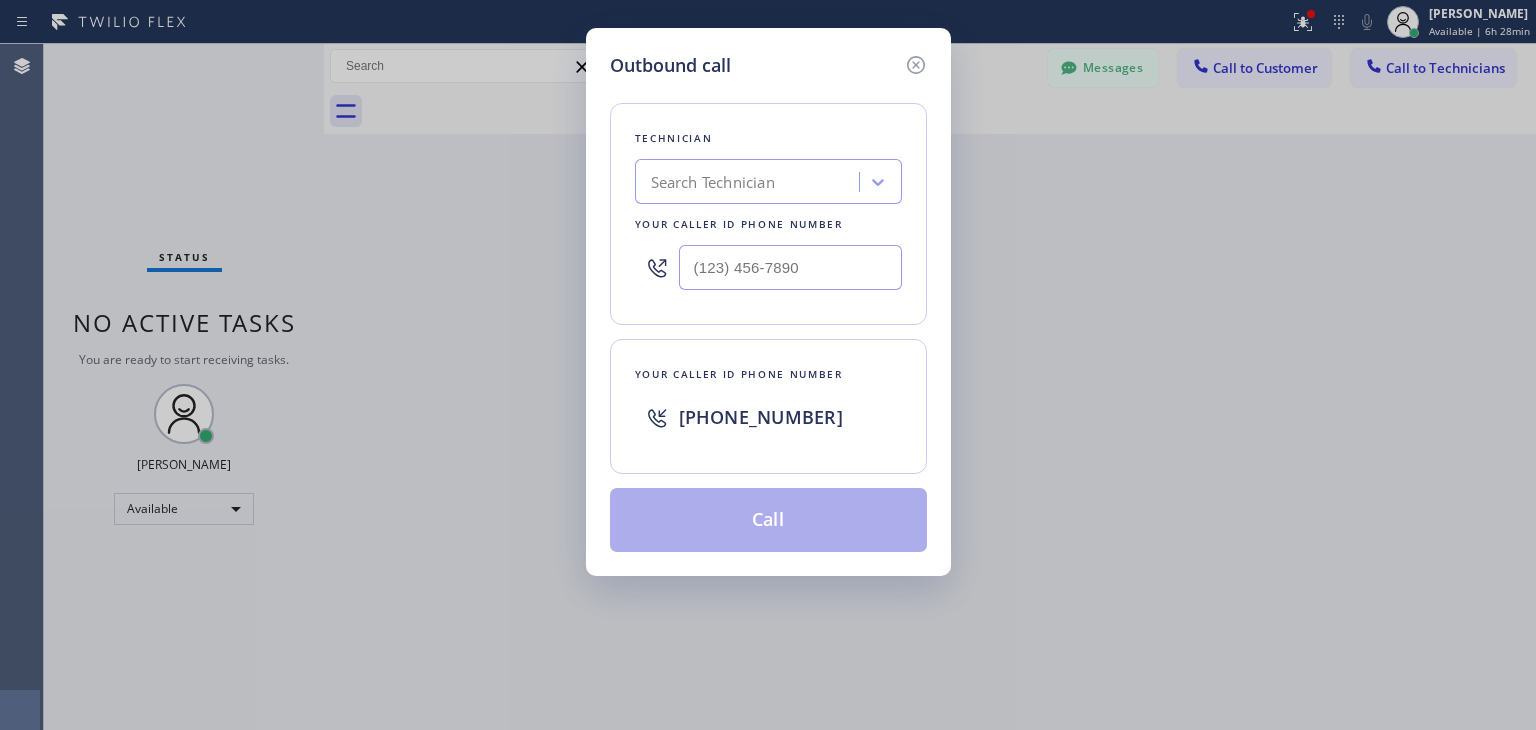 drag, startPoint x: 921, startPoint y: 63, endPoint x: 1036, endPoint y: 66, distance: 115.03912 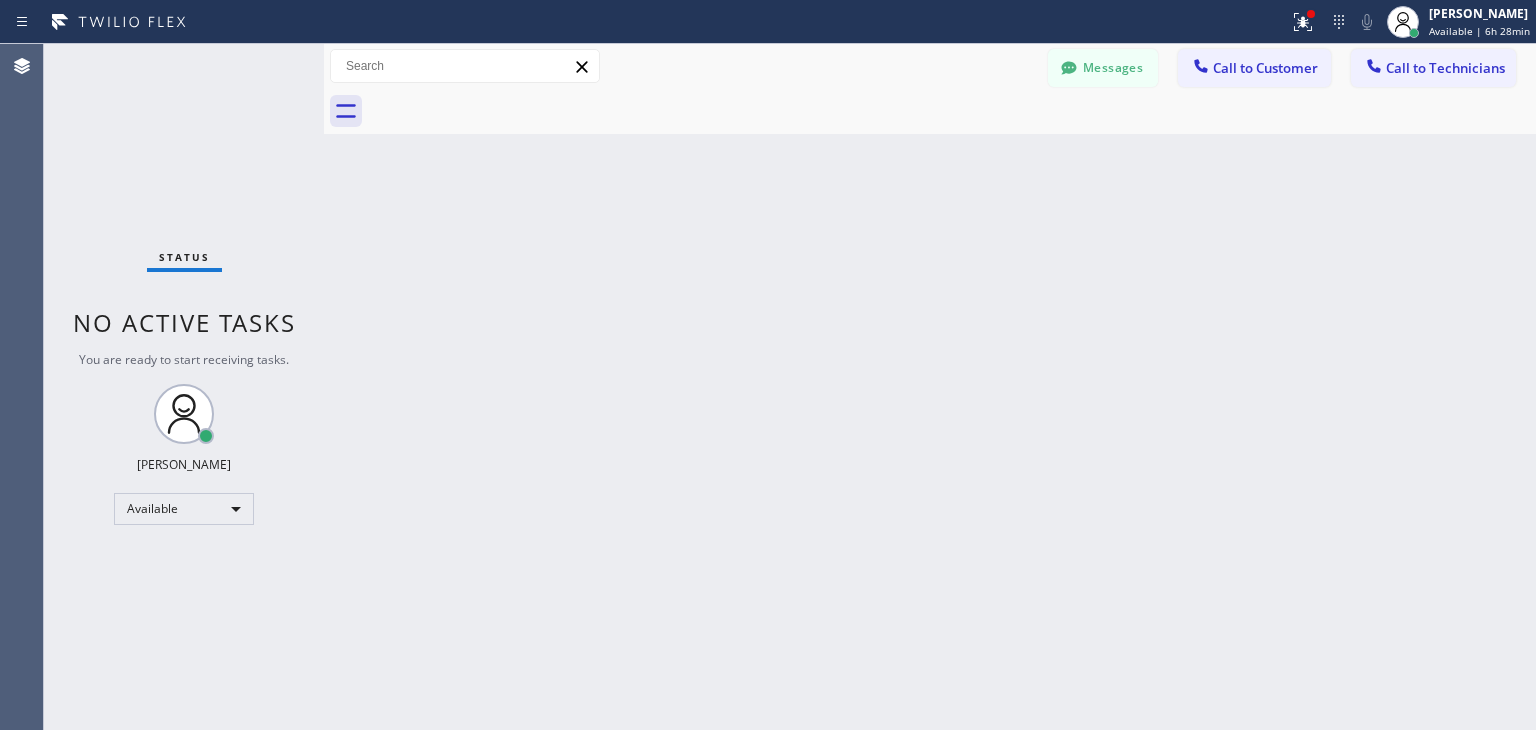 click 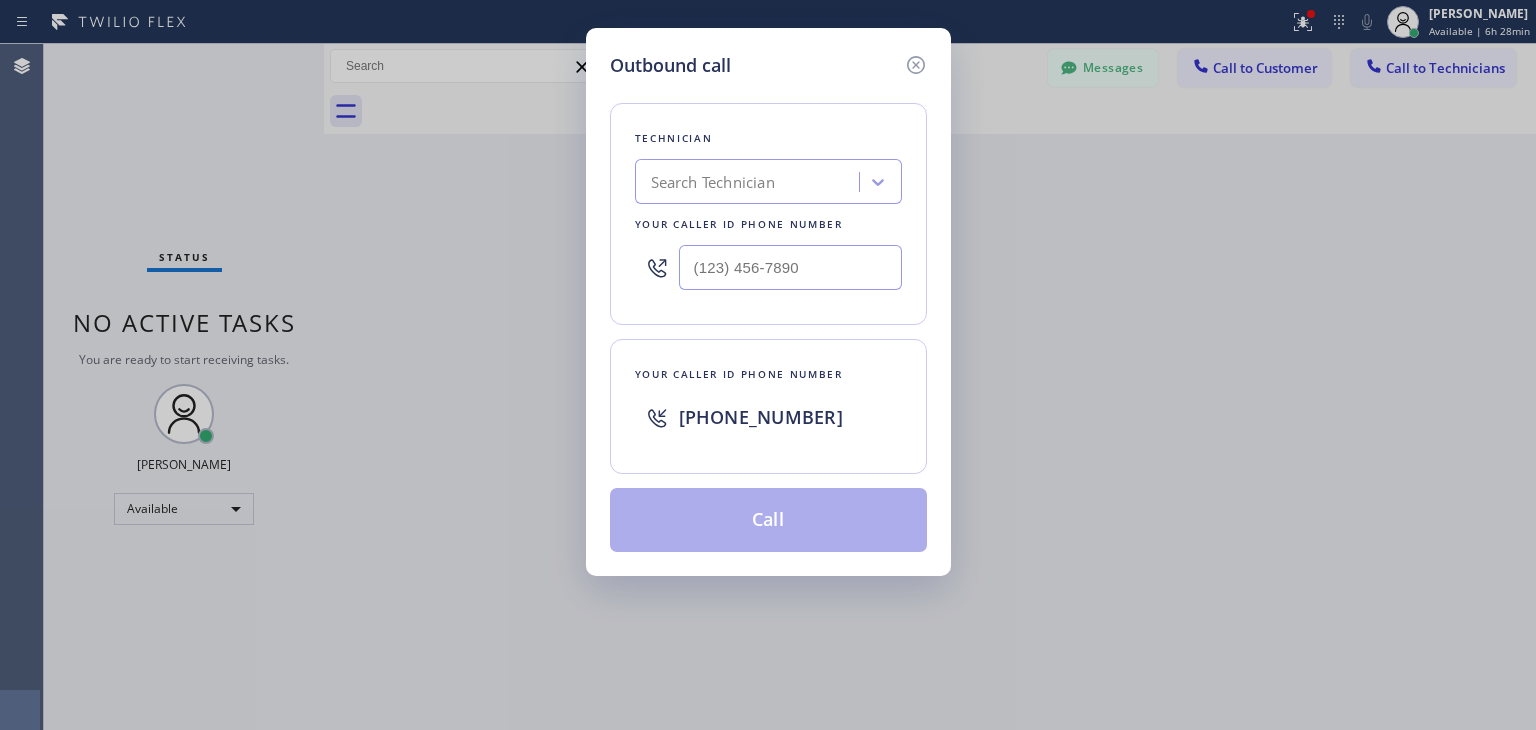type 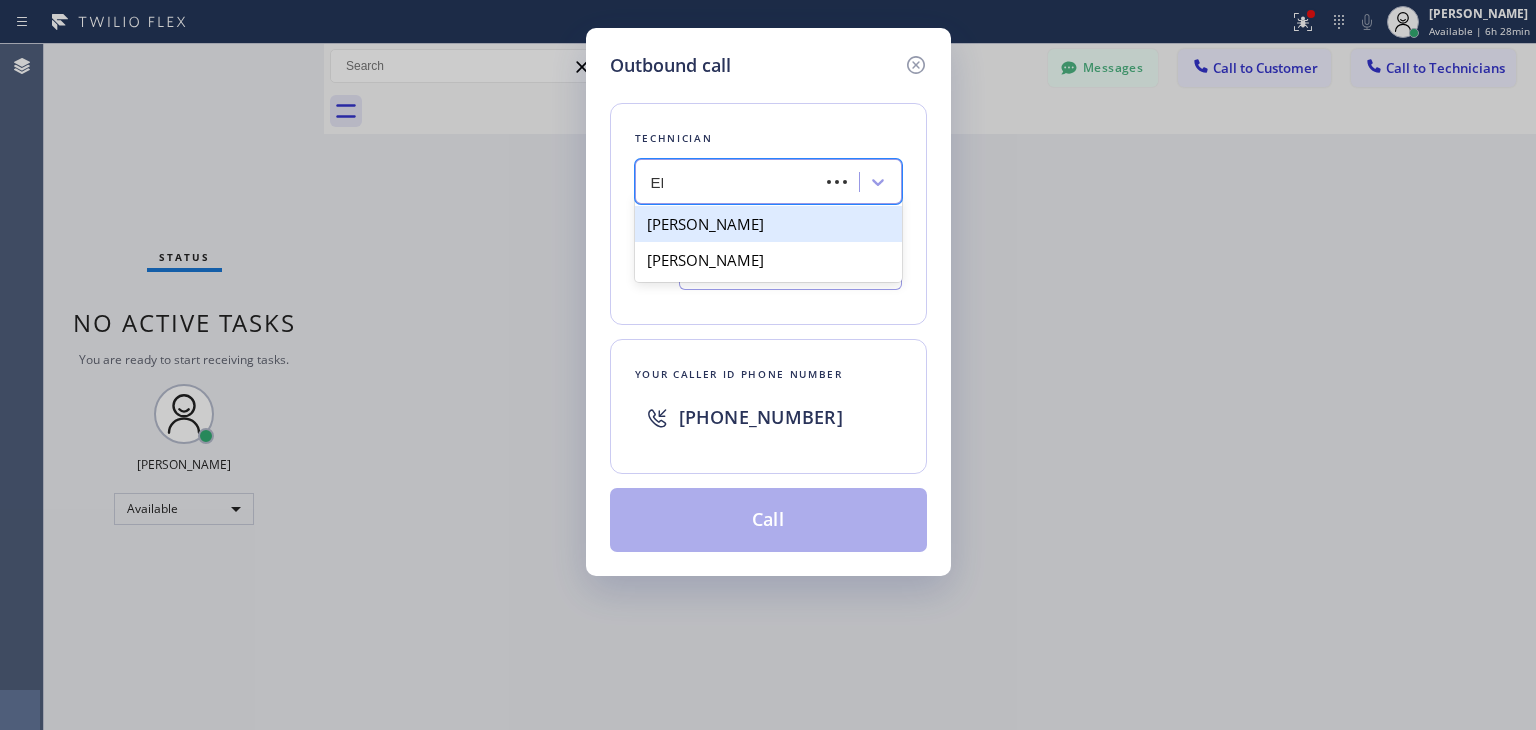 type on "E" 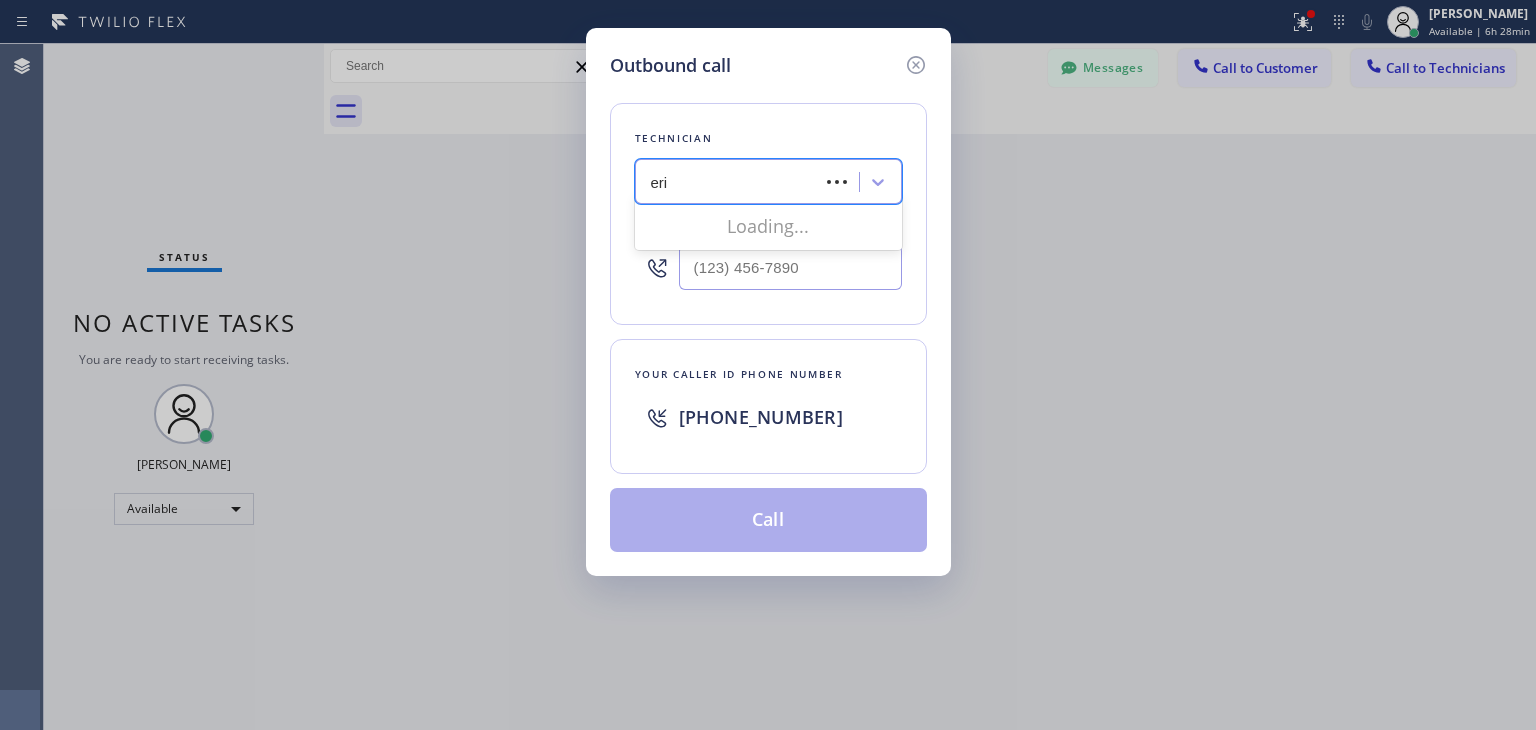 type on "[PERSON_NAME]" 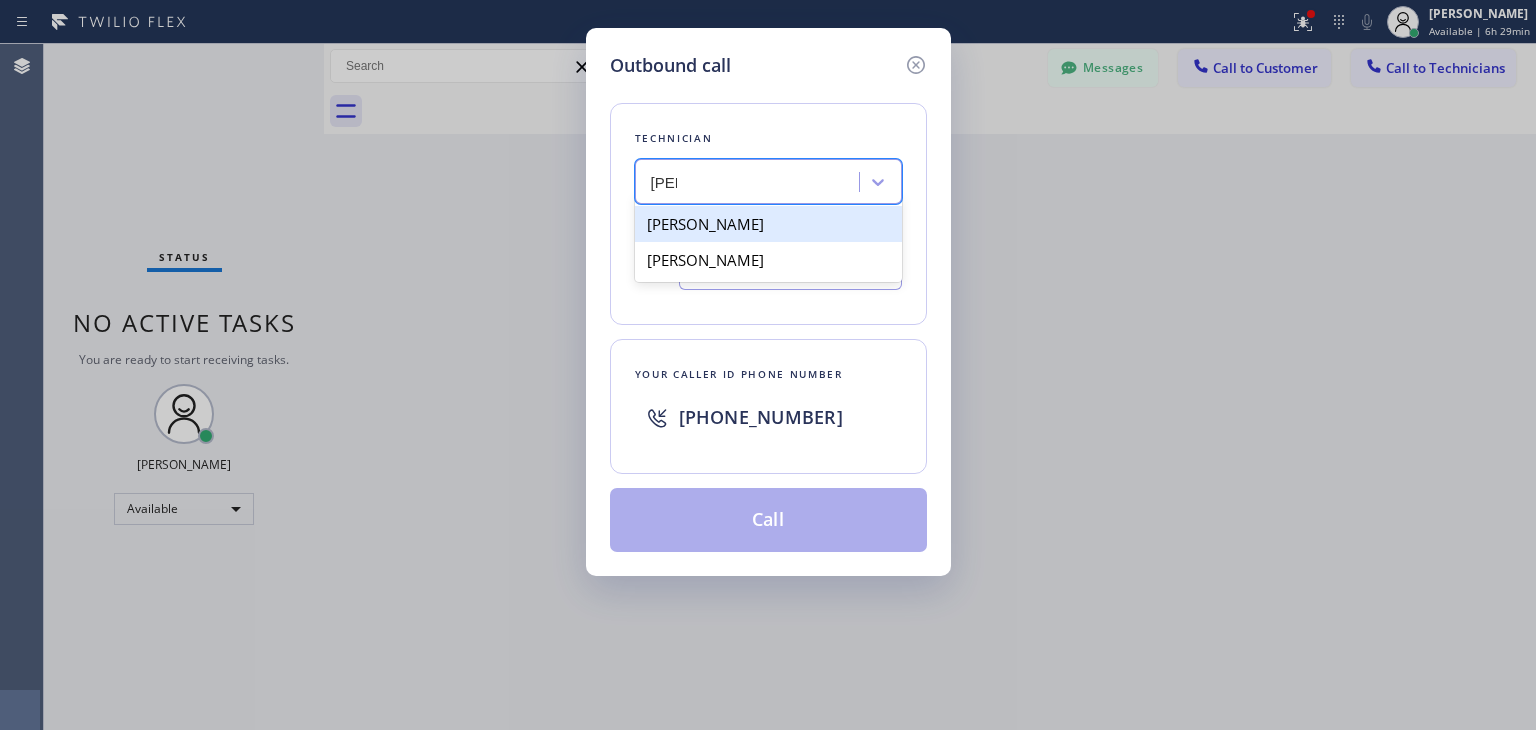 click on "[PERSON_NAME]" at bounding box center [768, 224] 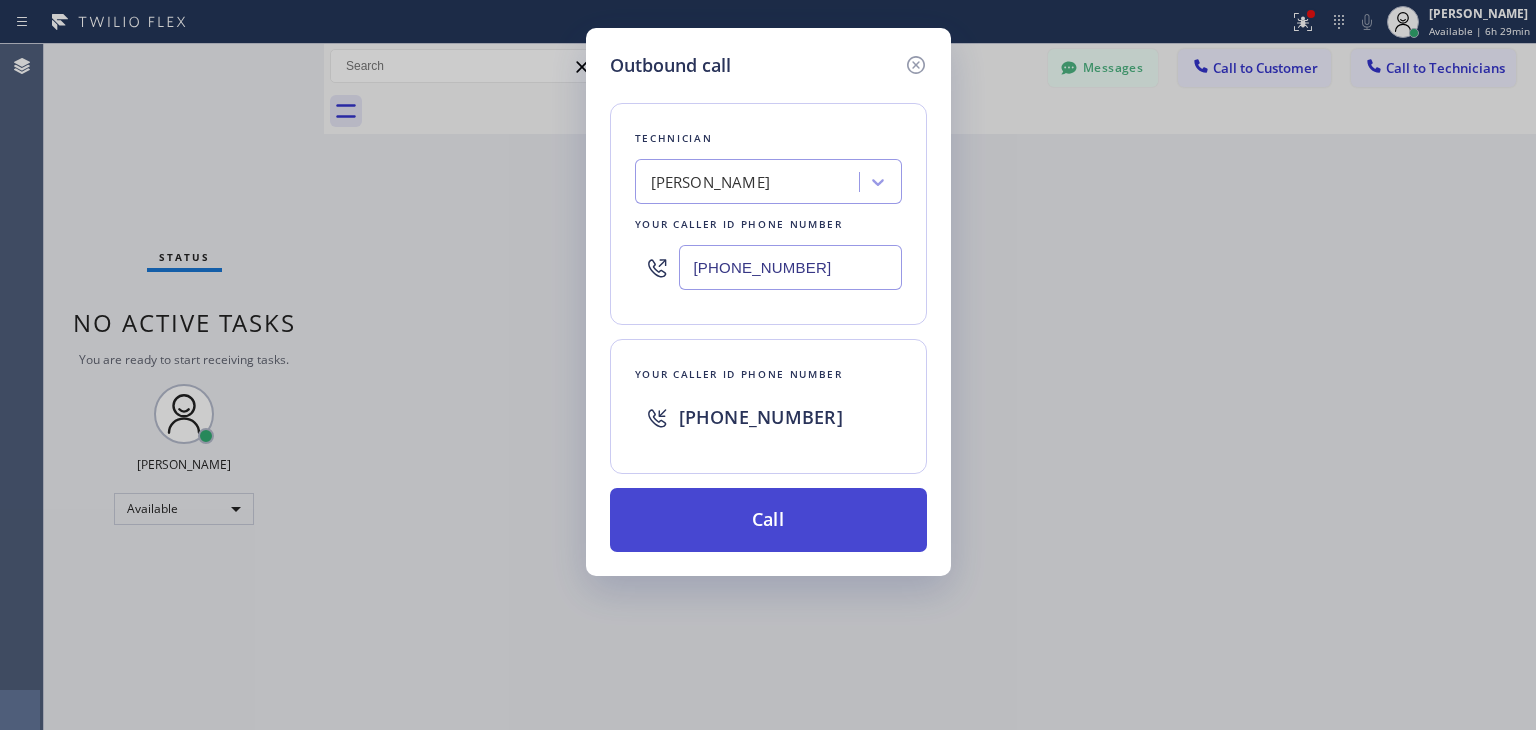 click on "Call" at bounding box center (768, 520) 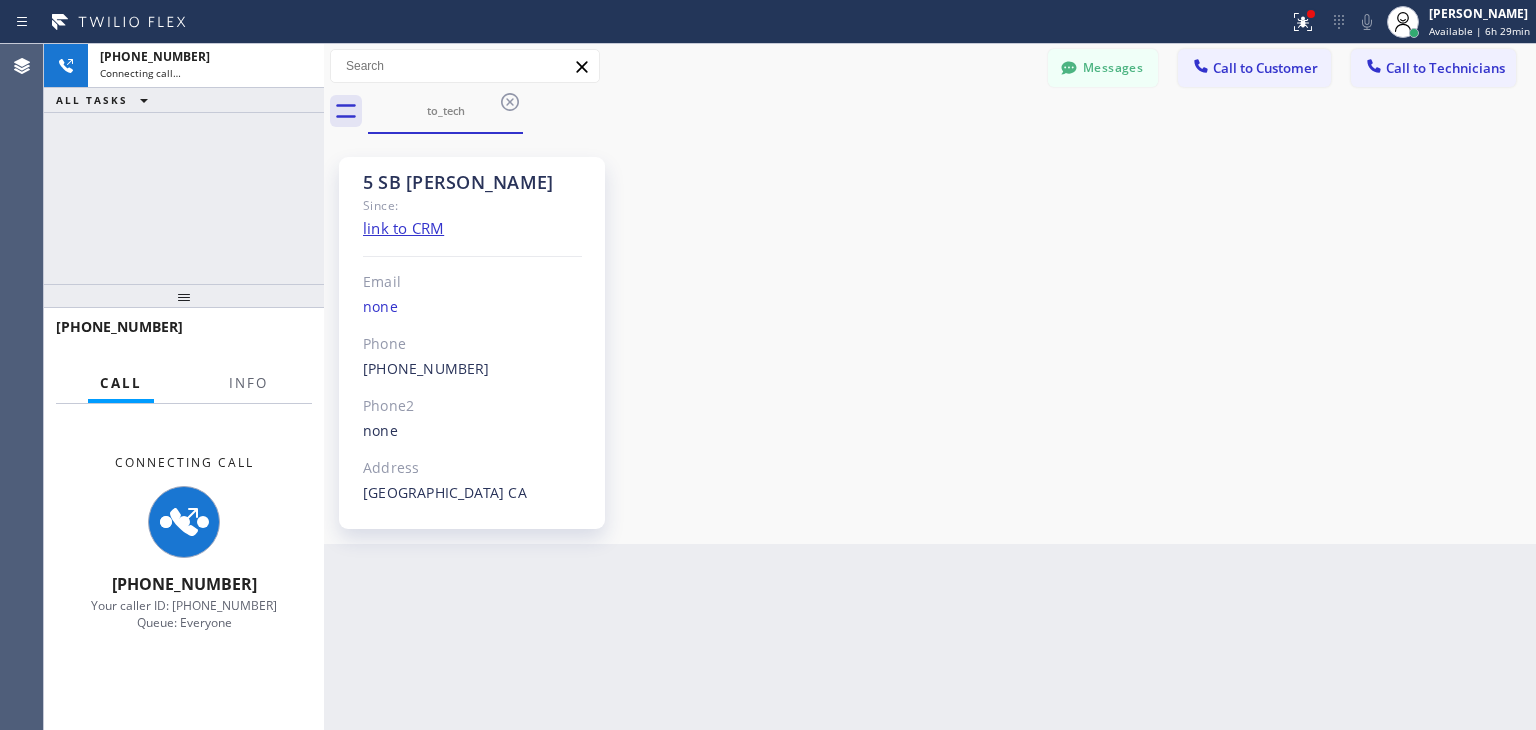 scroll, scrollTop: 5456, scrollLeft: 0, axis: vertical 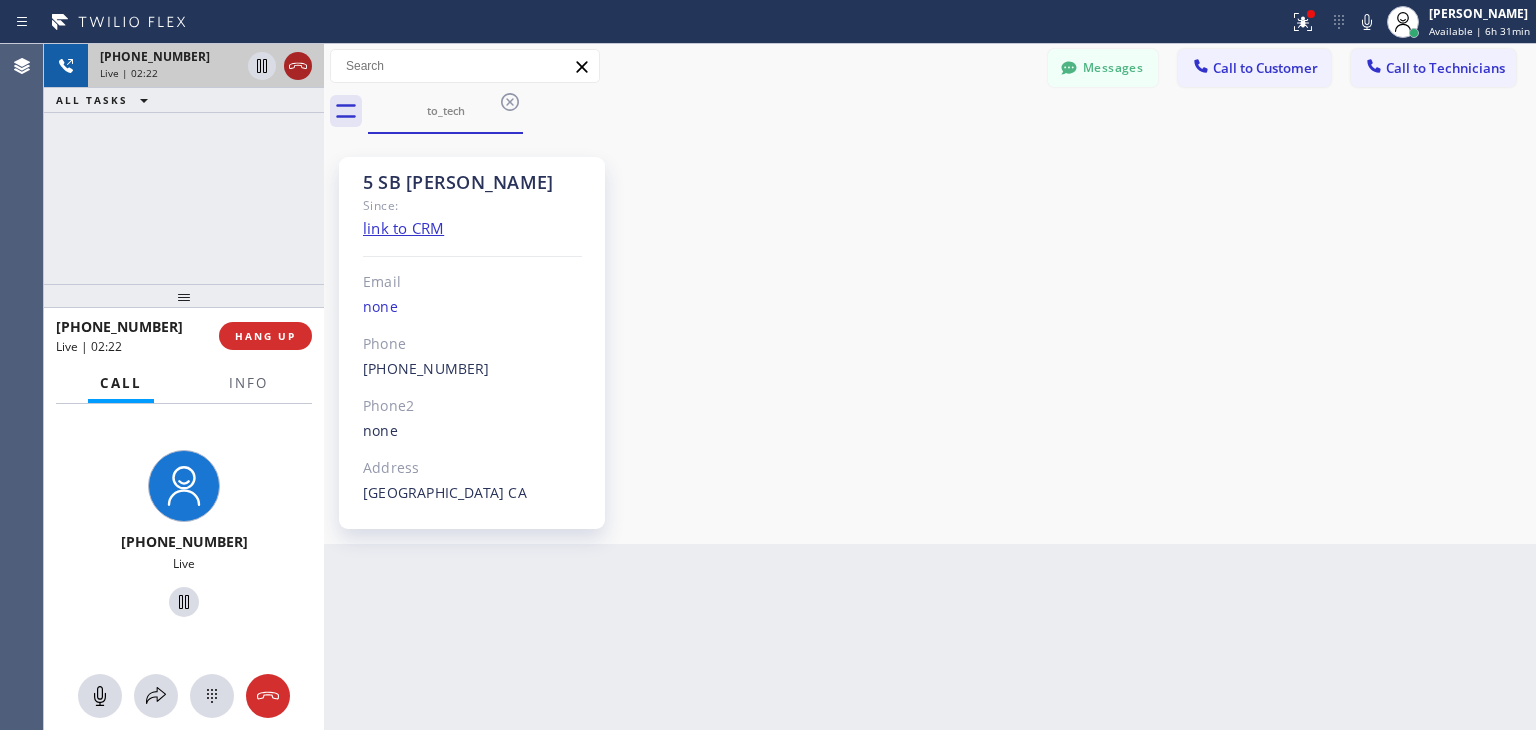 click 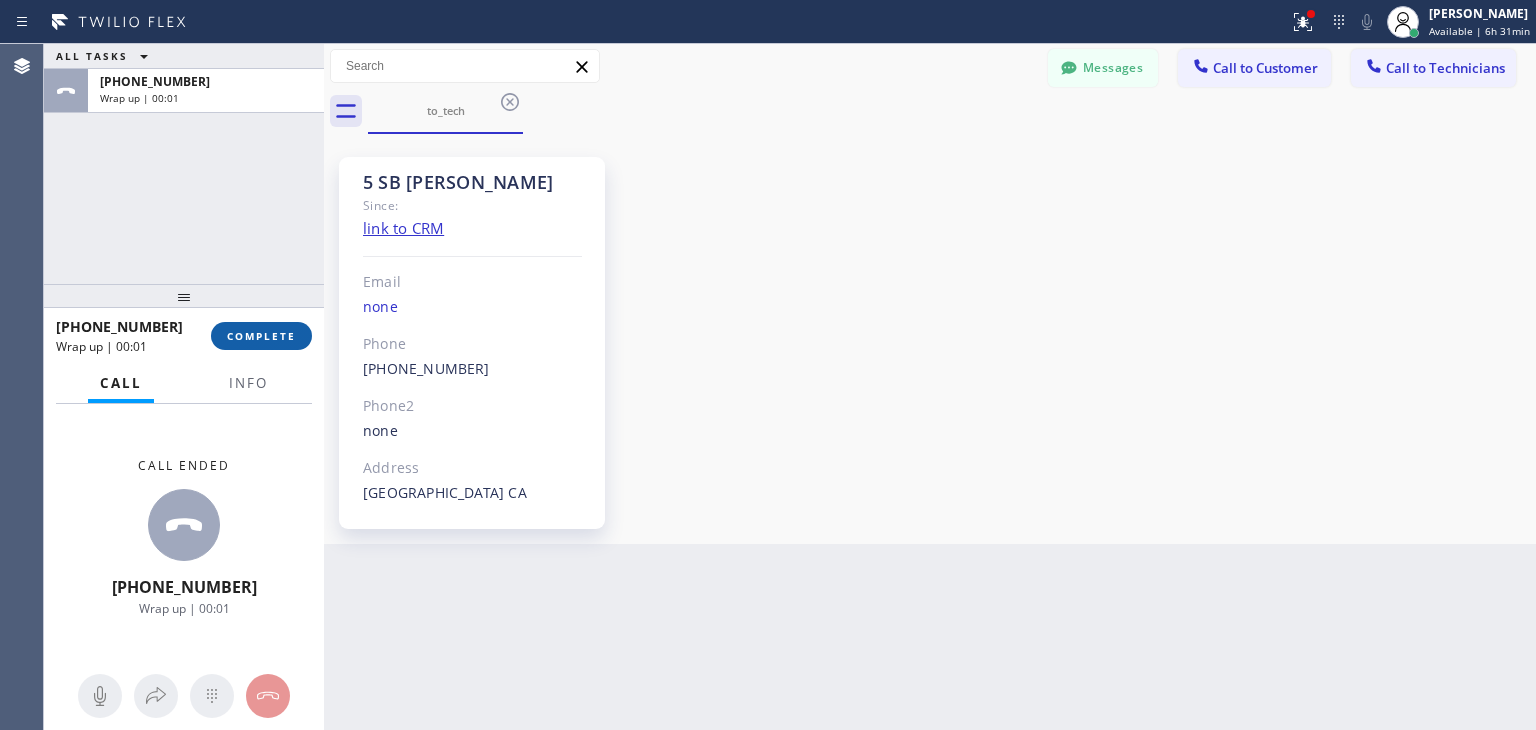 click on "COMPLETE" at bounding box center (261, 336) 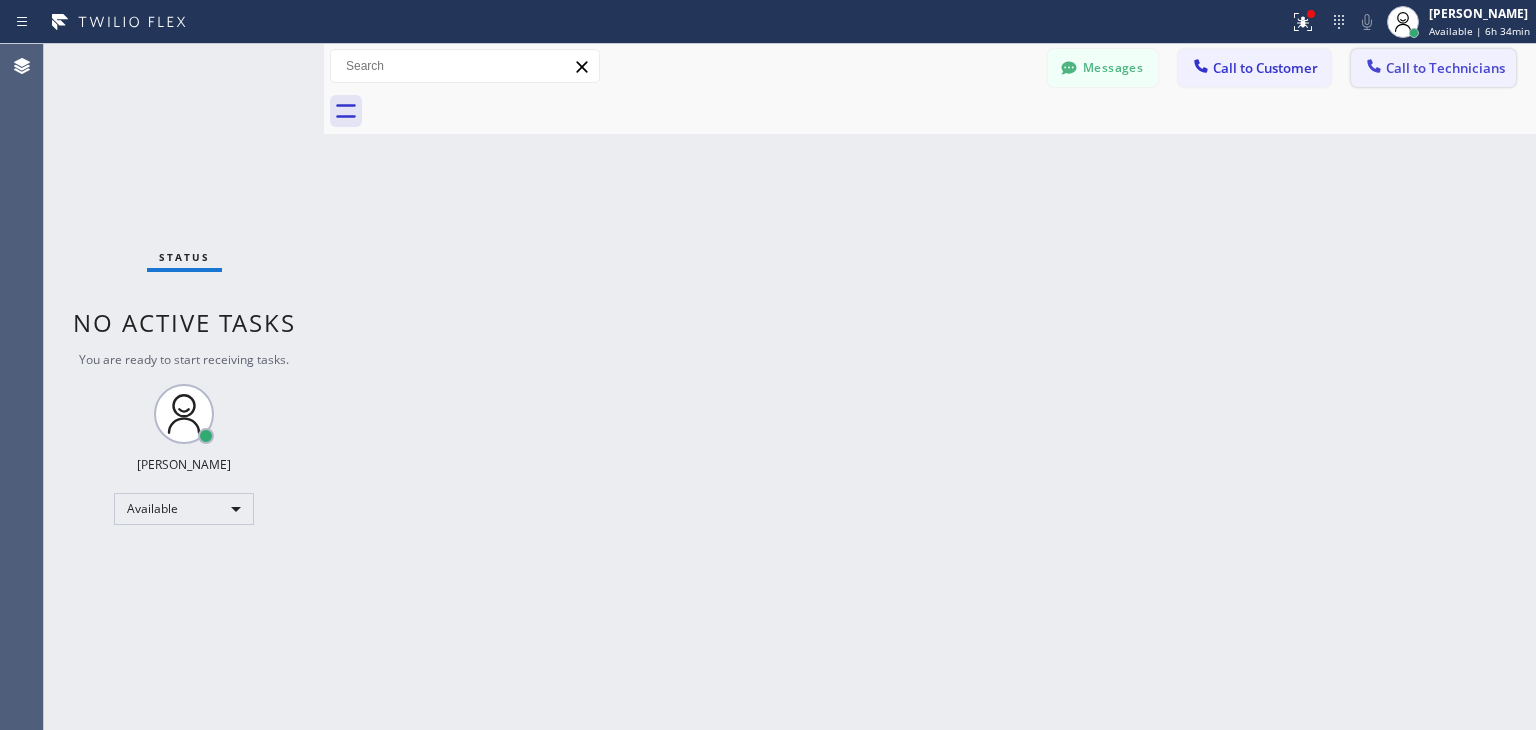 click on "Call to Technicians" at bounding box center [1433, 68] 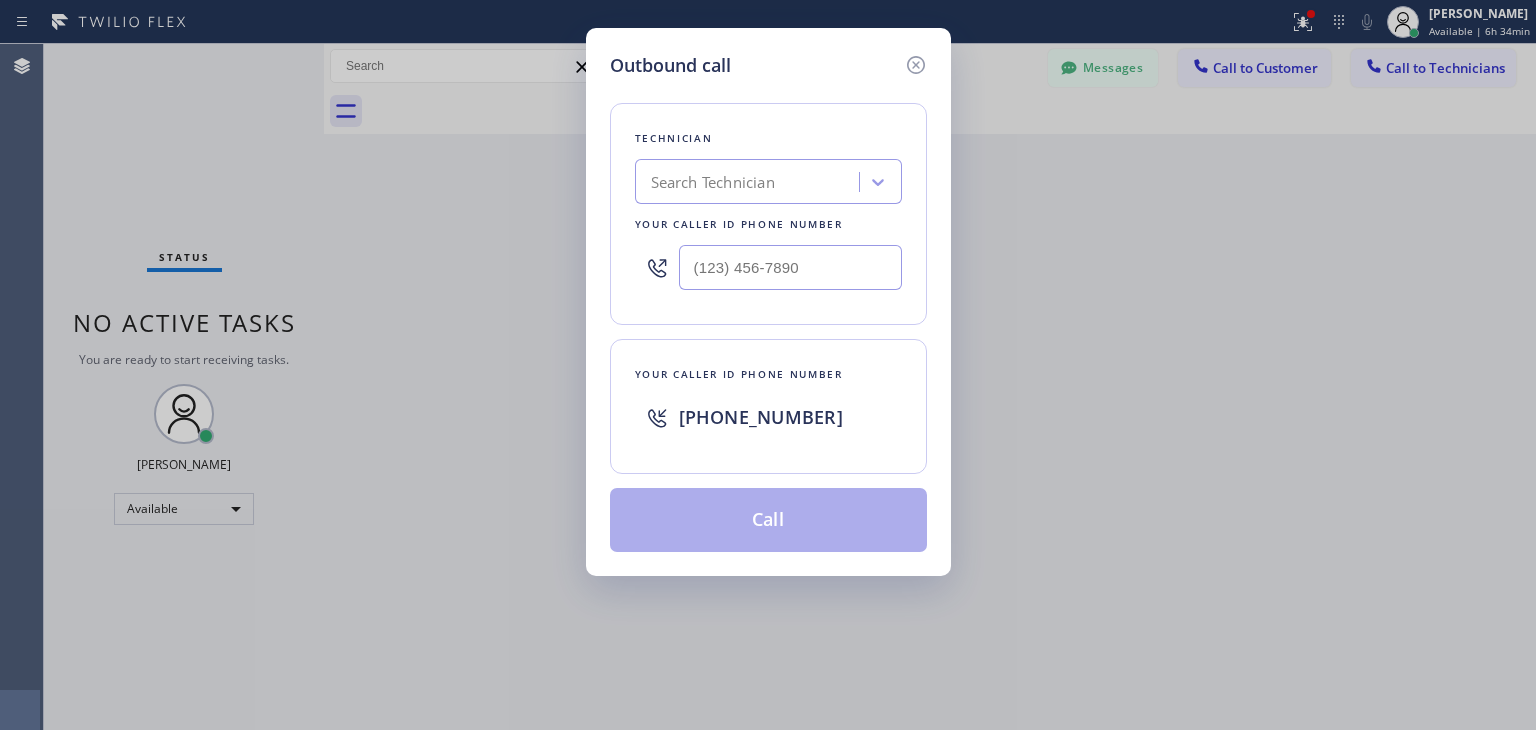 click on "Search Technician" at bounding box center (713, 182) 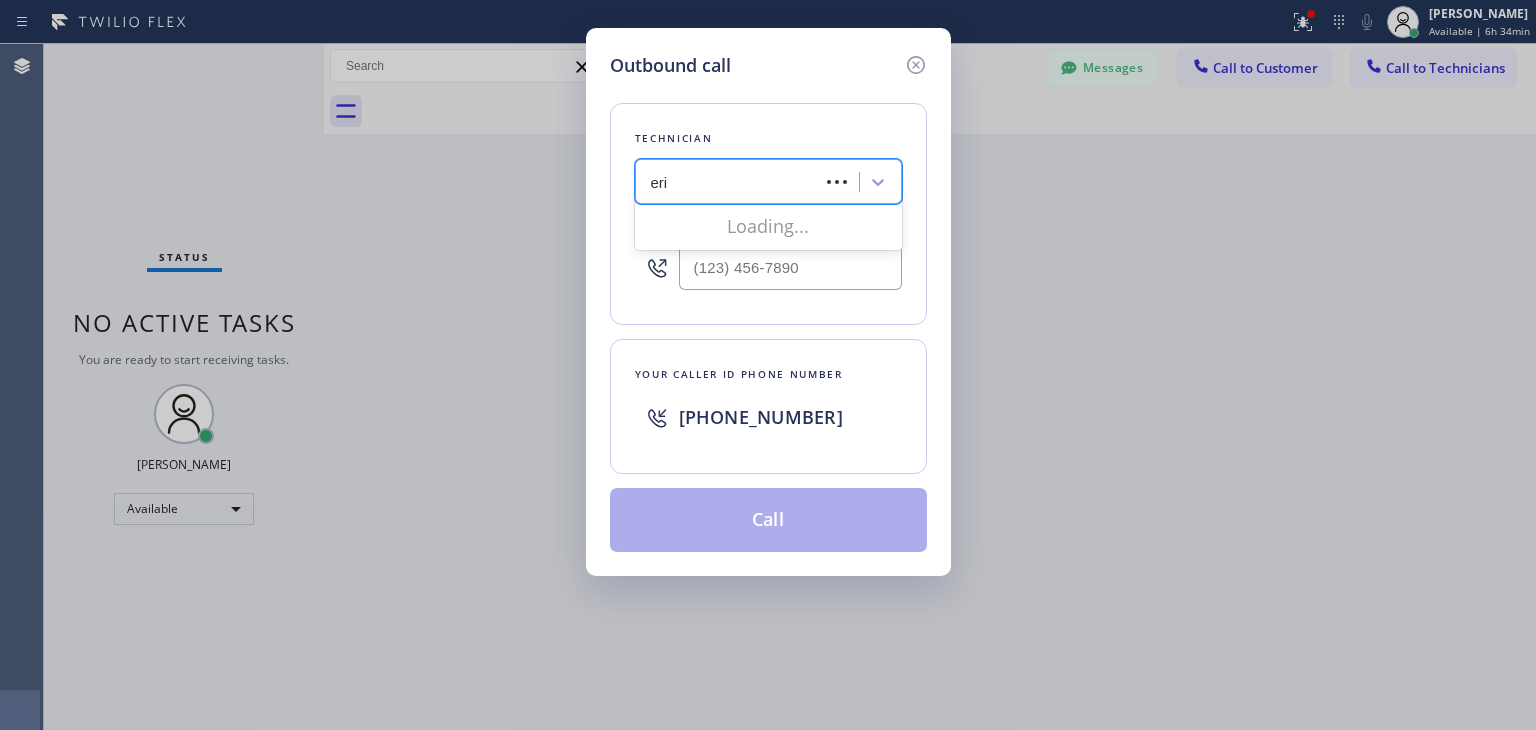 type on "[PERSON_NAME]" 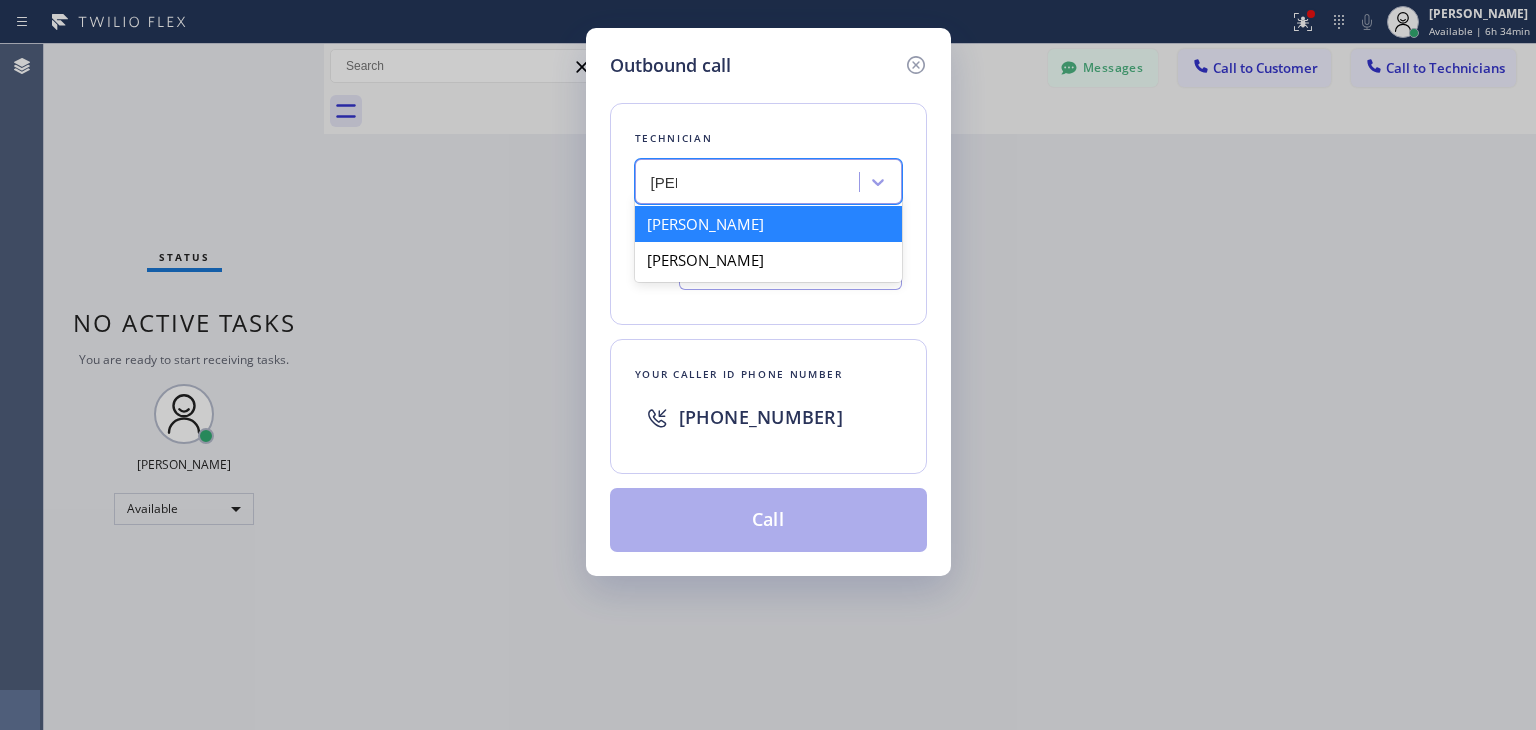 click on "[PERSON_NAME]" at bounding box center [768, 224] 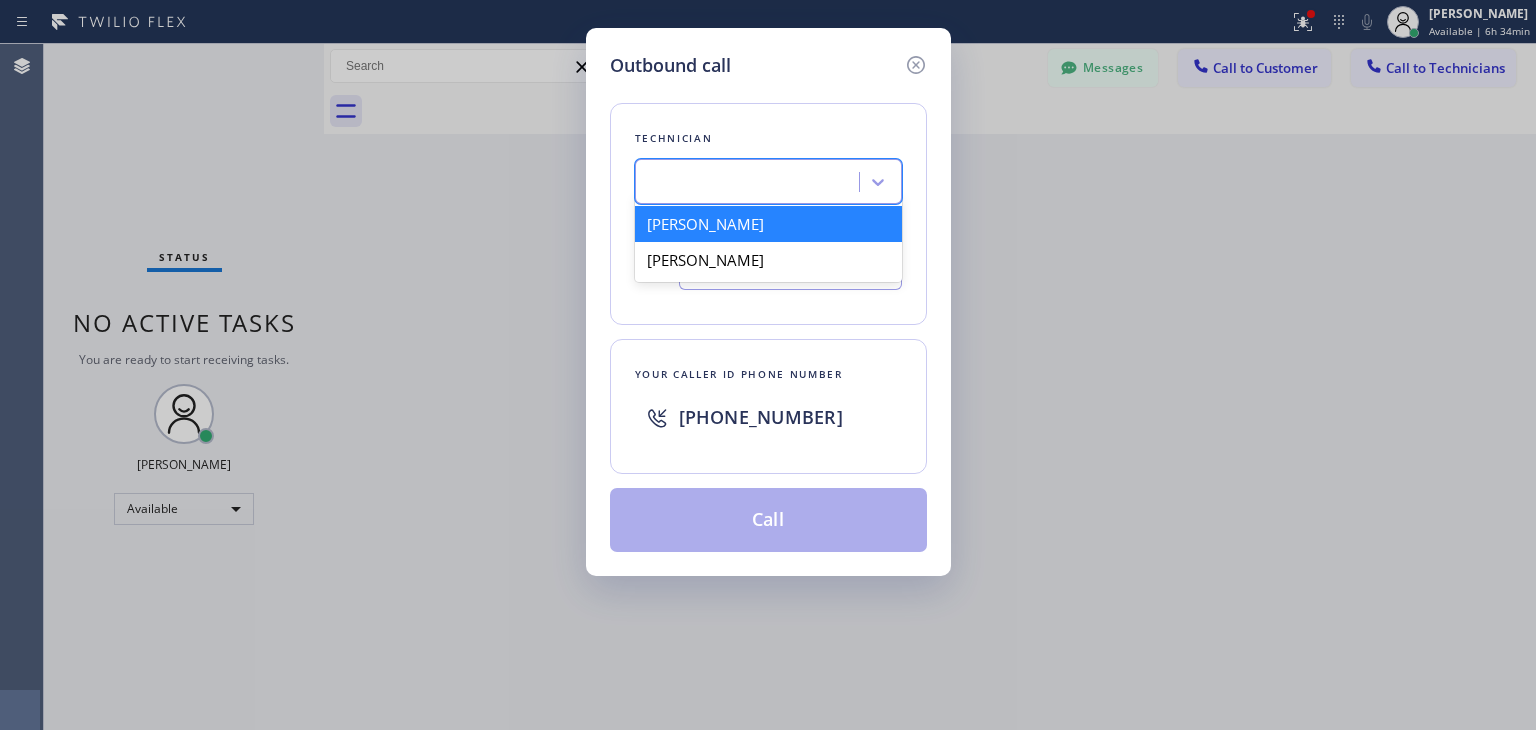type on "[PHONE_NUMBER]" 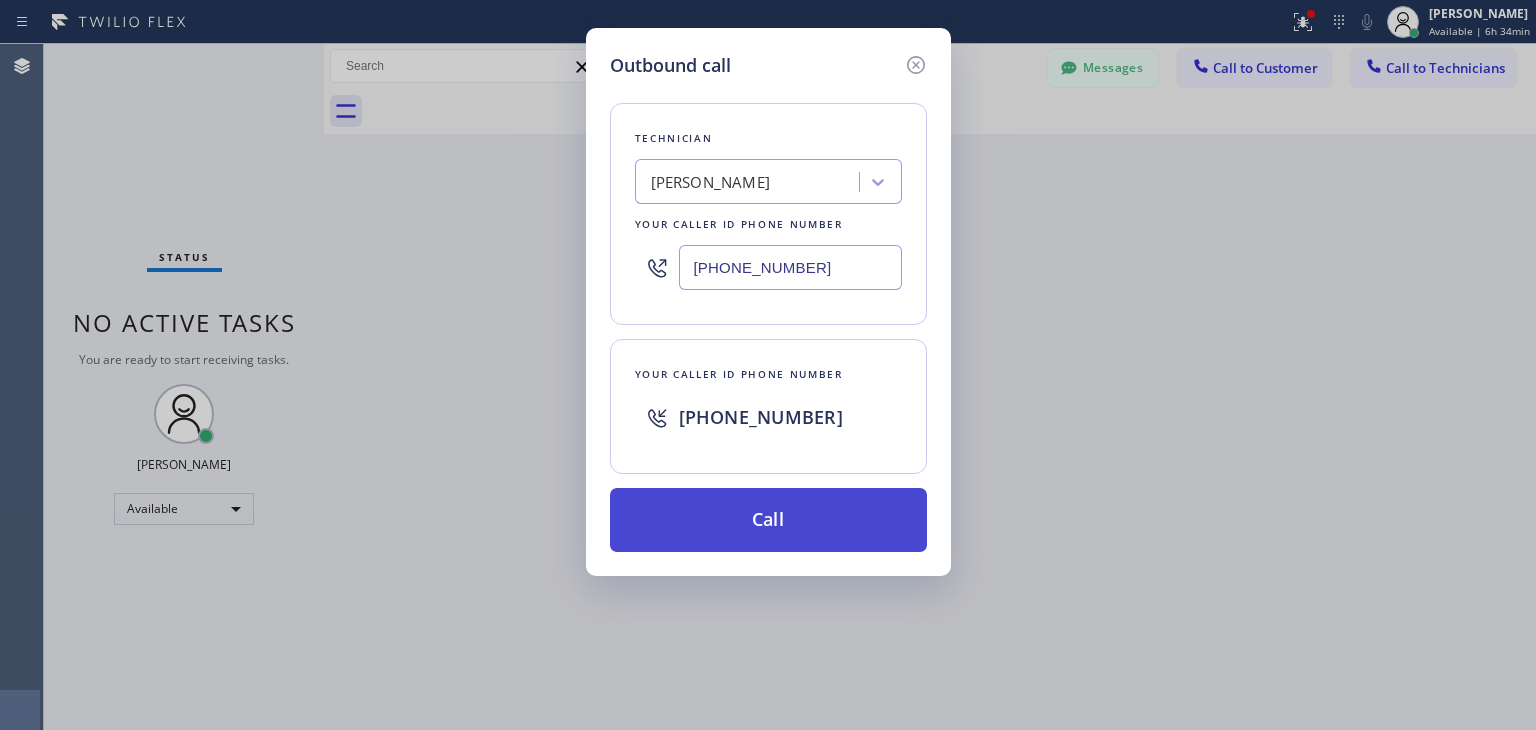 click on "Call" at bounding box center [768, 520] 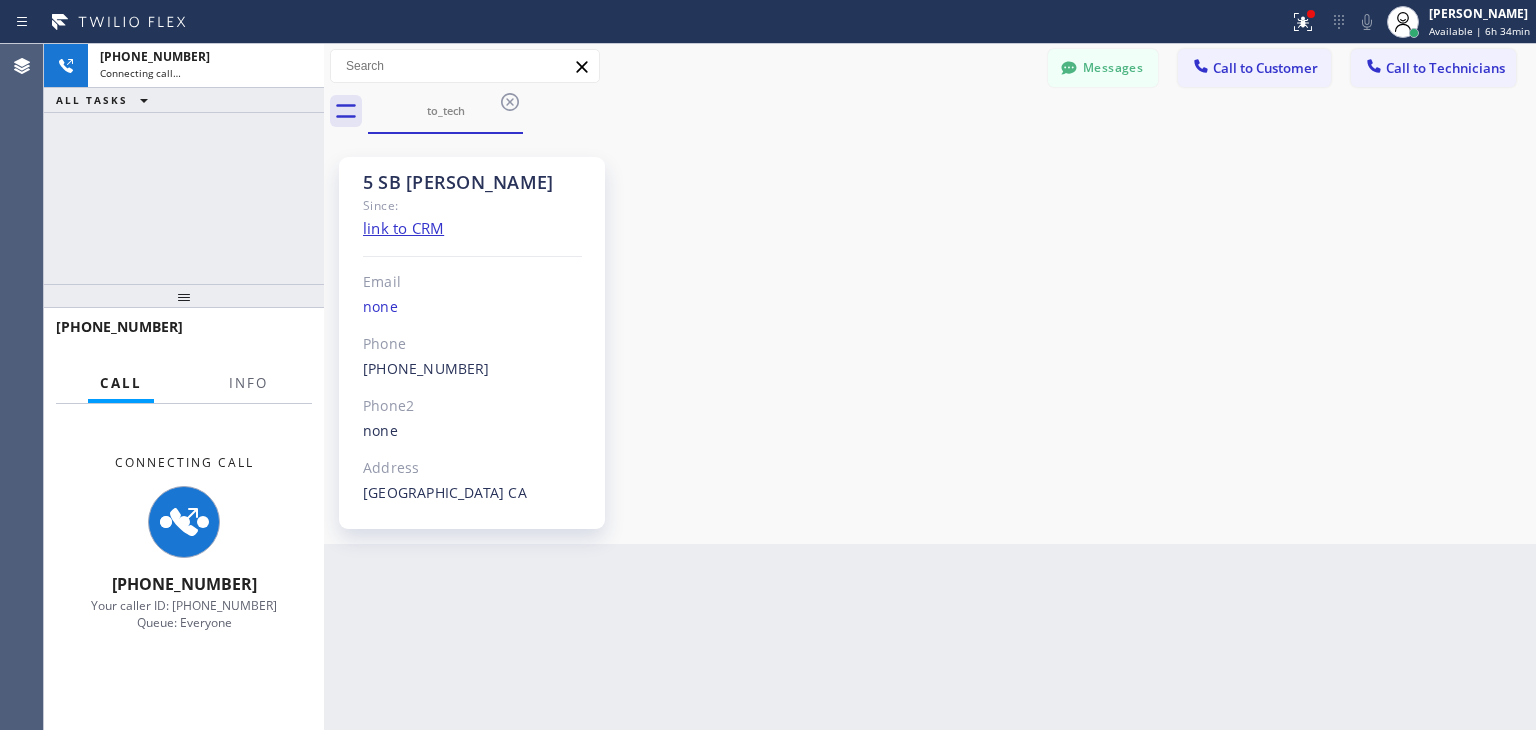 scroll, scrollTop: 5456, scrollLeft: 0, axis: vertical 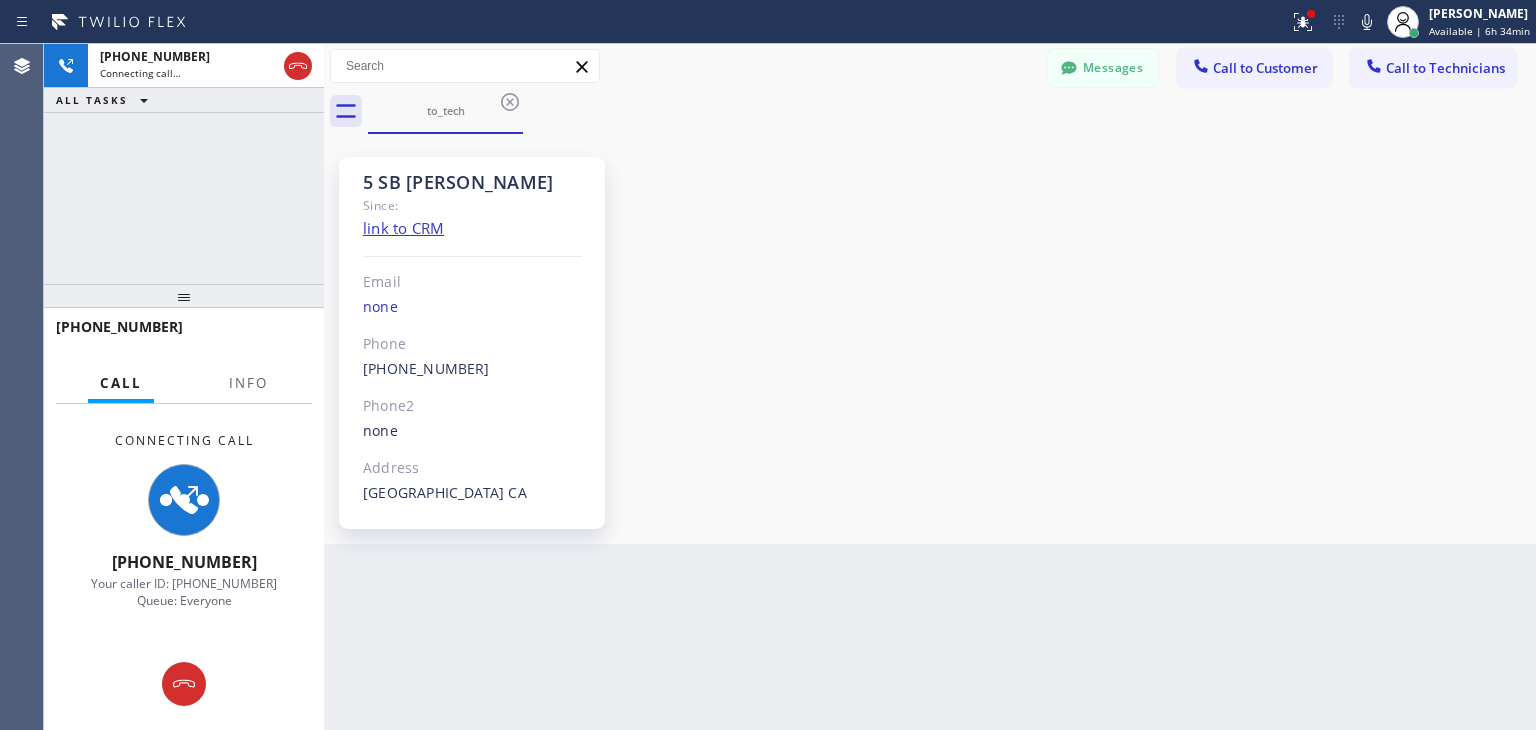 click on "5 SB [PERSON_NAME] Since:  link to CRM Email none Phone [PHONE_NUMBER] Outbound call Technician Search Technician Your caller id phone number Your caller id phone number Call Phone2 none Address [GEOGRAPHIC_DATA]" at bounding box center (930, 339) 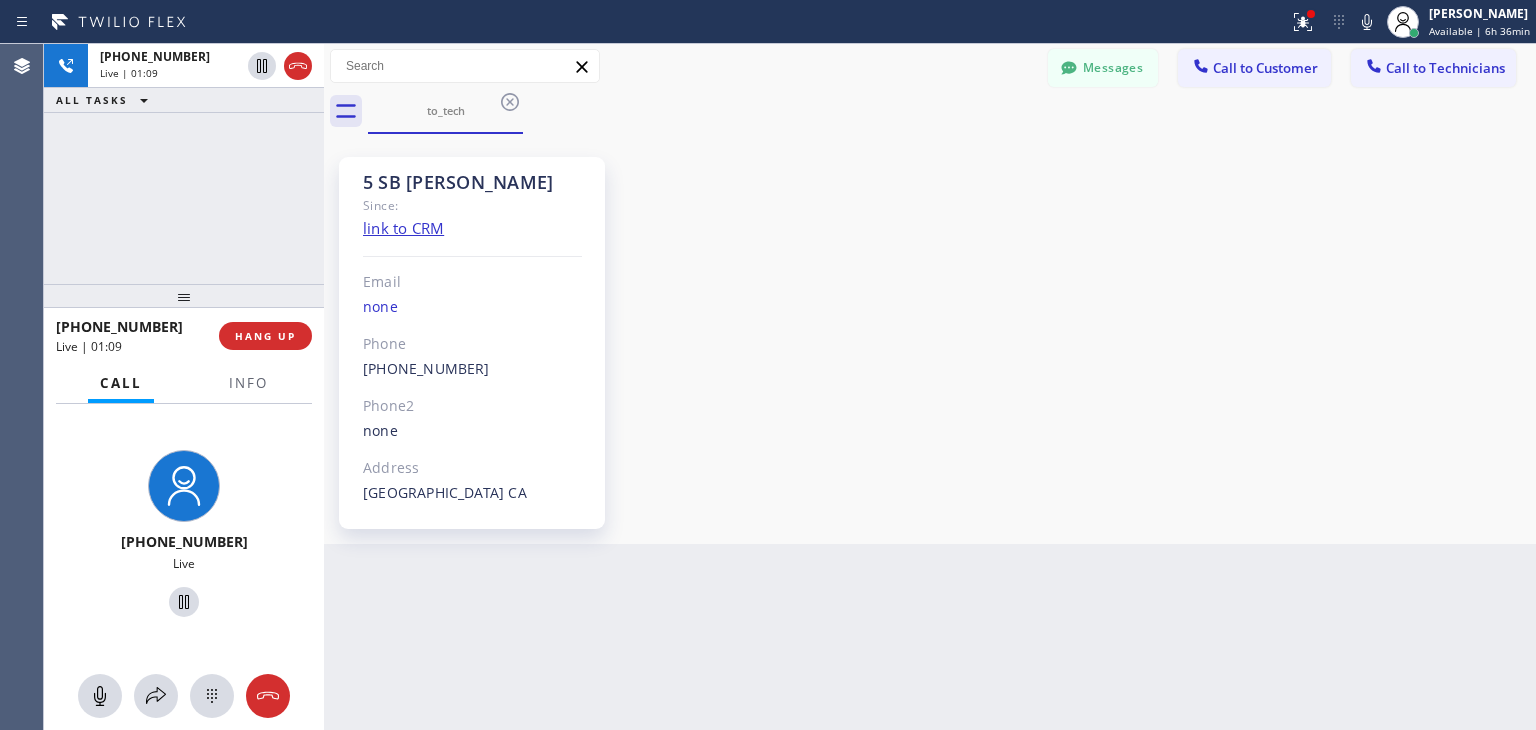 click on "[PHONE_NUMBER] Live | 01:09 ALL TASKS ALL TASKS ACTIVE TASKS TASKS IN WRAP UP" at bounding box center [184, 164] 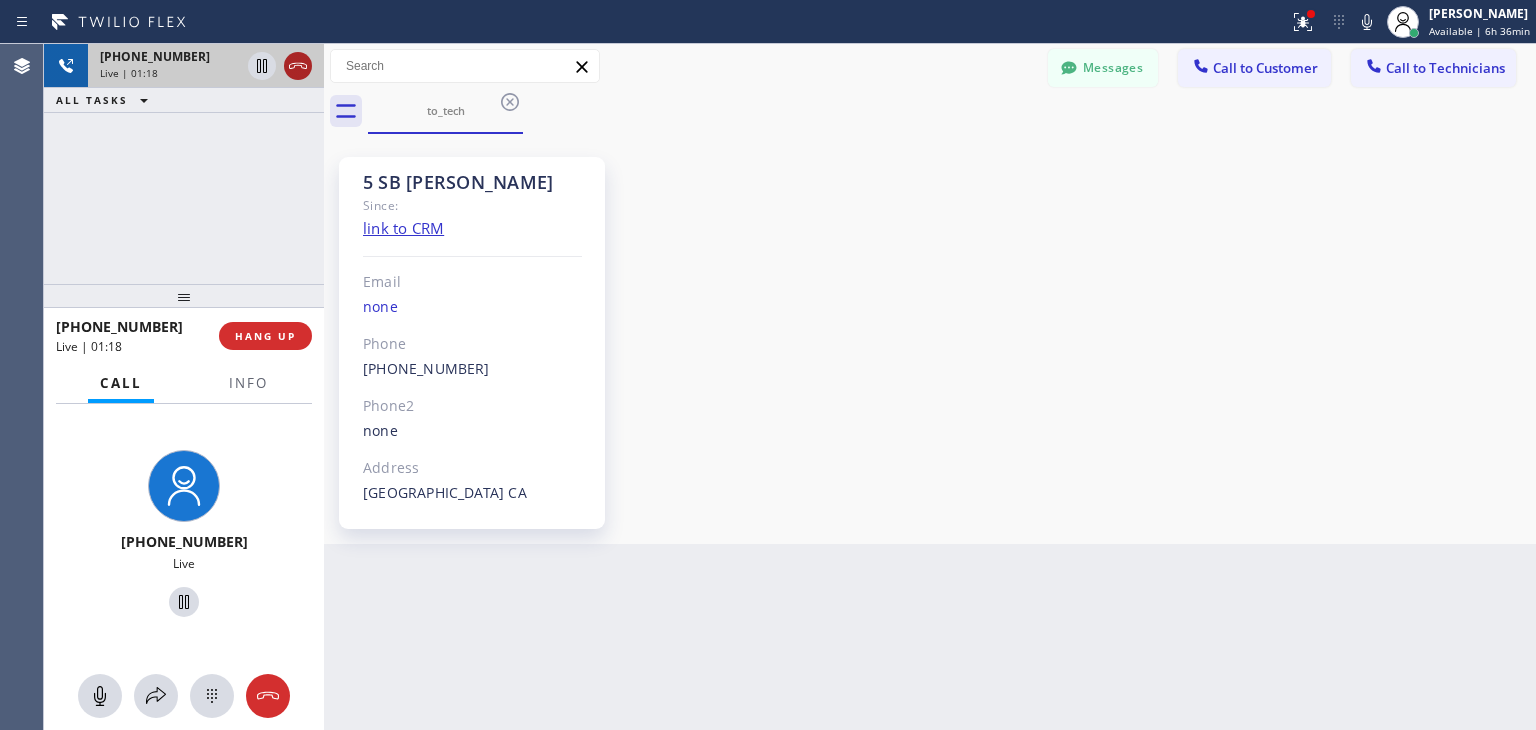 click 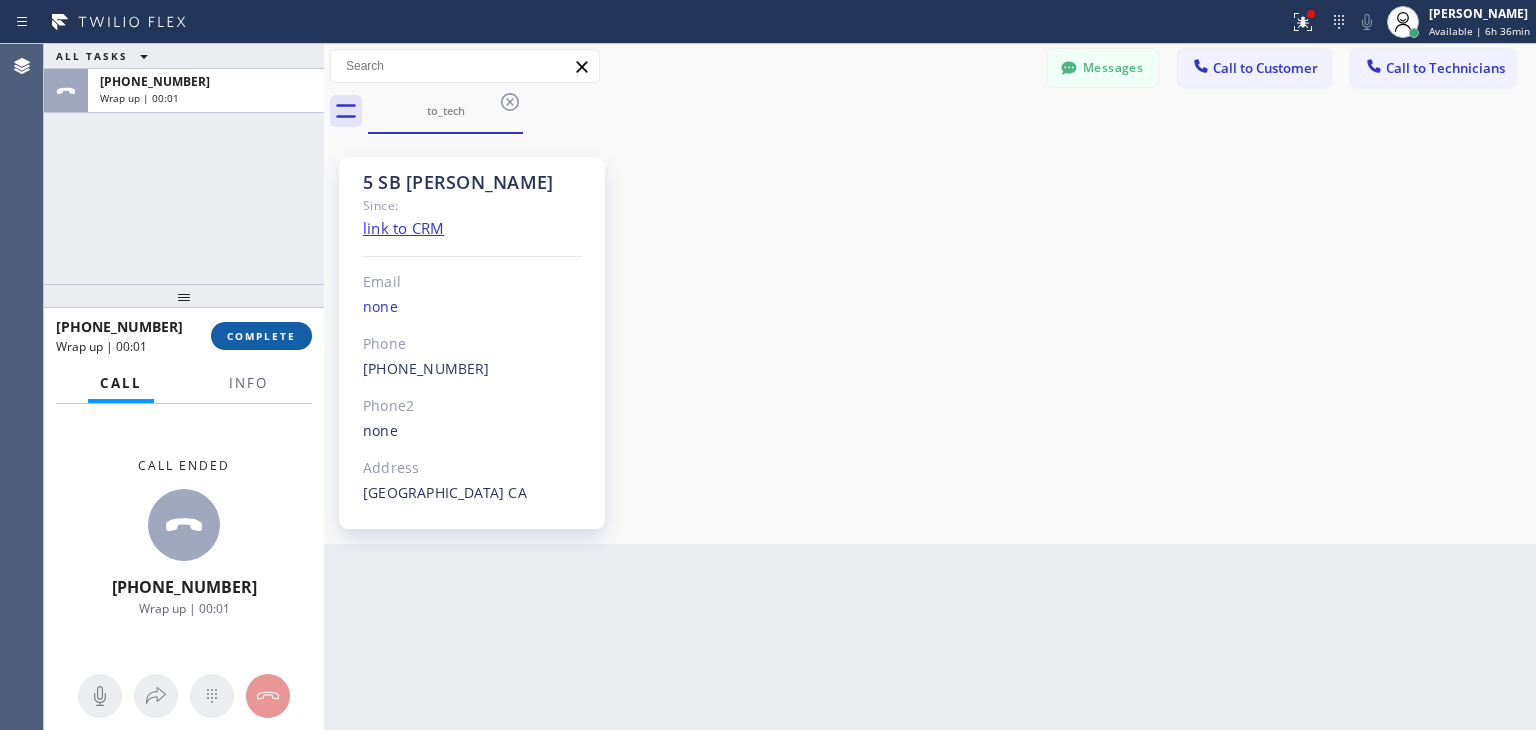 click on "COMPLETE" at bounding box center (261, 336) 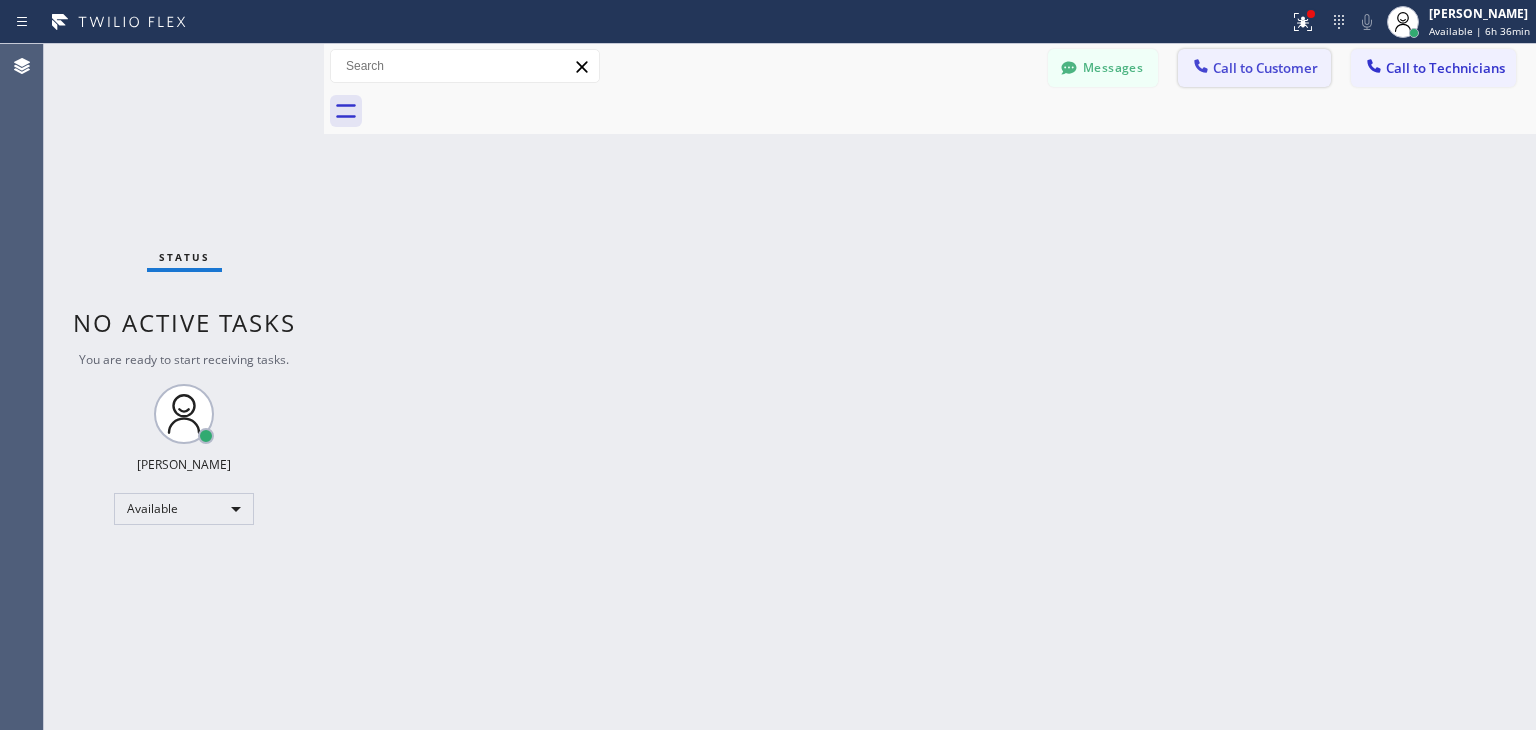 click on "Call to Customer" at bounding box center [1254, 68] 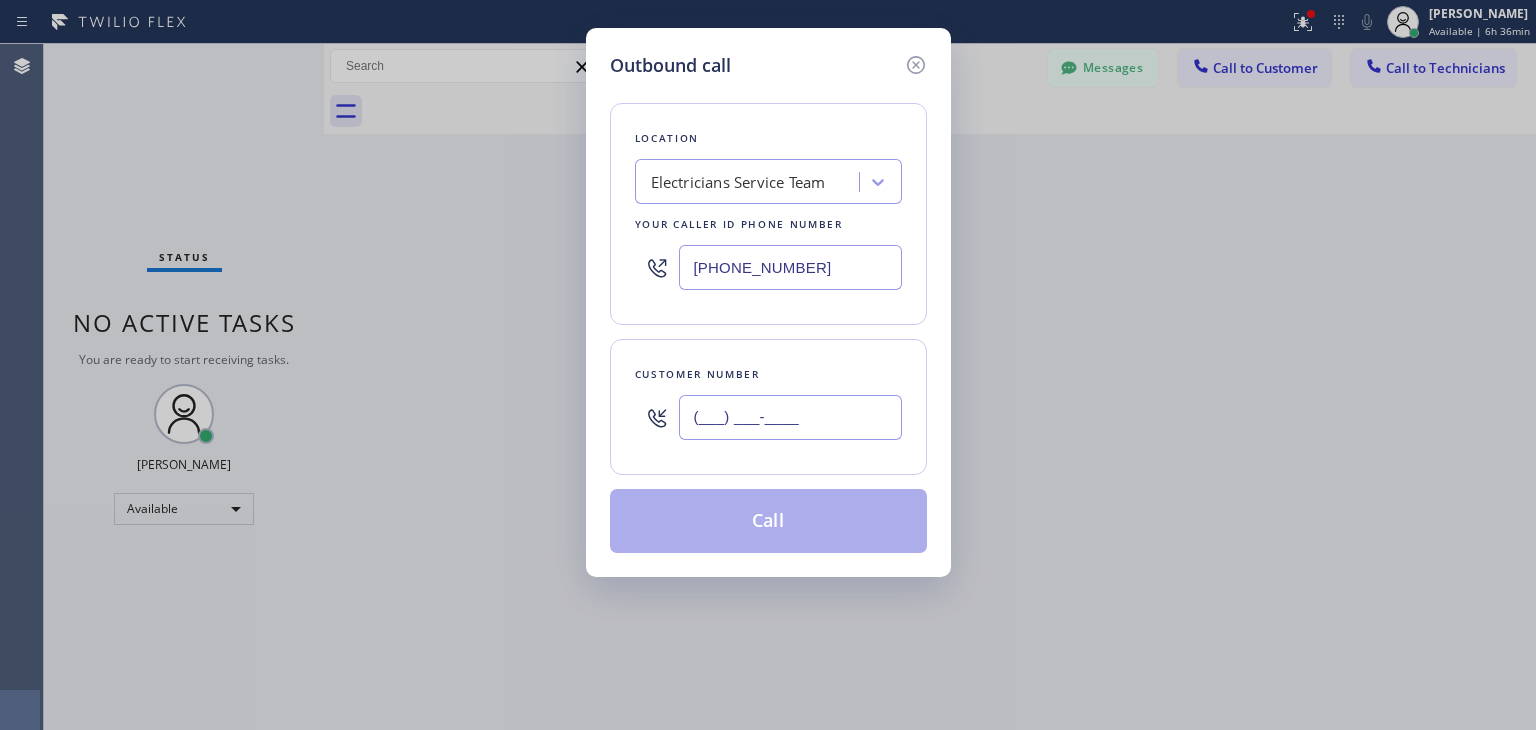 click on "(___) ___-____" at bounding box center [790, 417] 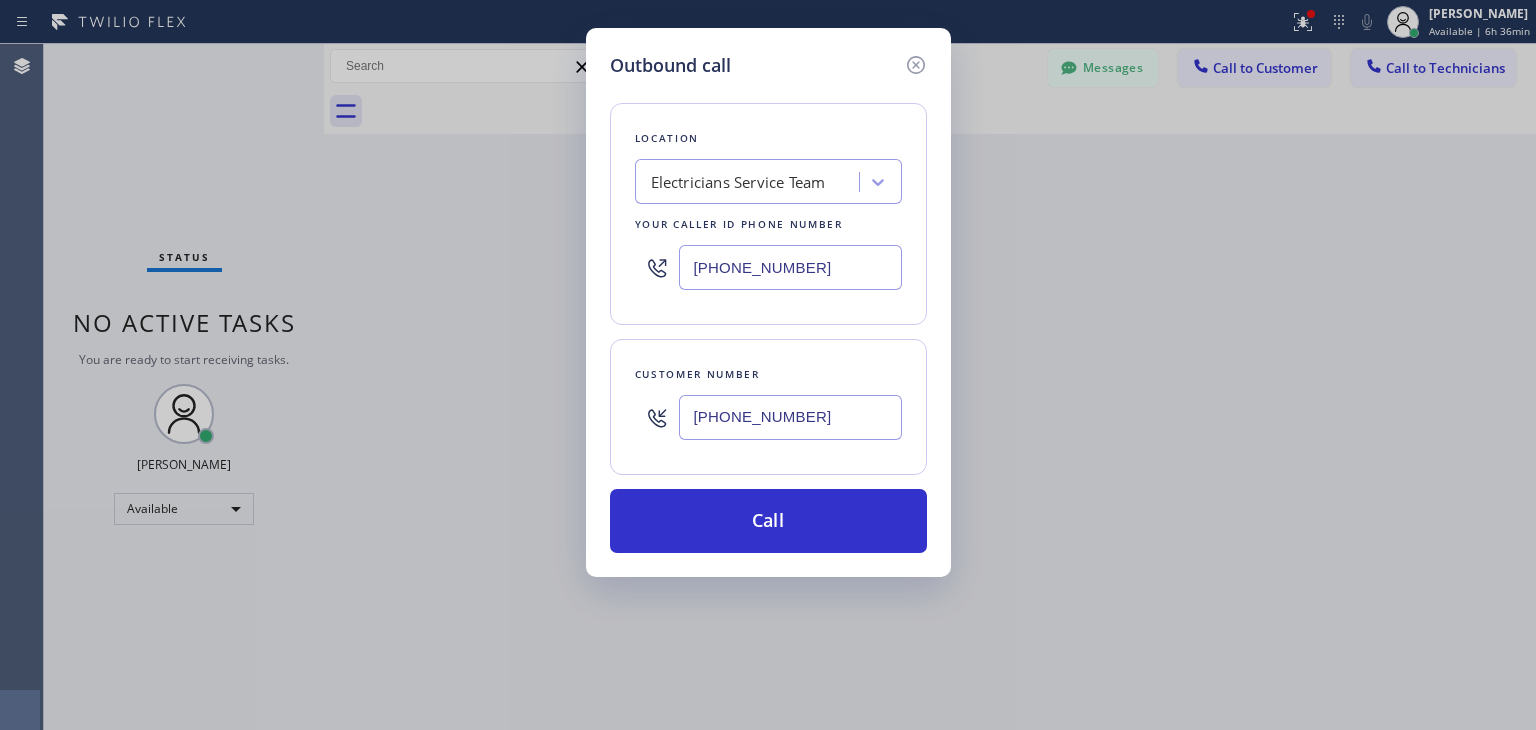 type on "[PHONE_NUMBER]" 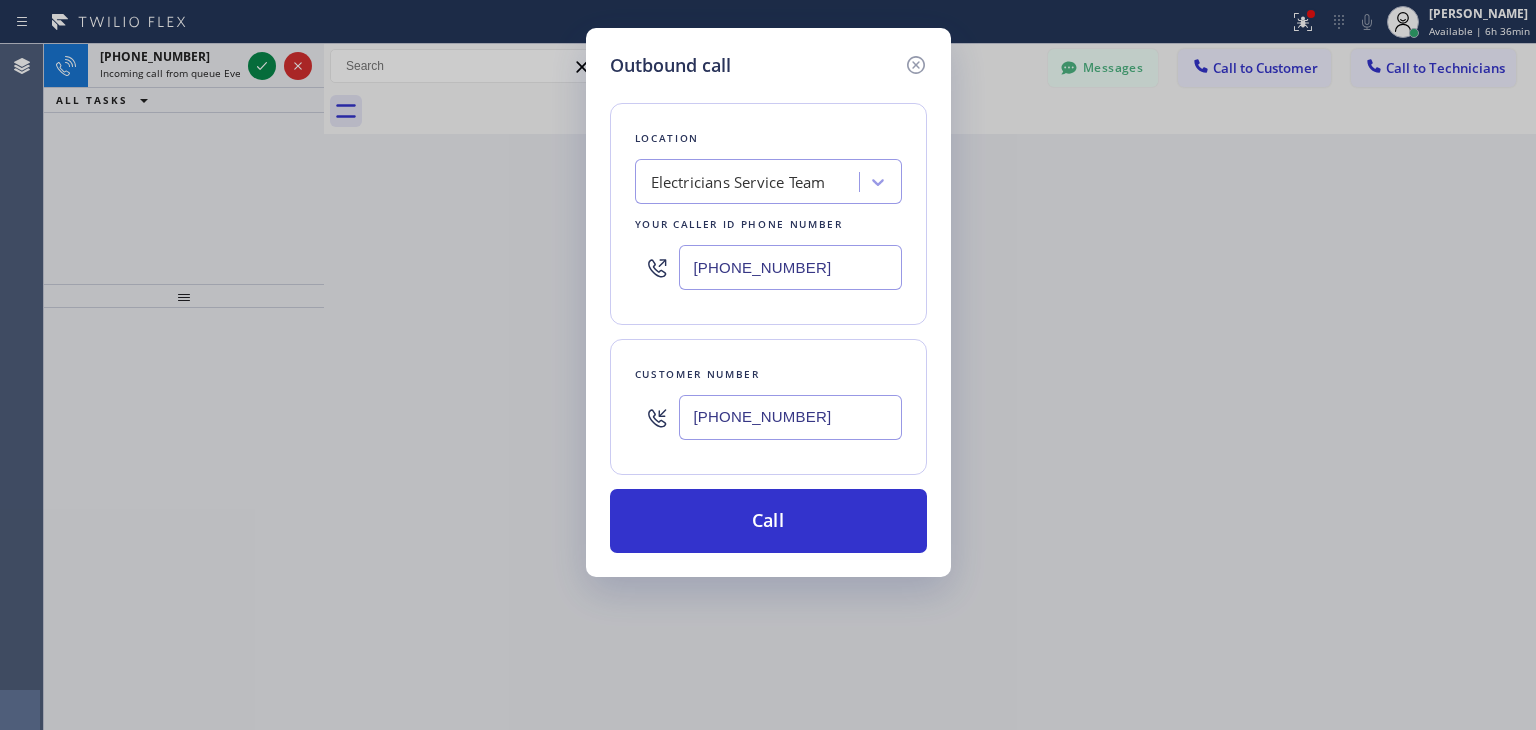 click on "Electricians Service Team" at bounding box center [750, 182] 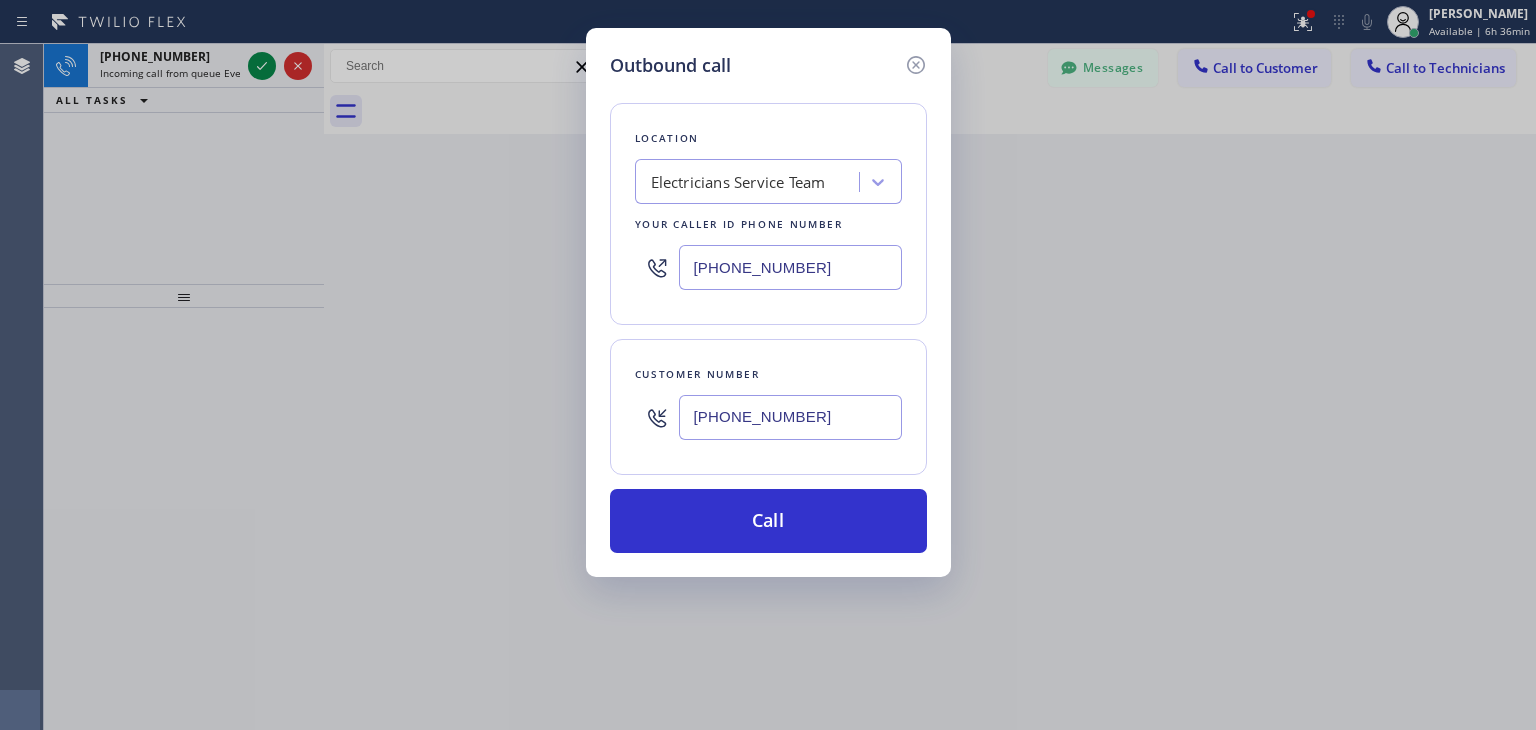 click on "Customer number [PHONE_NUMBER]" at bounding box center (768, 407) 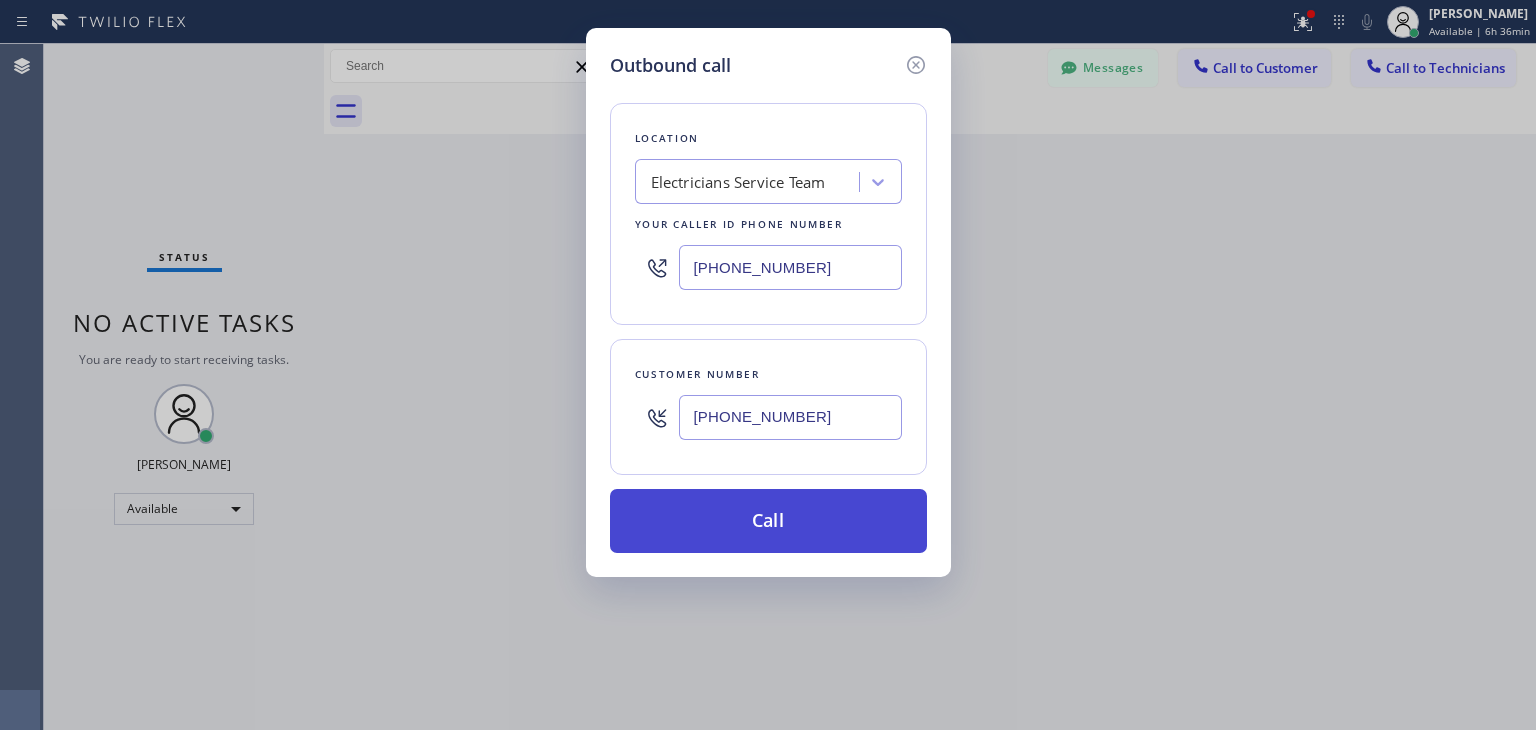 click on "Call" at bounding box center (768, 521) 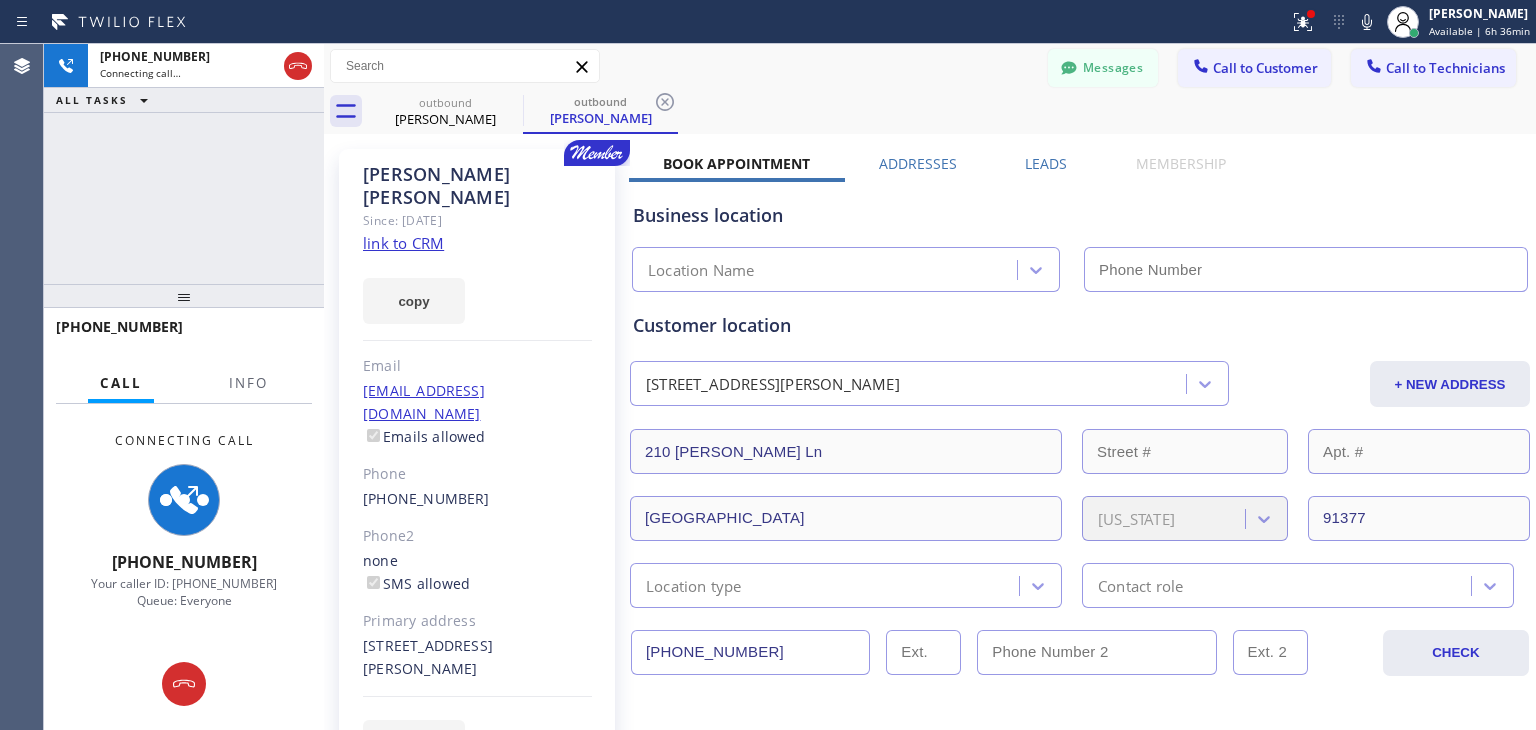 type on "[PHONE_NUMBER]" 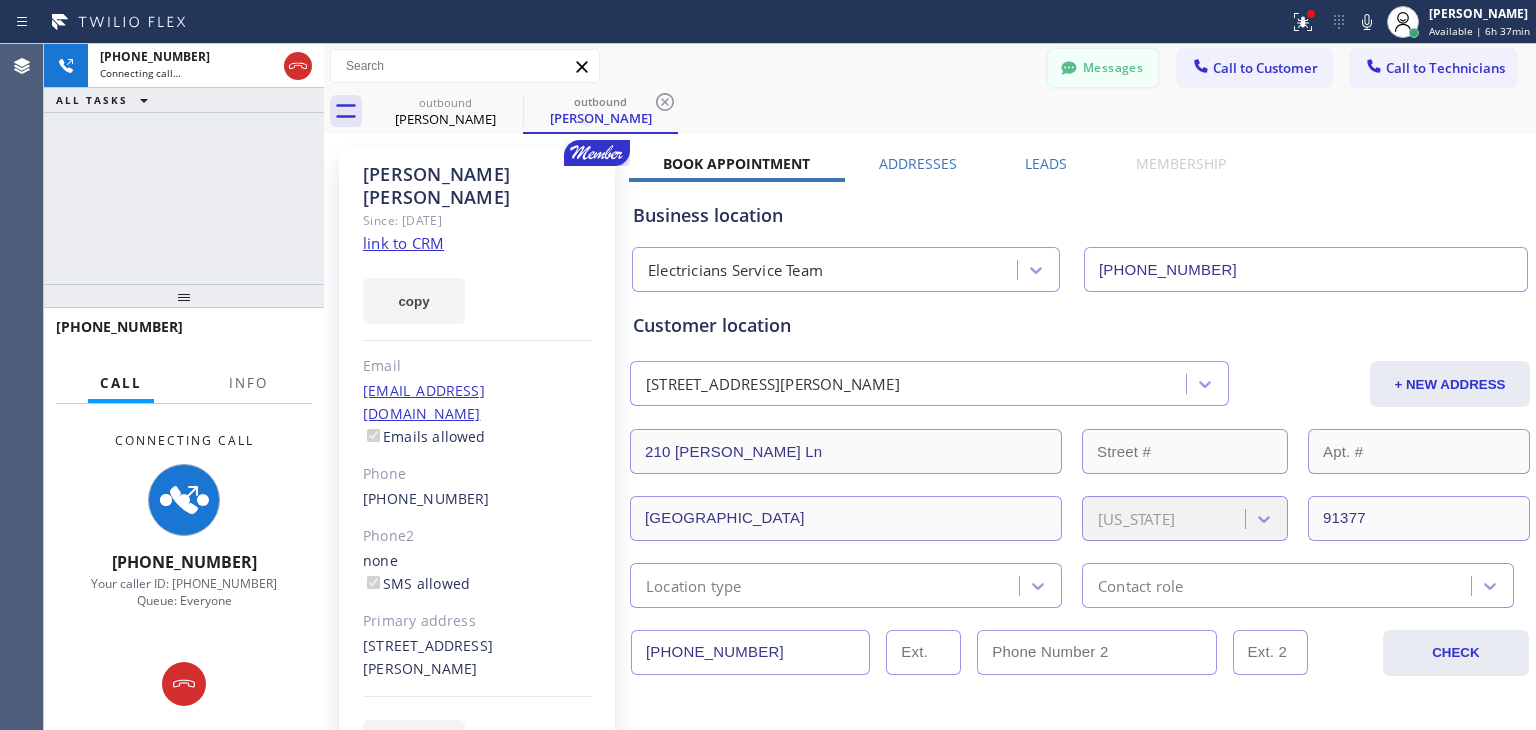 click on "Messages Call to Customer Call to Technicians Outbound call Location Search location Your caller id phone number Customer number Call Outbound call Technician Search Technician Your caller id phone number Your caller id phone number [PHONE_NUMBER] Call" at bounding box center [930, 66] 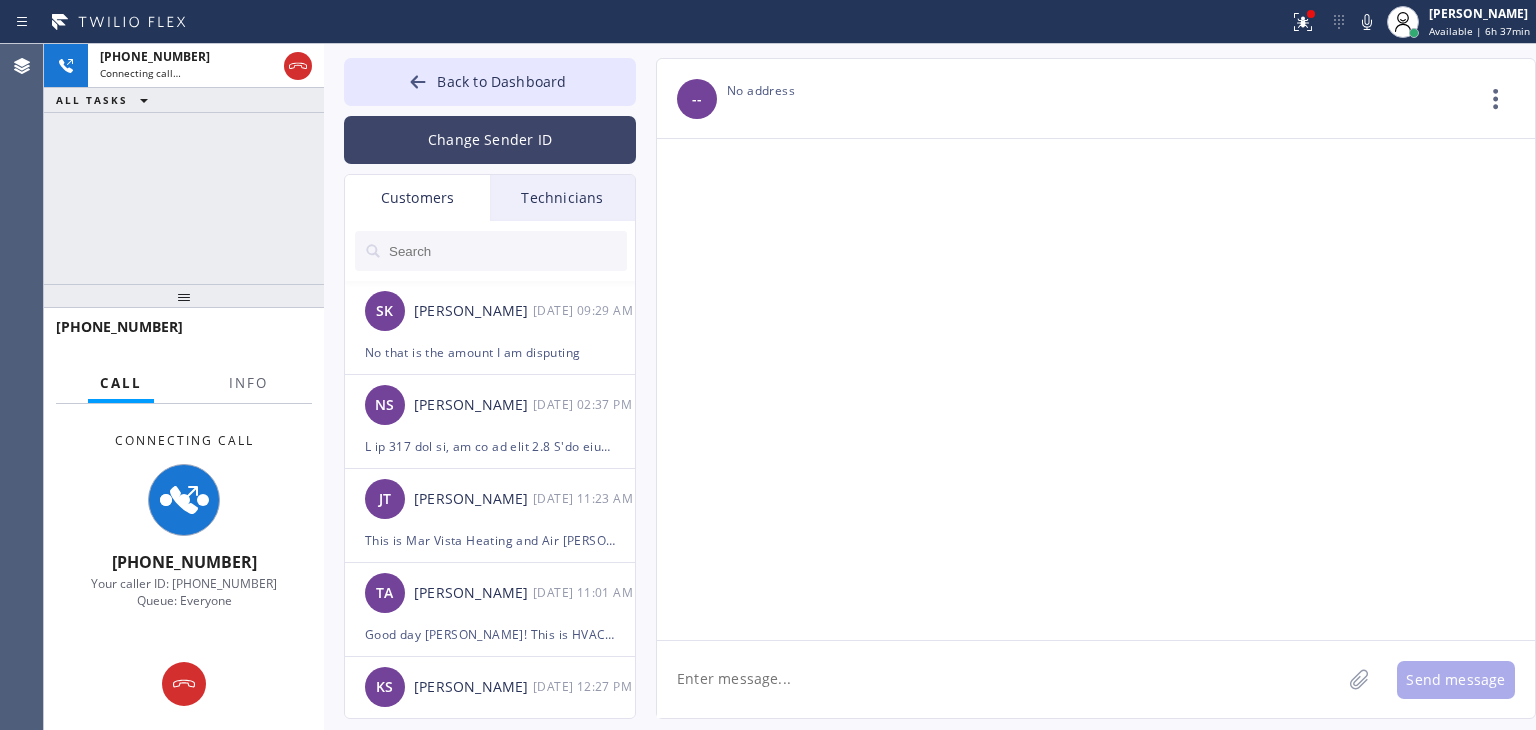click on "Change Sender ID" at bounding box center (490, 140) 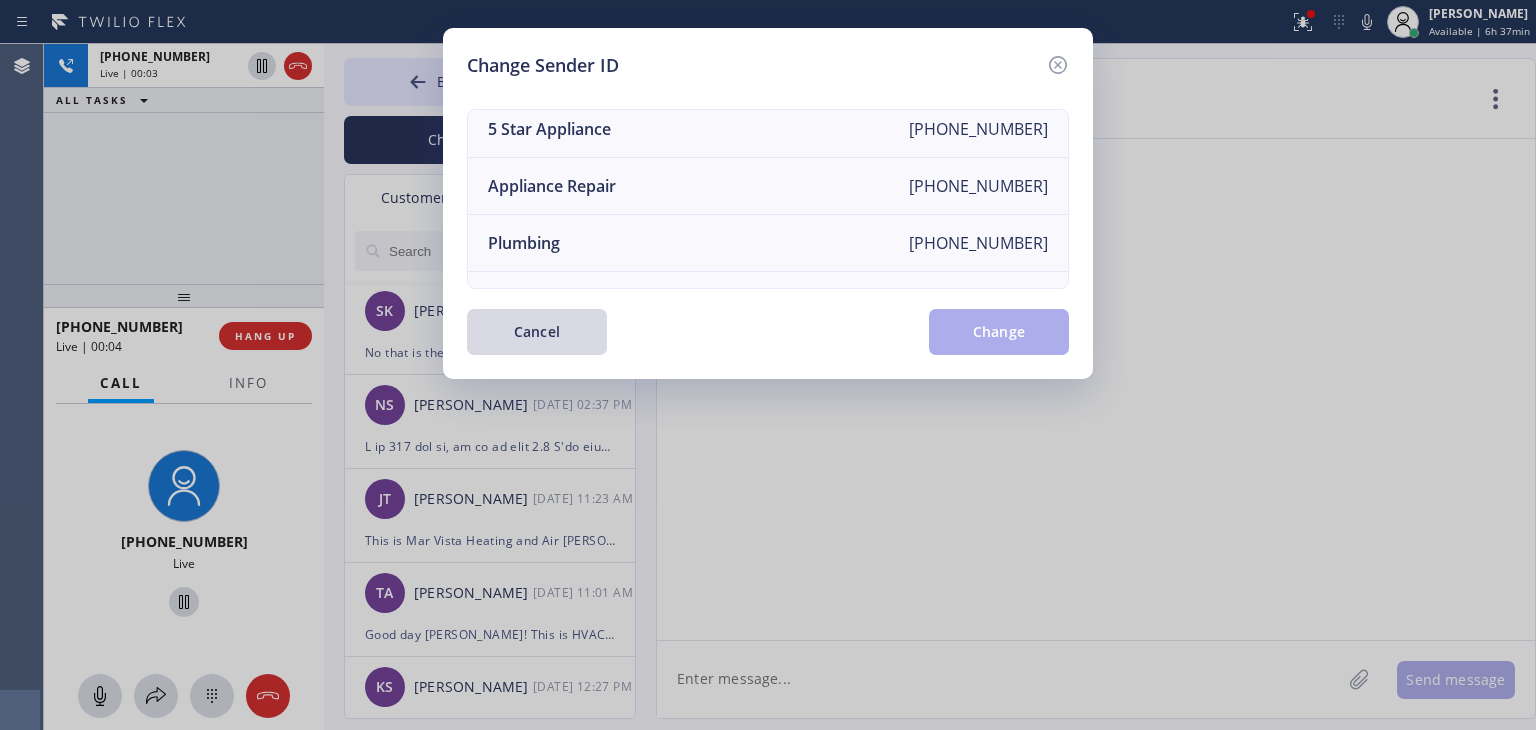 scroll, scrollTop: 233, scrollLeft: 0, axis: vertical 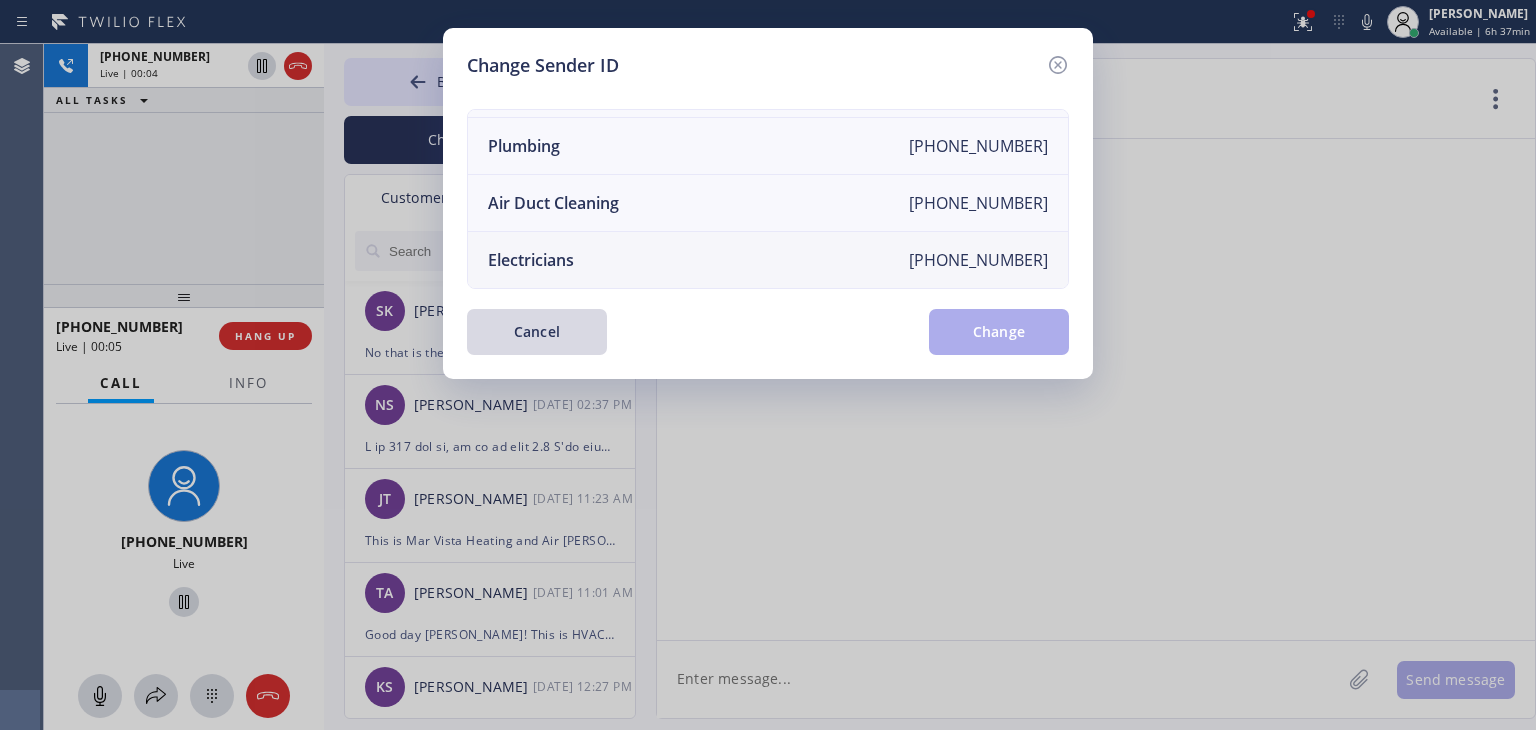 click on "Electricians [PHONE_NUMBER]" at bounding box center (768, 260) 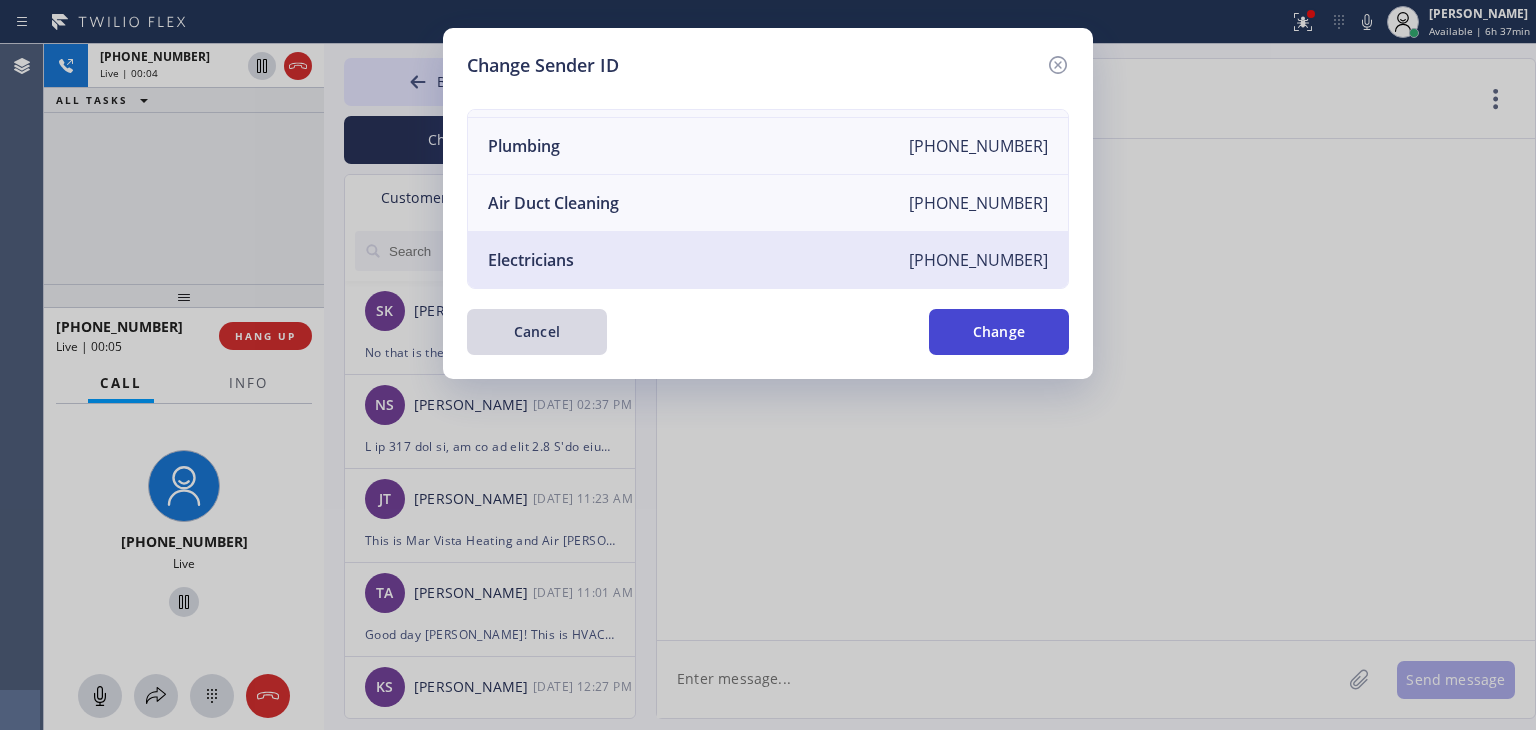 click on "Change" at bounding box center (999, 332) 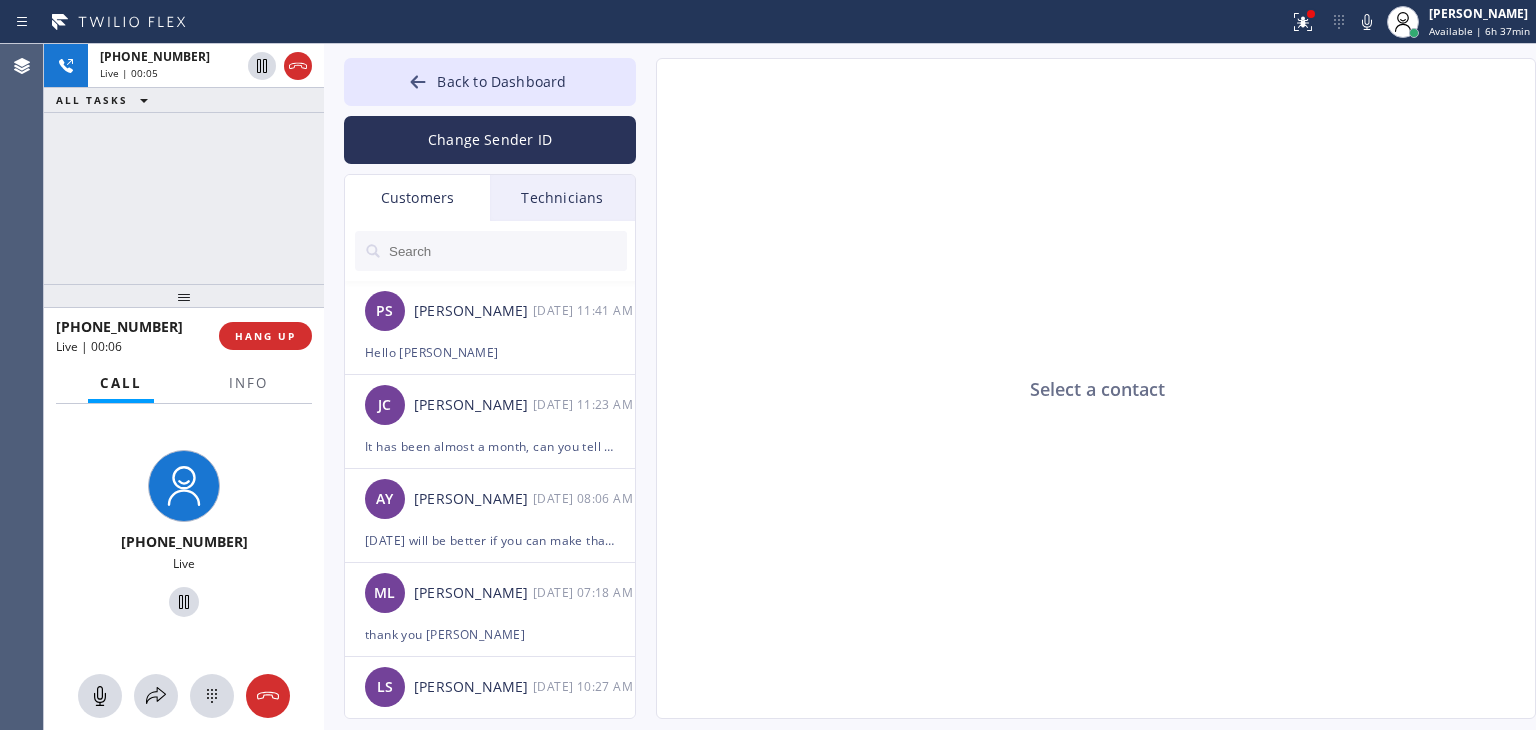 click at bounding box center [507, 251] 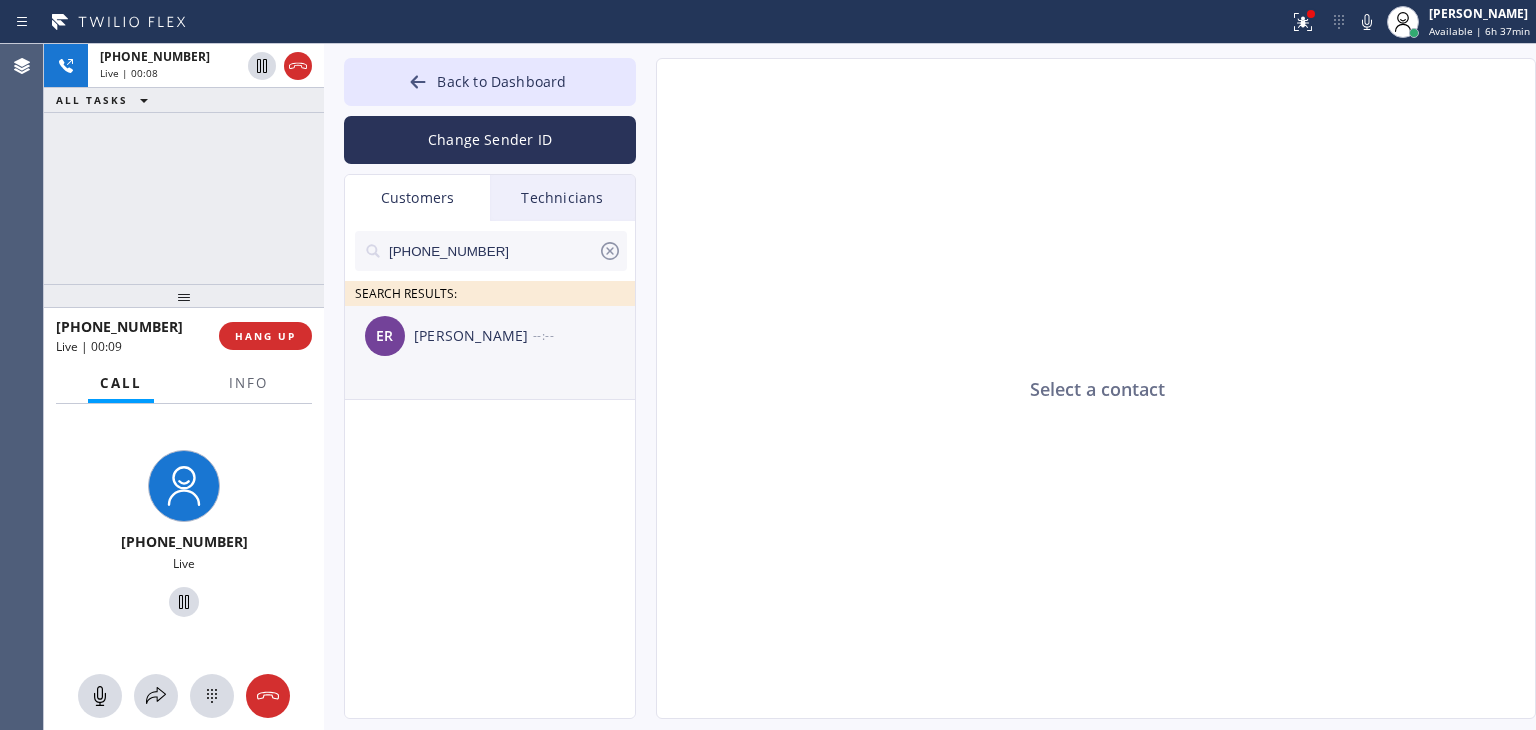 click on "ER [PERSON_NAME] --:--" at bounding box center [491, 336] 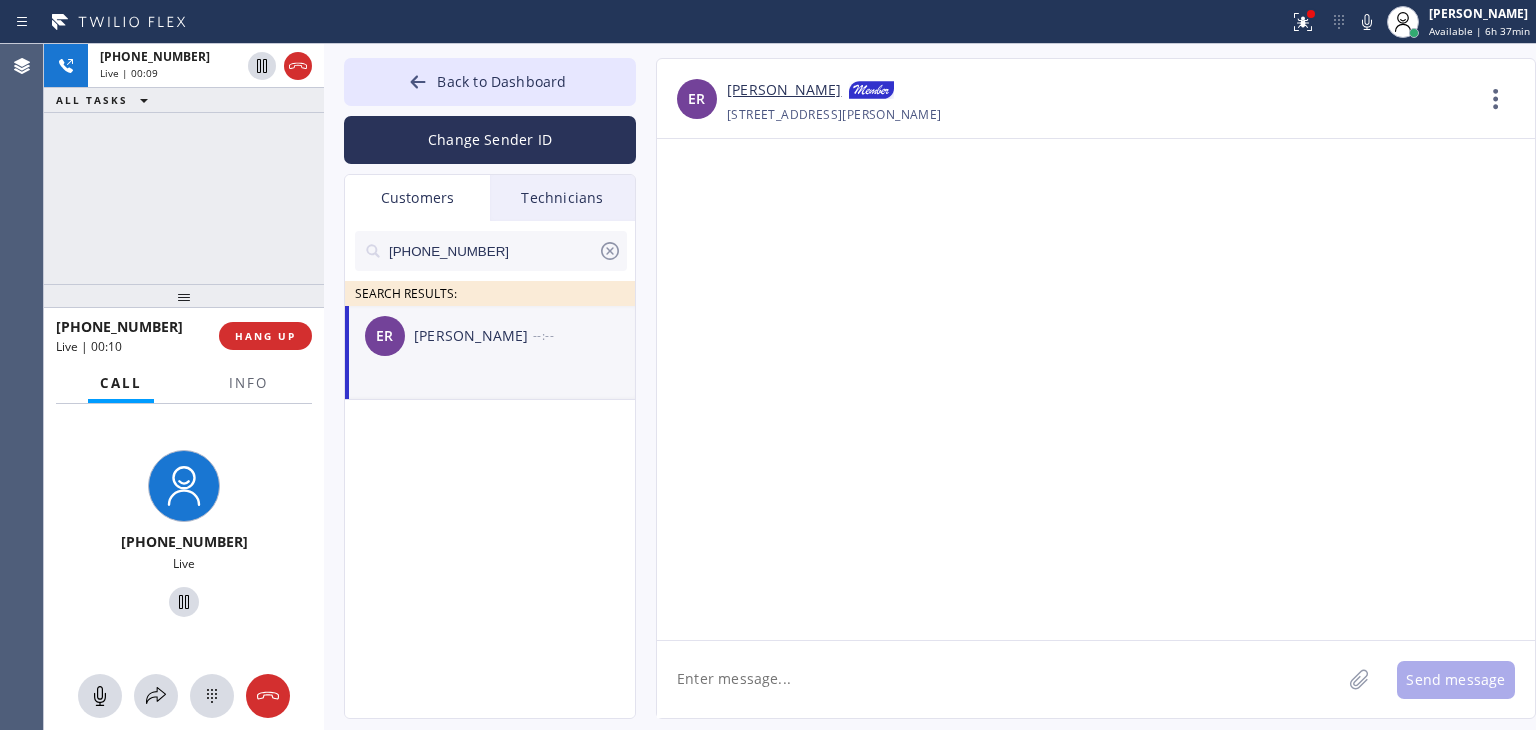 click 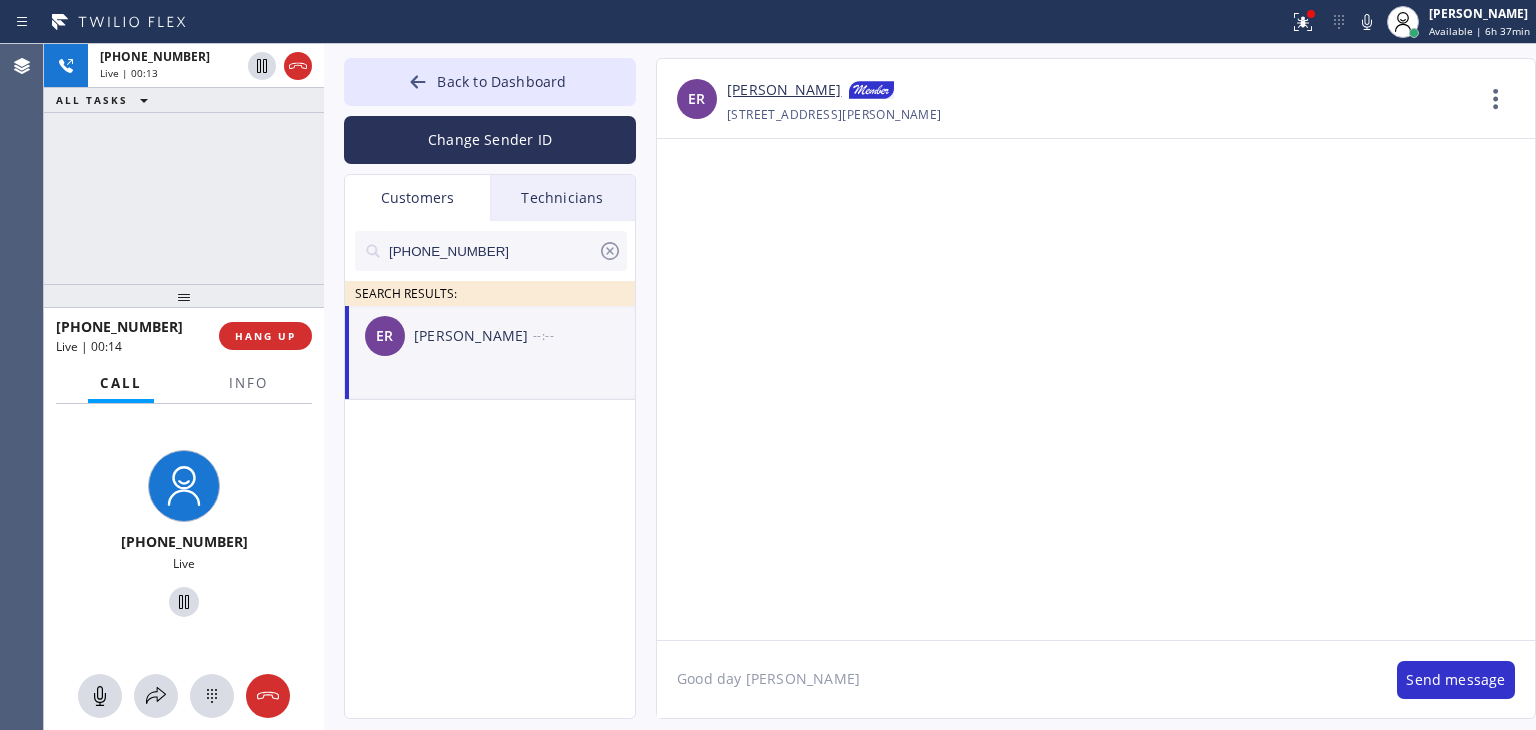 type on "Good day [PERSON_NAME]" 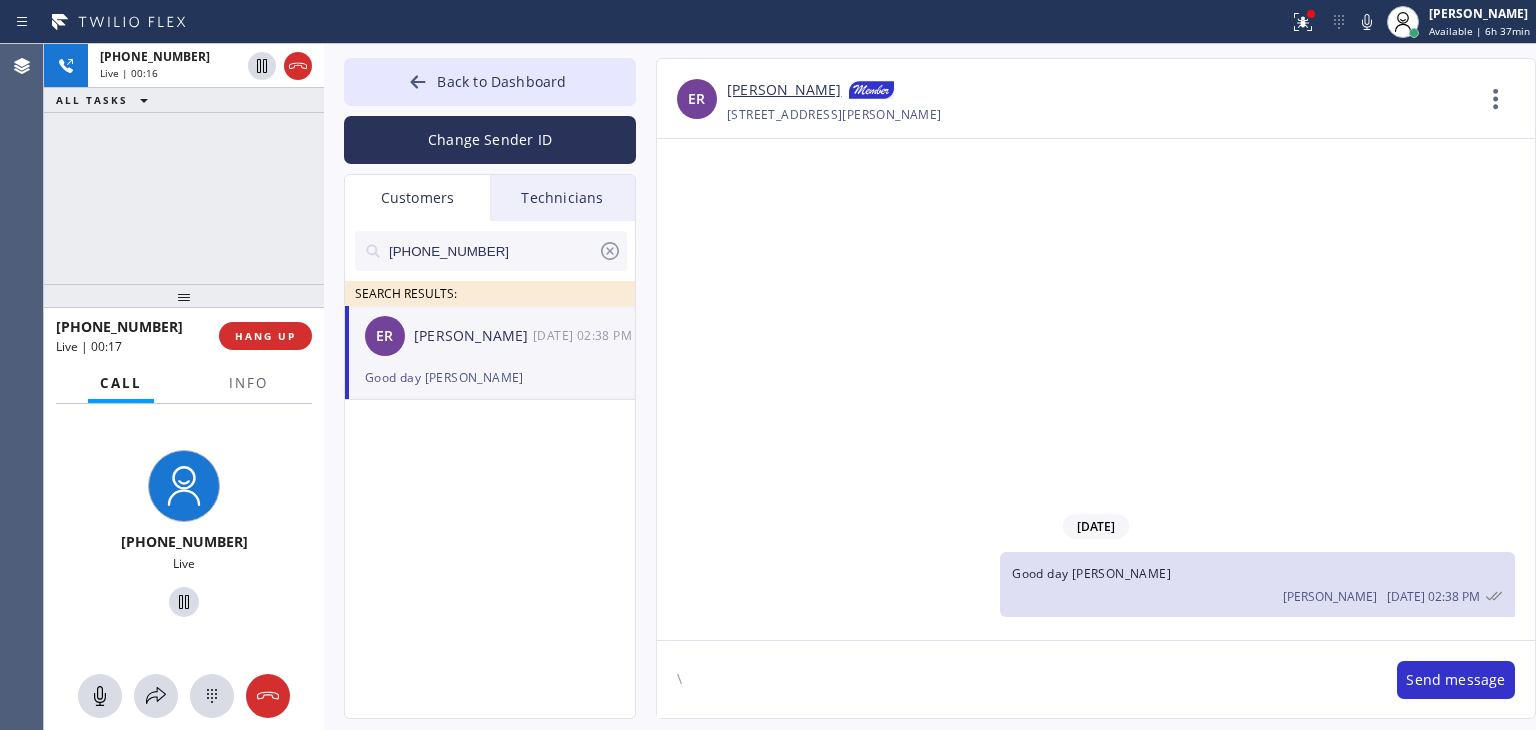 type on "\" 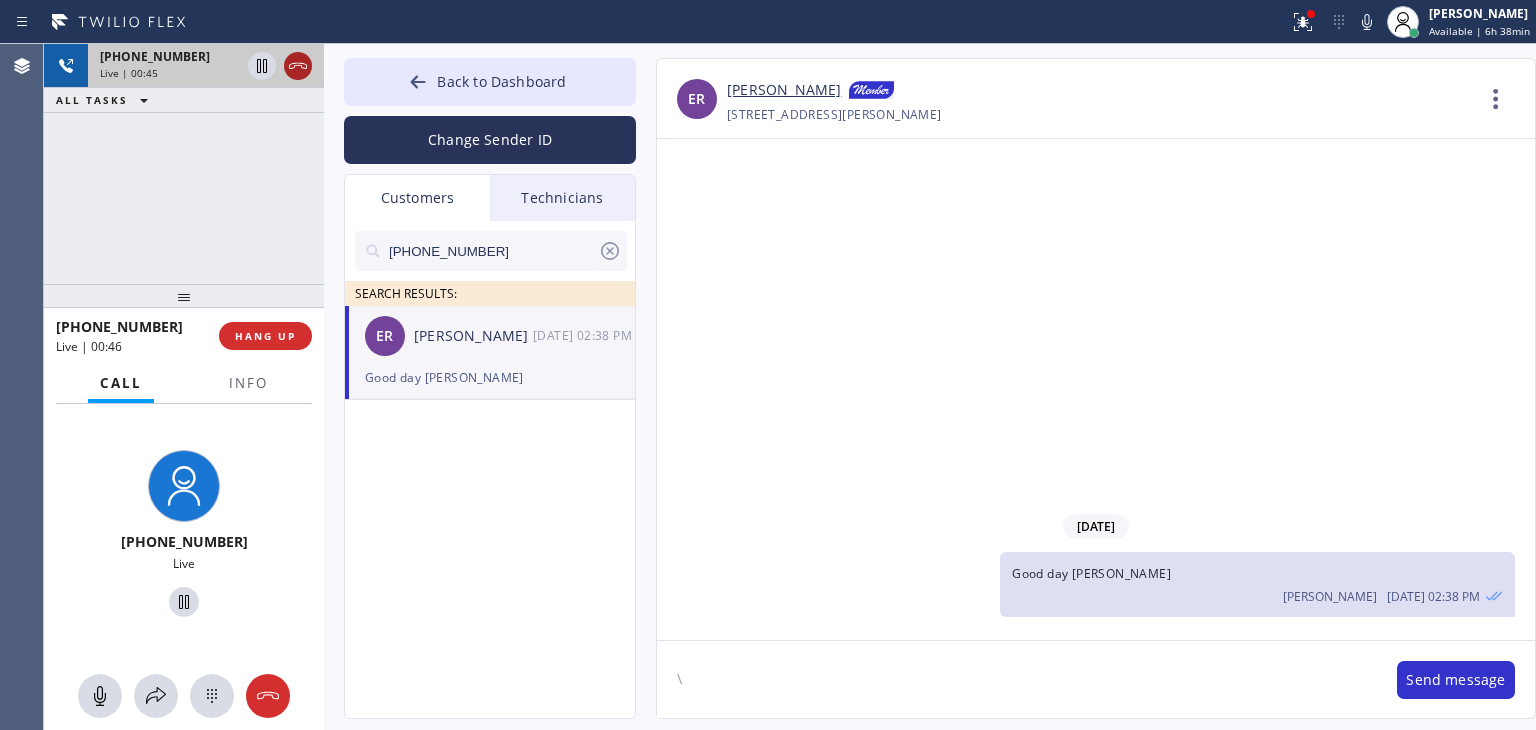 click 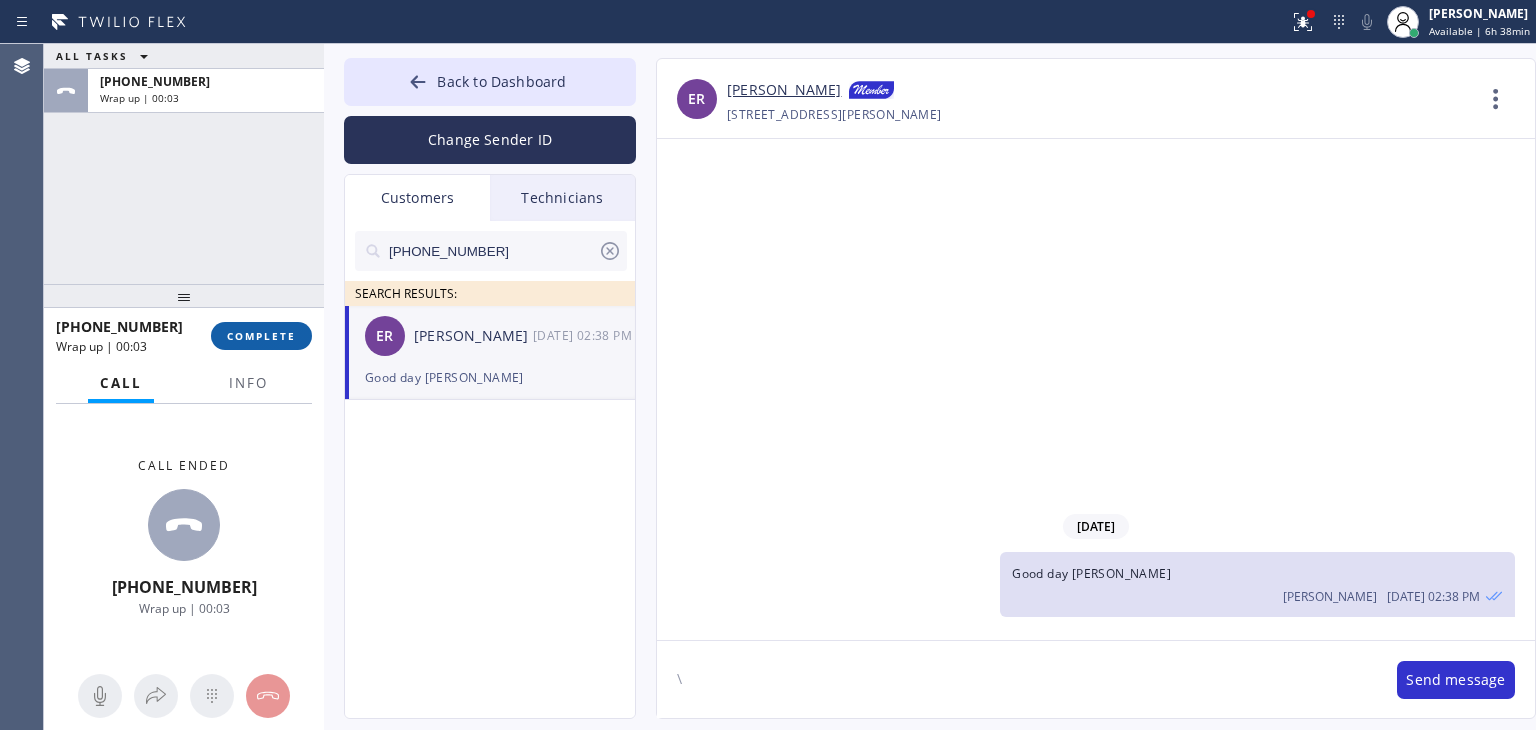 click on "COMPLETE" at bounding box center [261, 336] 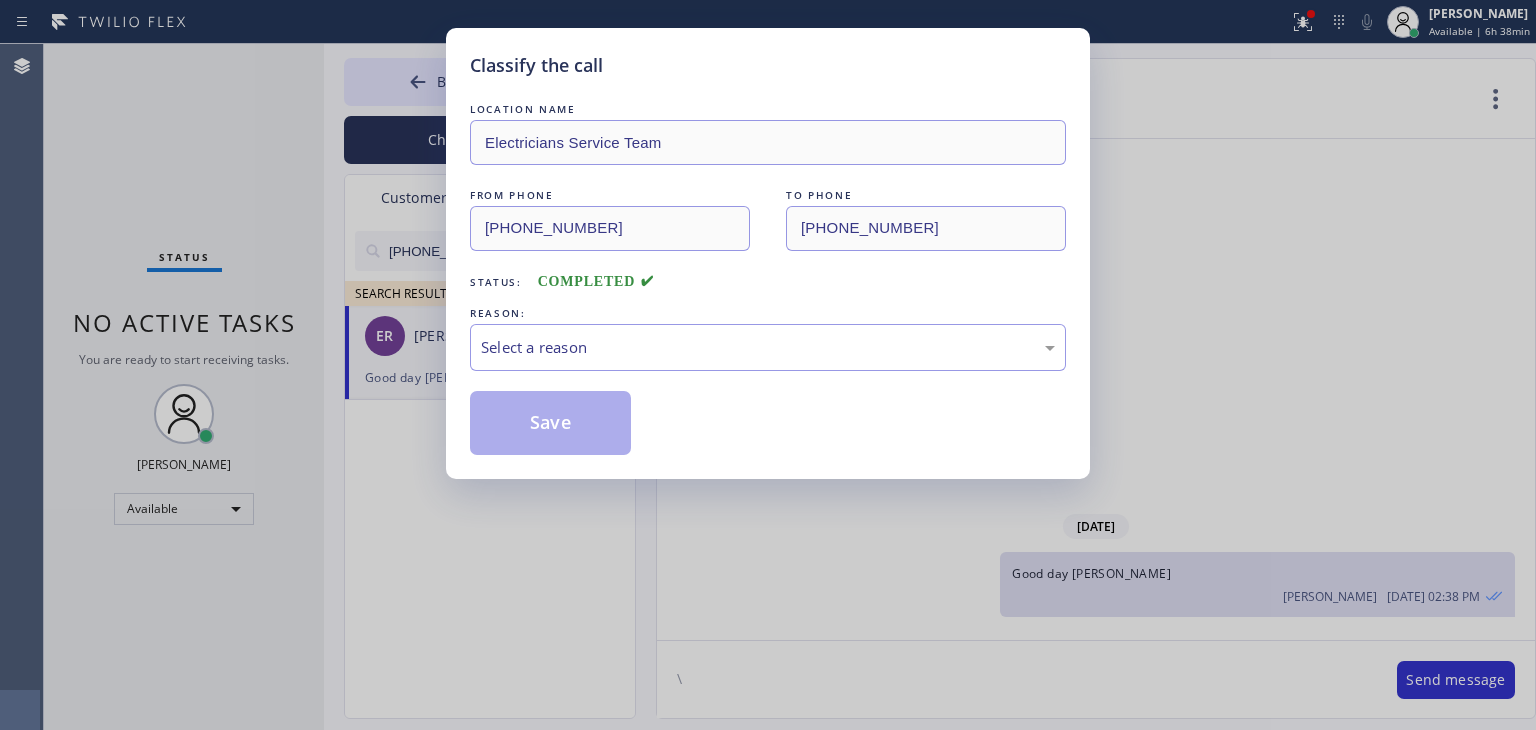 click on "Classify the call LOCATION NAME Electricians Service Team FROM PHONE [PHONE_NUMBER] TO PHONE [PHONE_NUMBER] Status: COMPLETED REASON: Select a reason Save" at bounding box center [768, 365] 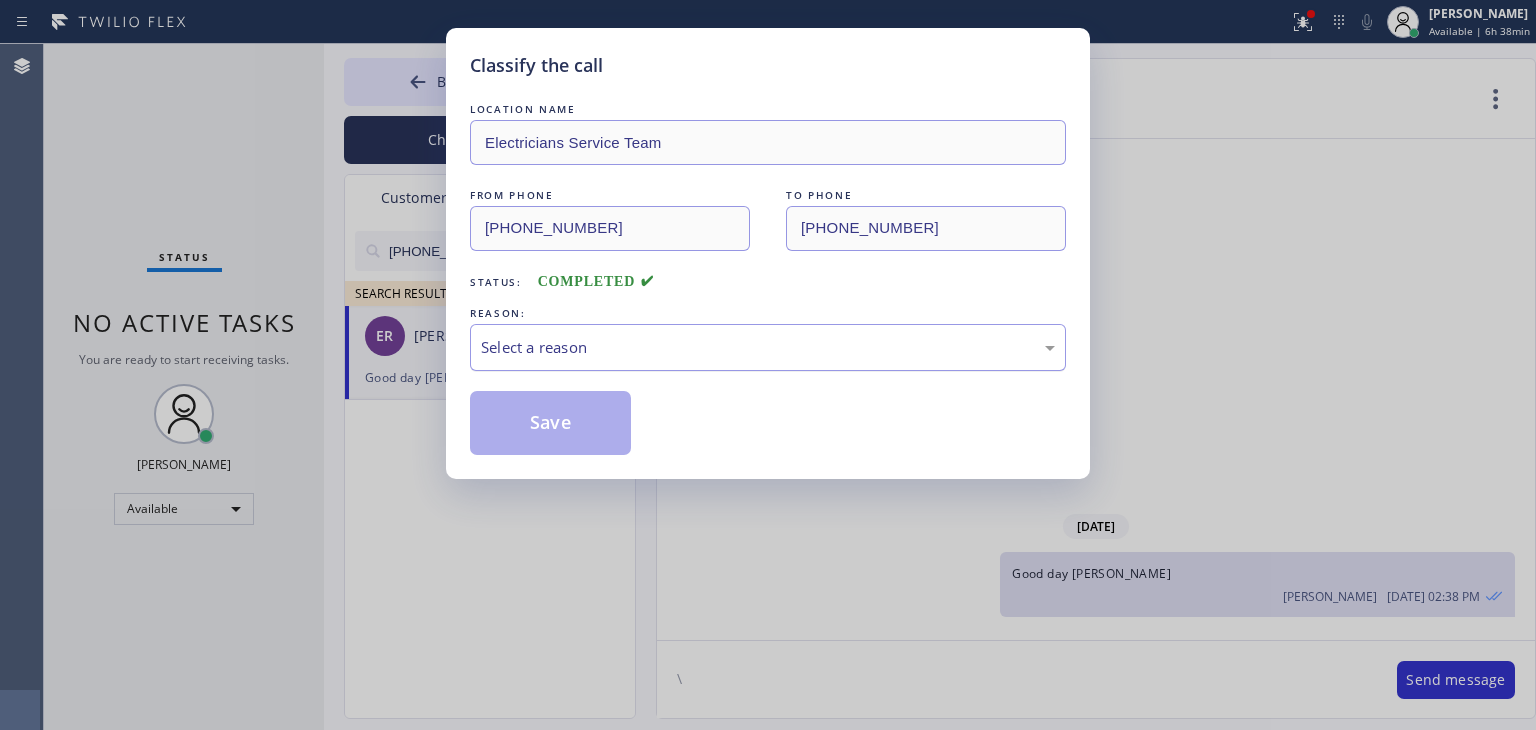 click on "Select a reason" at bounding box center [768, 347] 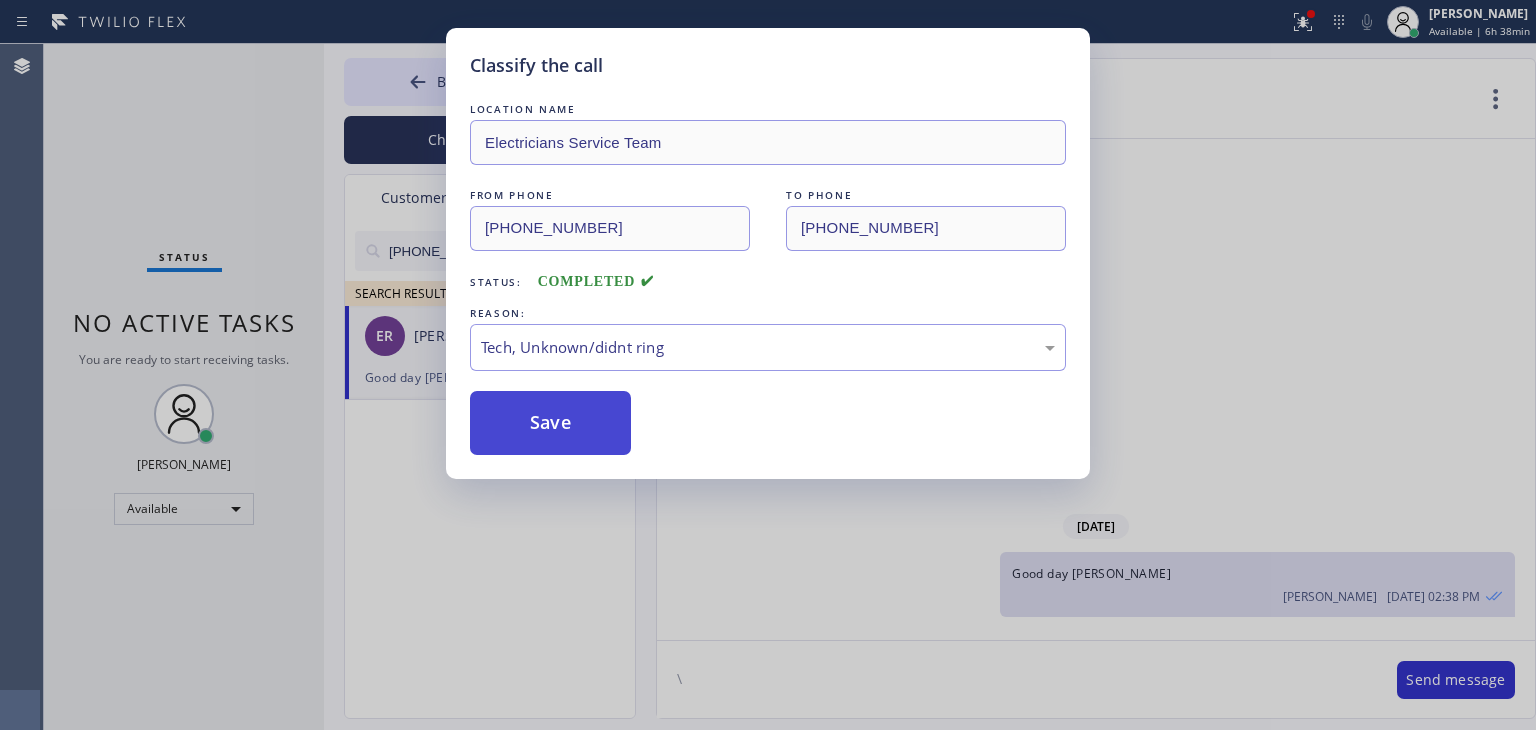 drag, startPoint x: 702, startPoint y: 477, endPoint x: 609, endPoint y: 427, distance: 105.58882 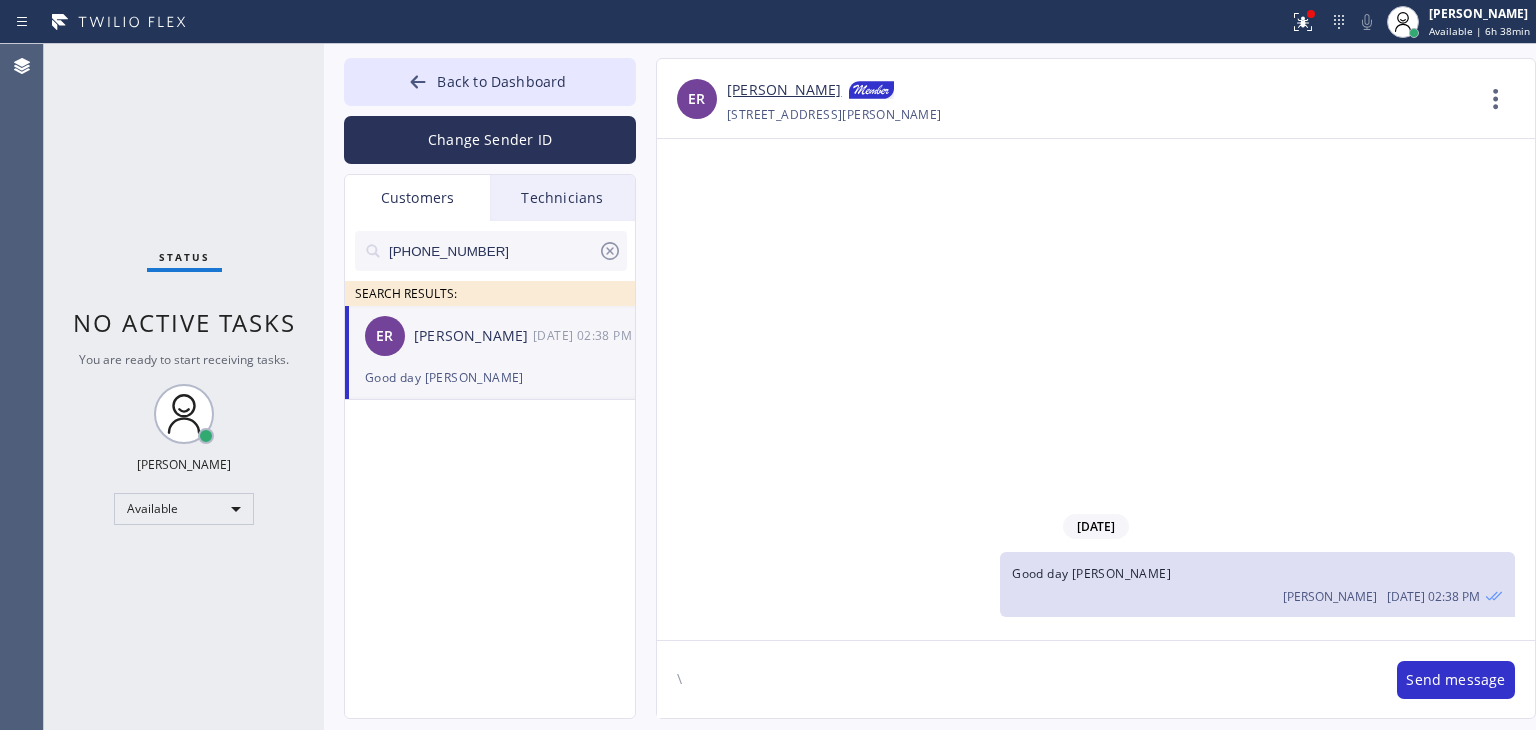 click on "\" 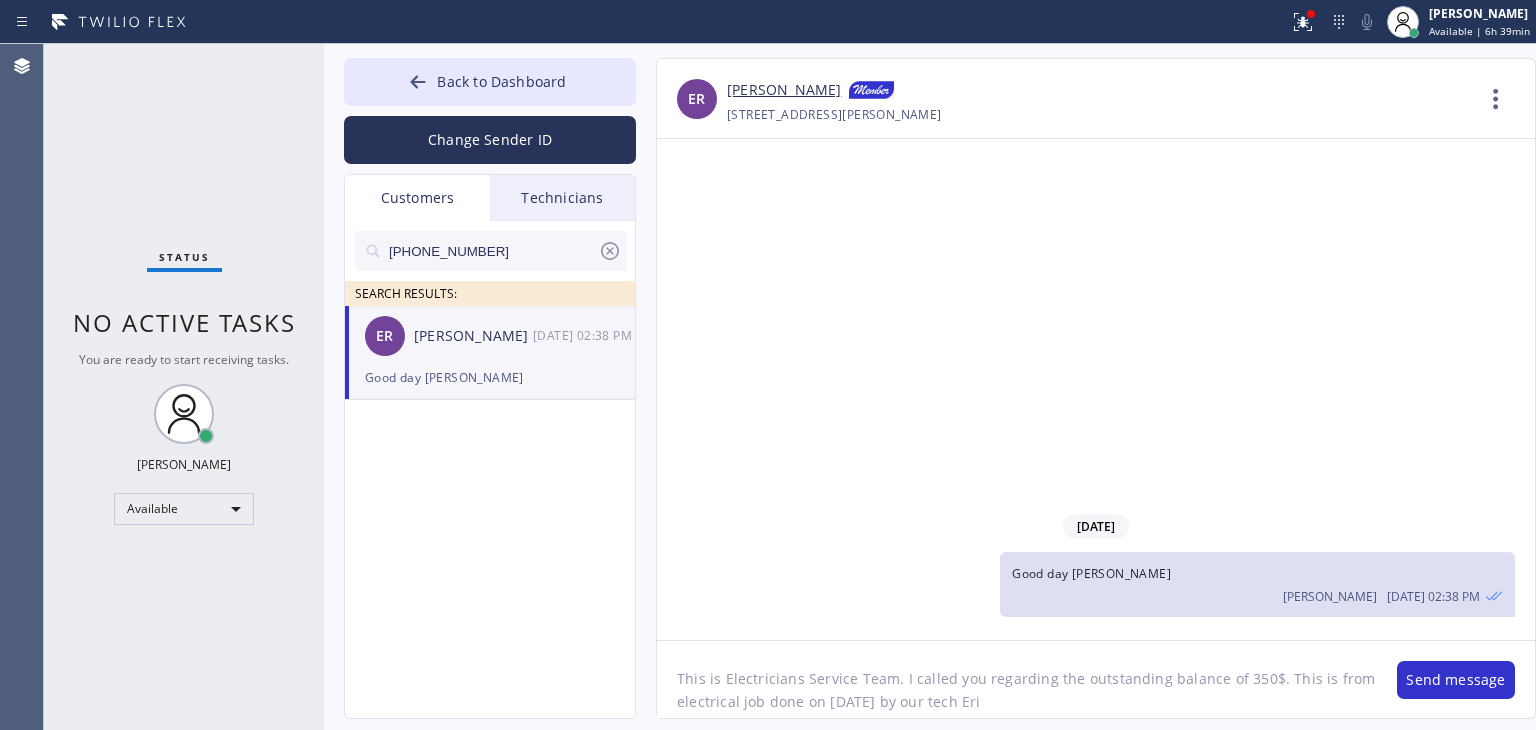 type on "This is Electricians Service Team. I called you regarding the outstanding balance of 350$. This is from electrical job done on [DATE] by our tech [PERSON_NAME]" 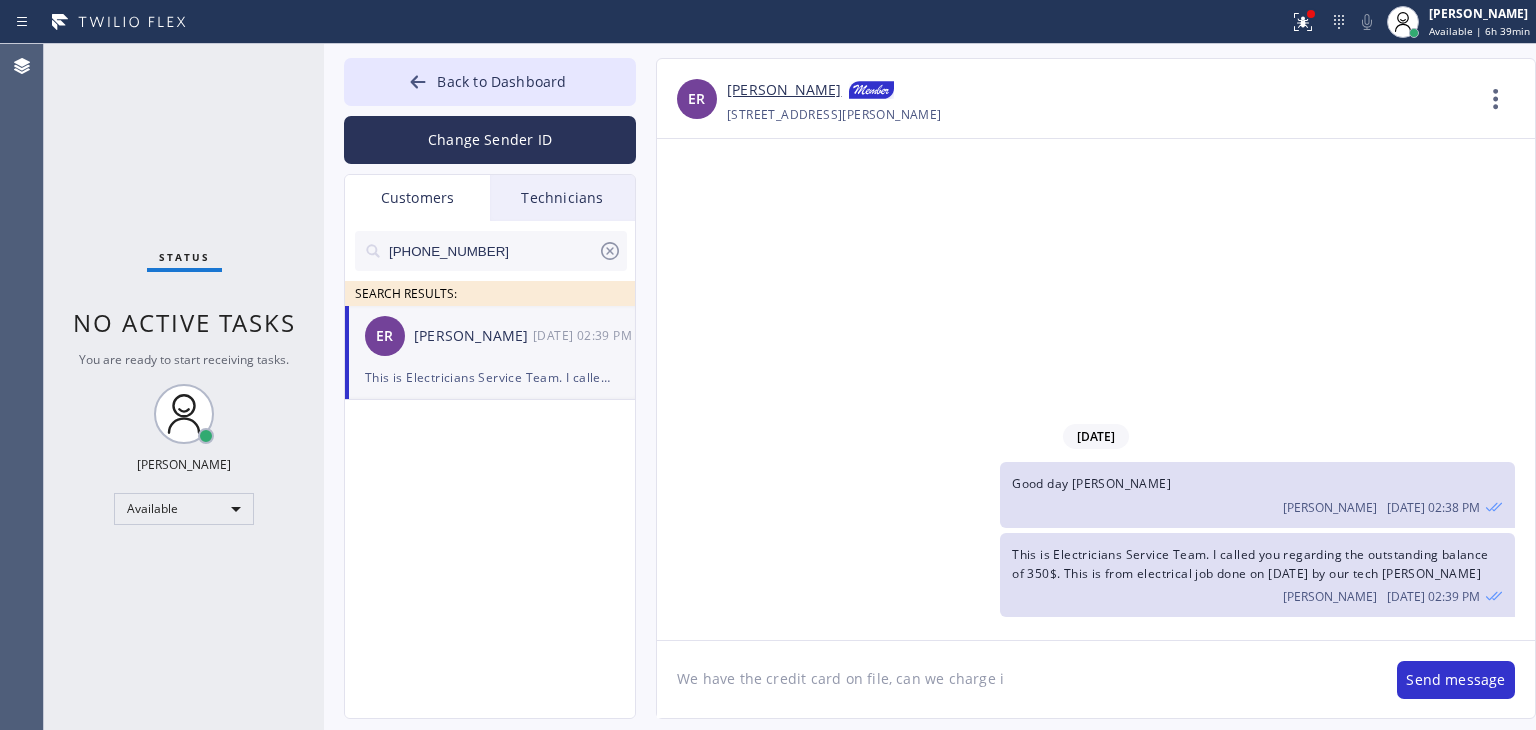 type on "We have the credit card on file, can we charge it" 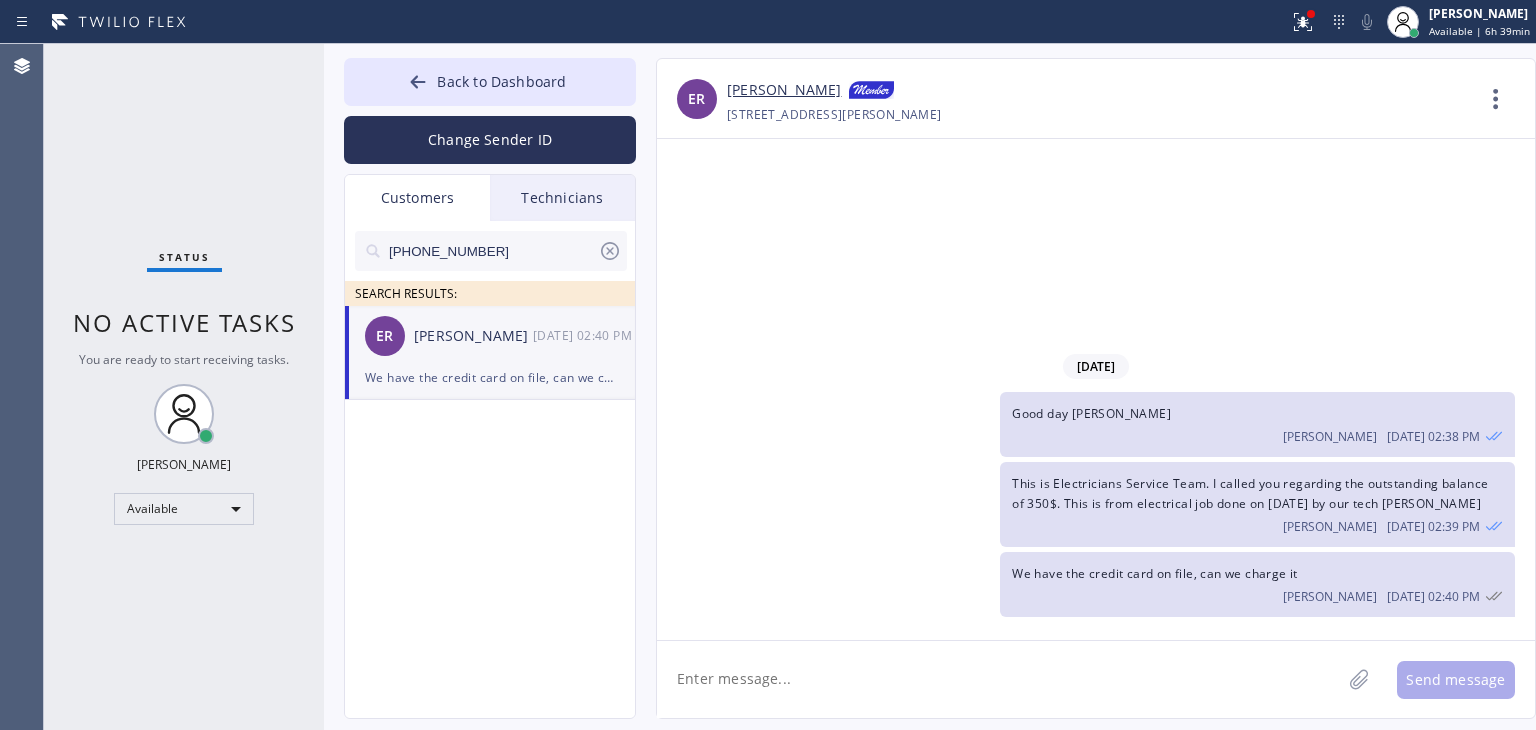 type on "?" 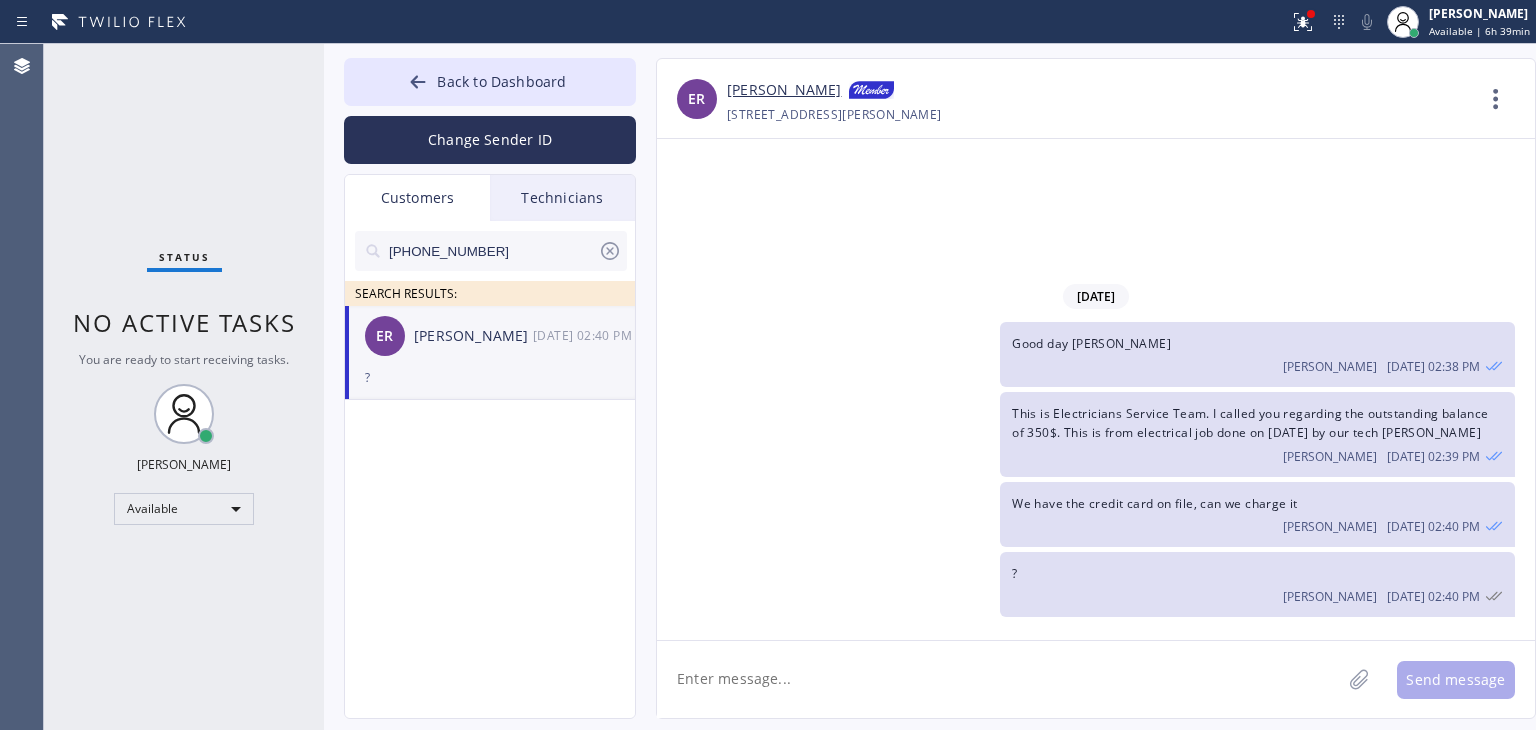 type 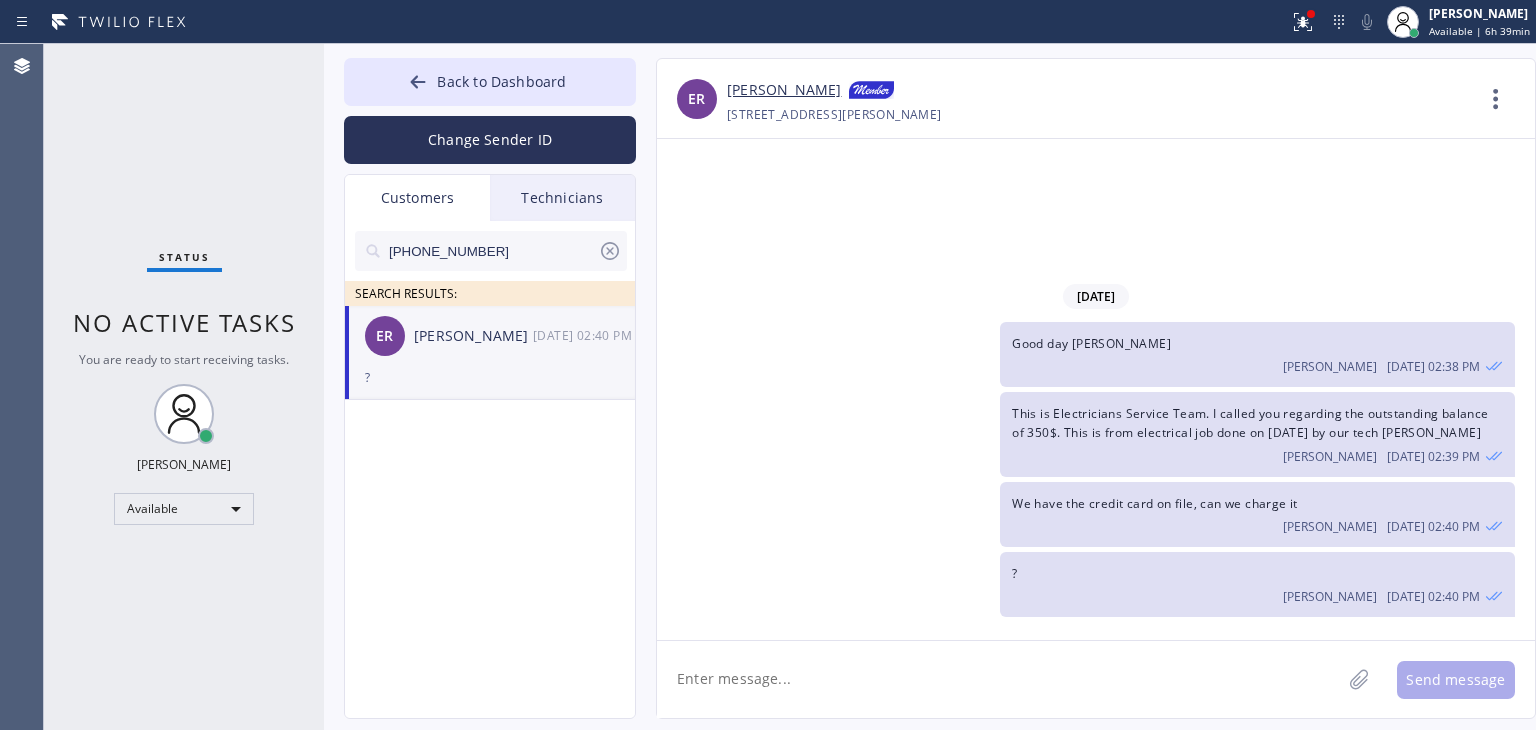 click on "[PHONE_NUMBER]" at bounding box center (492, 251) 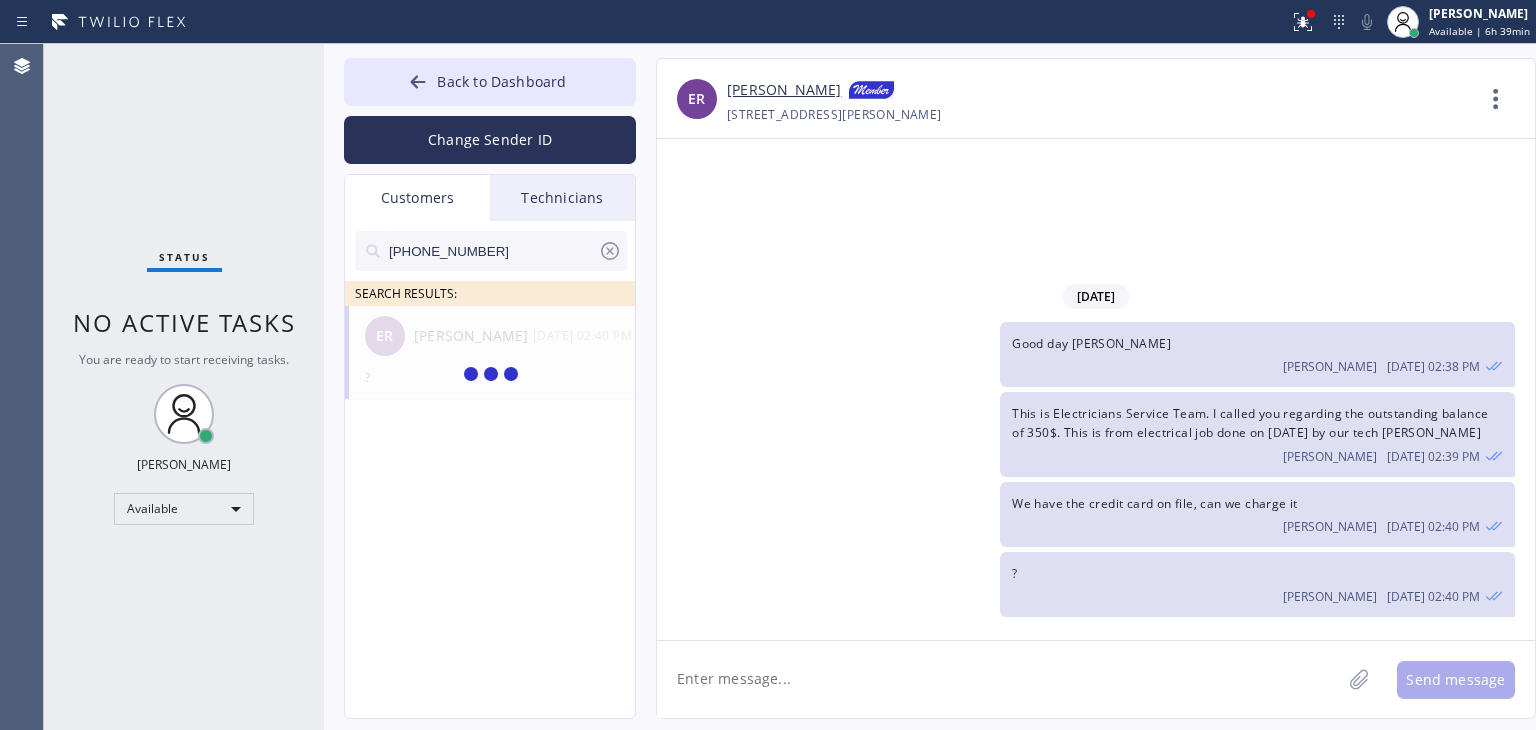 type on "[PHONE_NUMBER]" 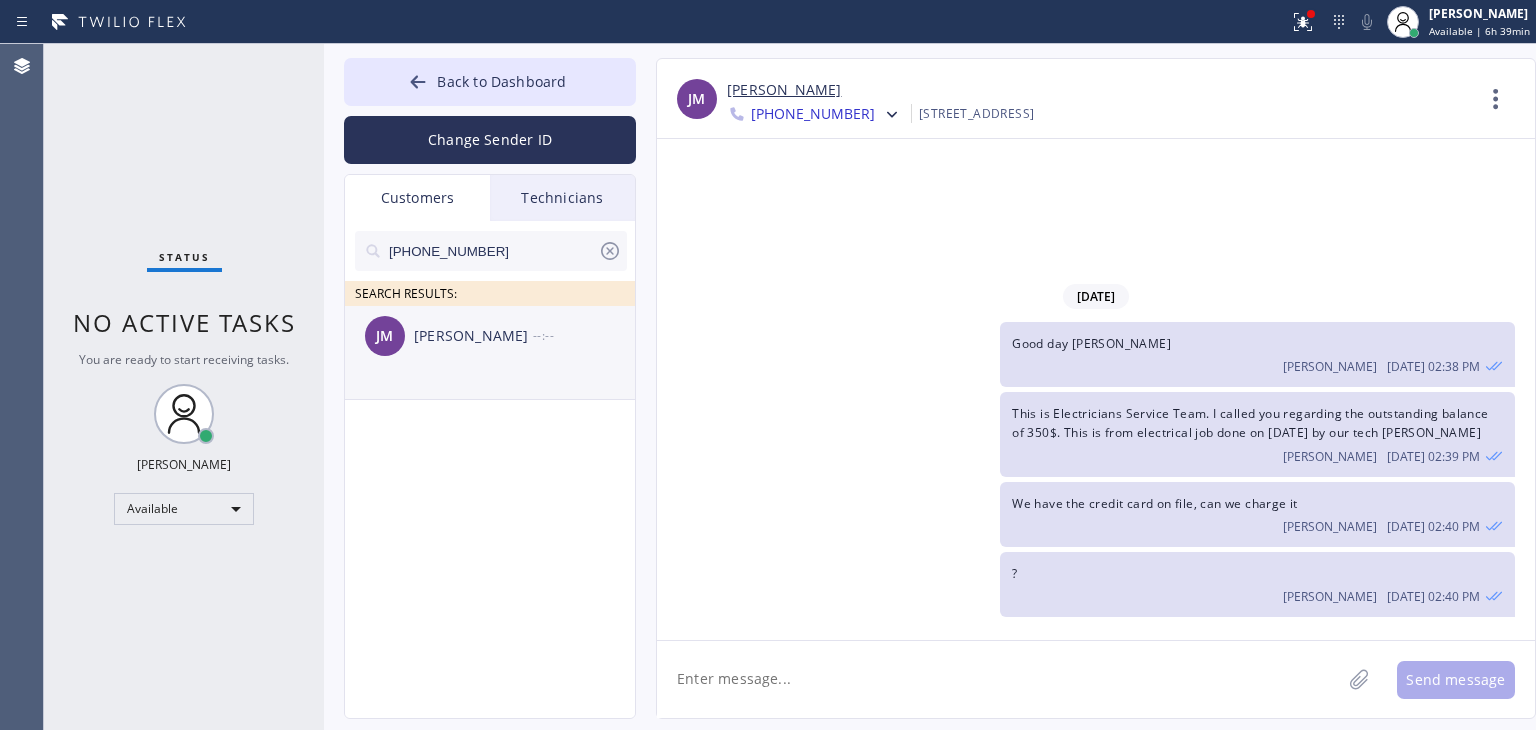 click on "[PERSON_NAME]" at bounding box center [473, 336] 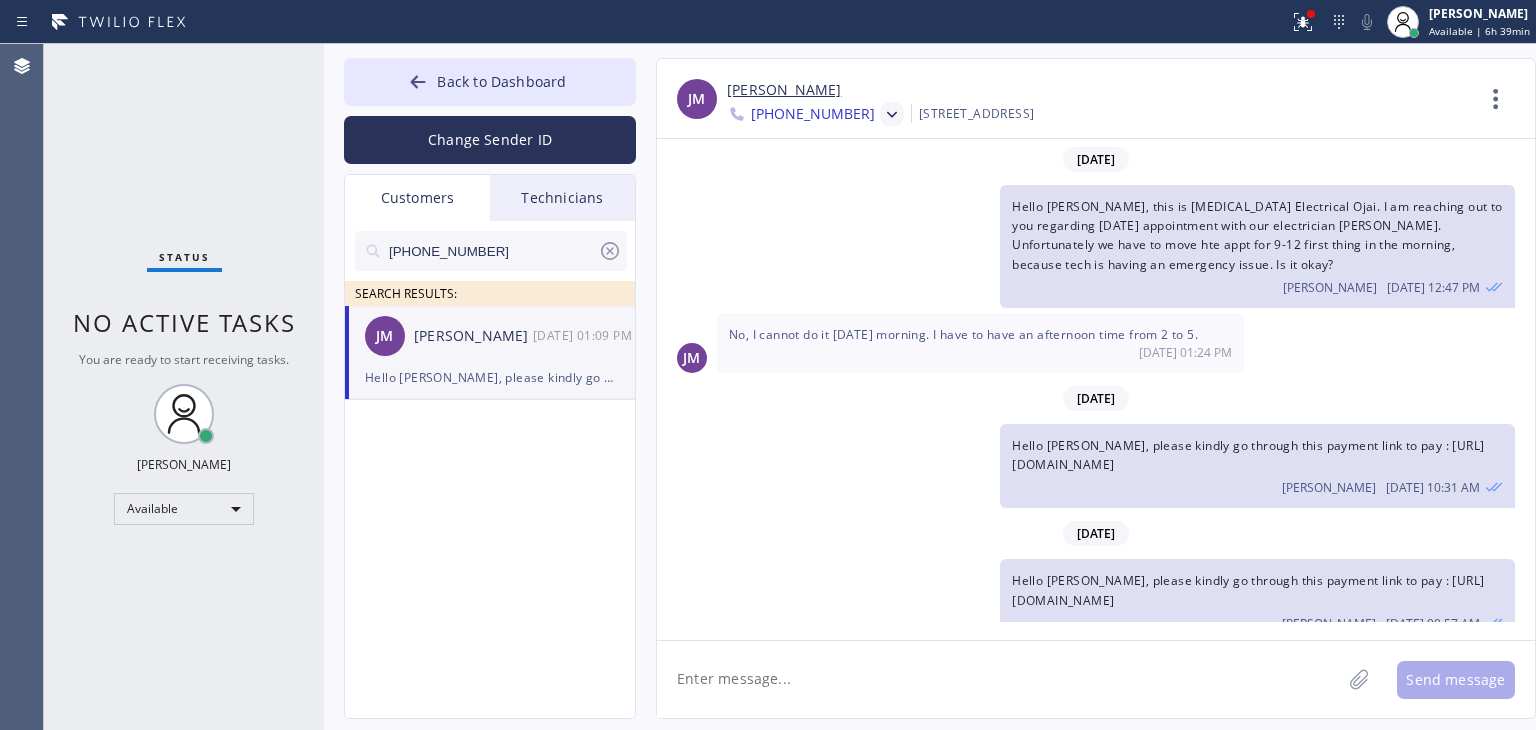 scroll, scrollTop: 153, scrollLeft: 0, axis: vertical 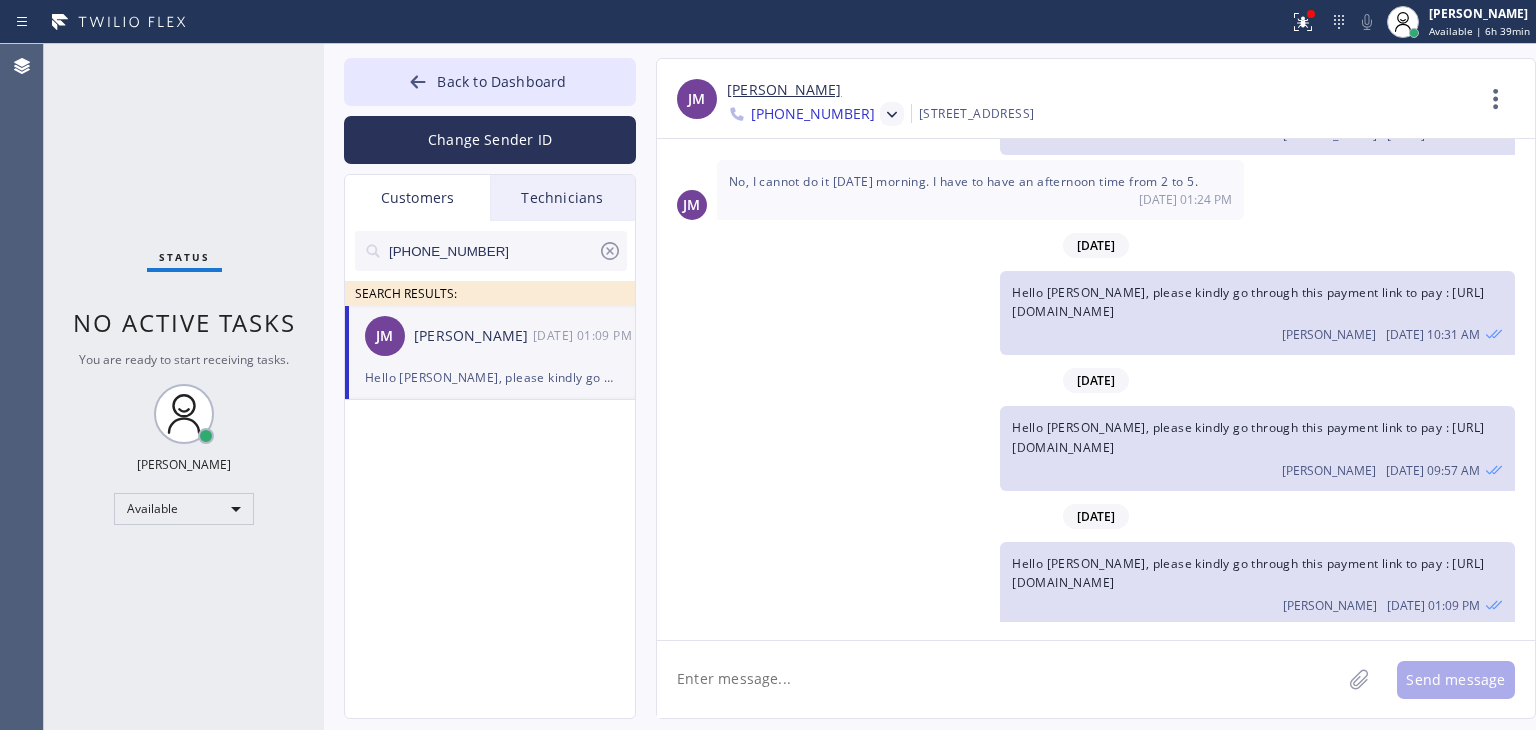 click 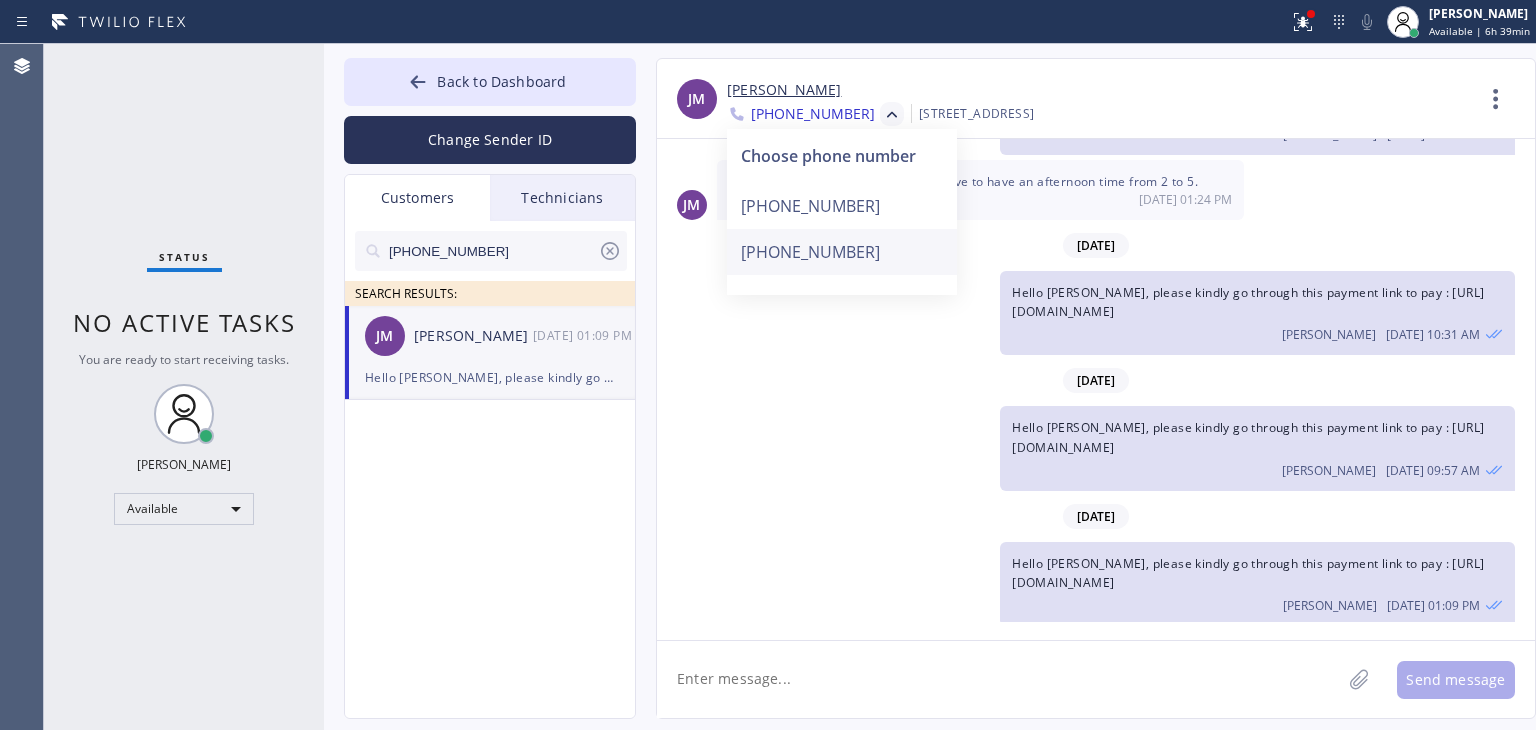 click on "[PHONE_NUMBER]" at bounding box center (842, 252) 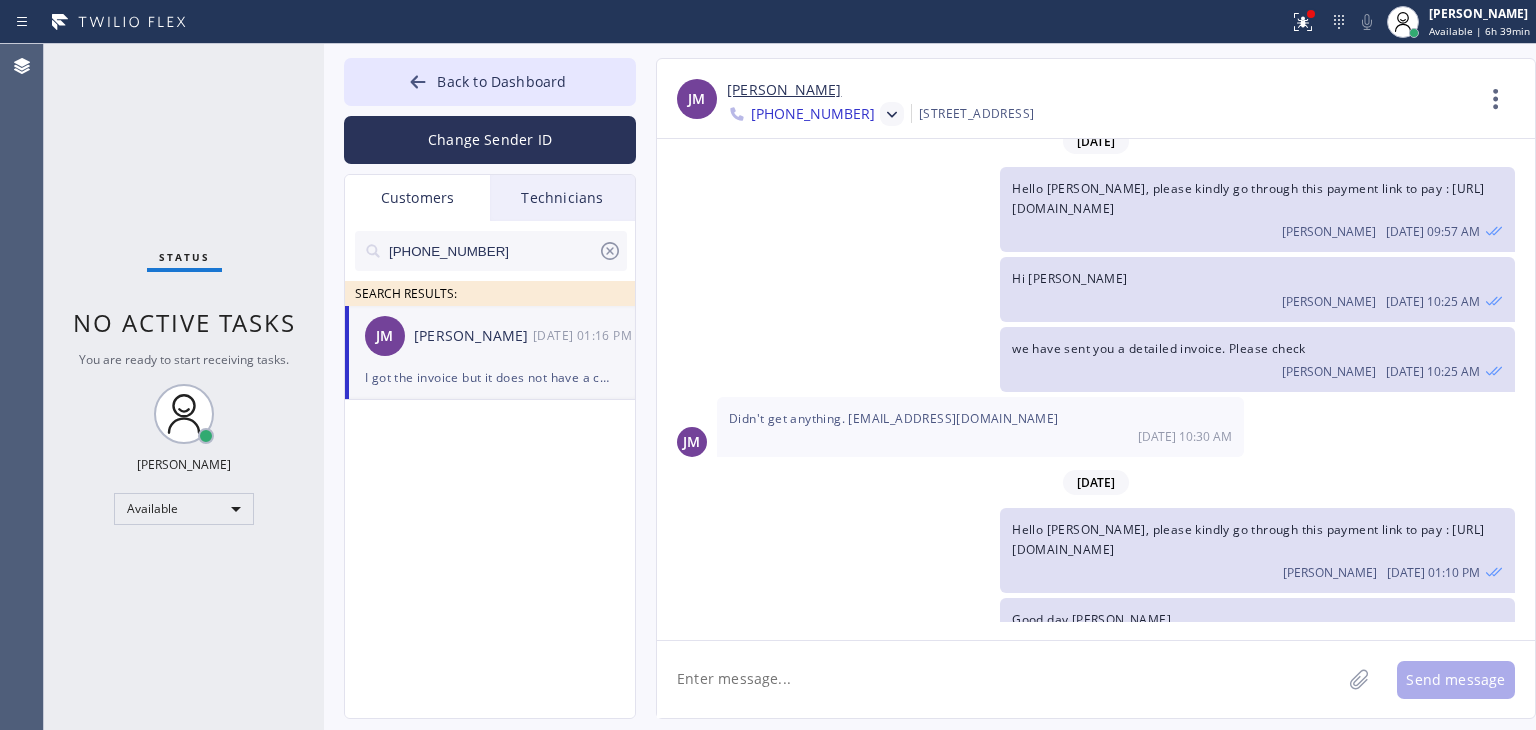 scroll, scrollTop: 324, scrollLeft: 0, axis: vertical 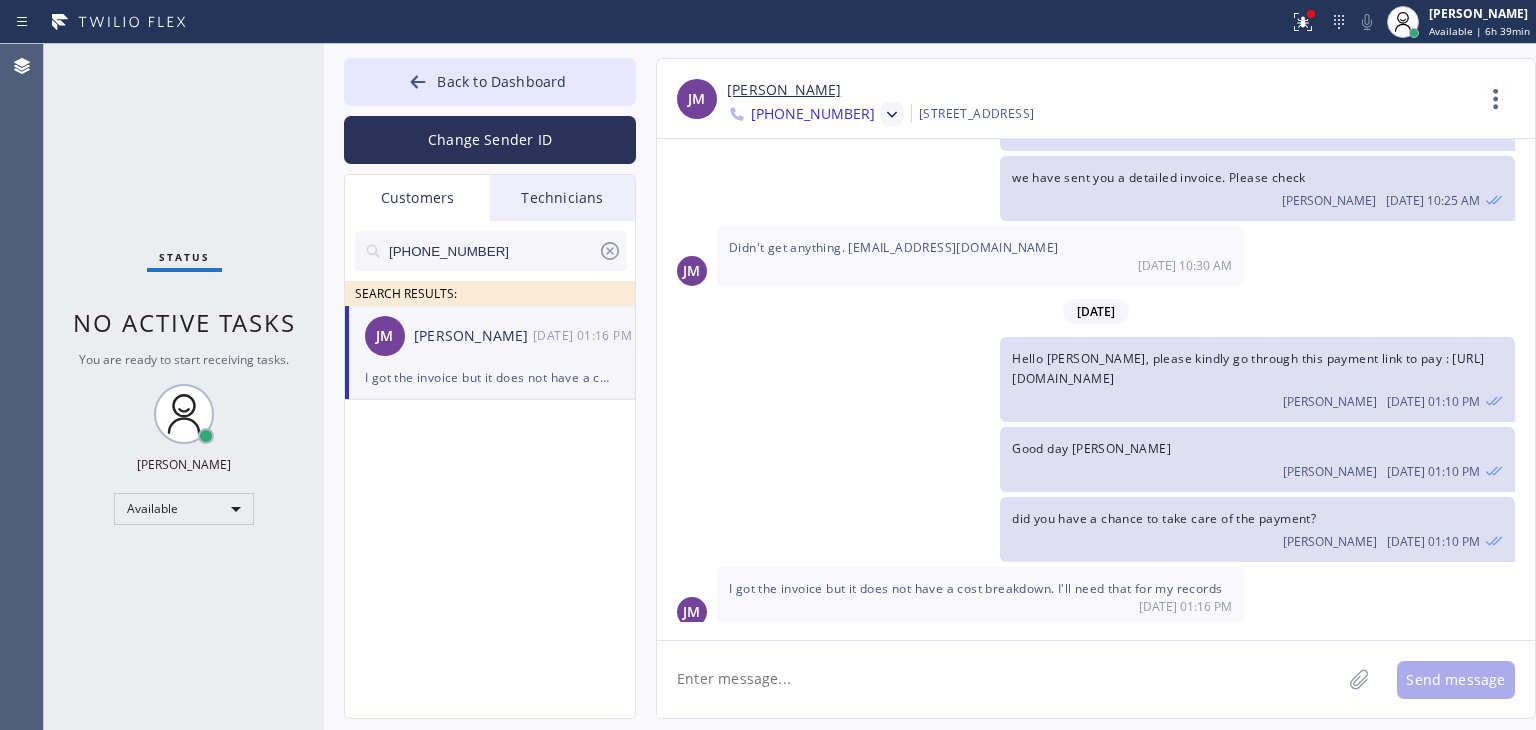 click 